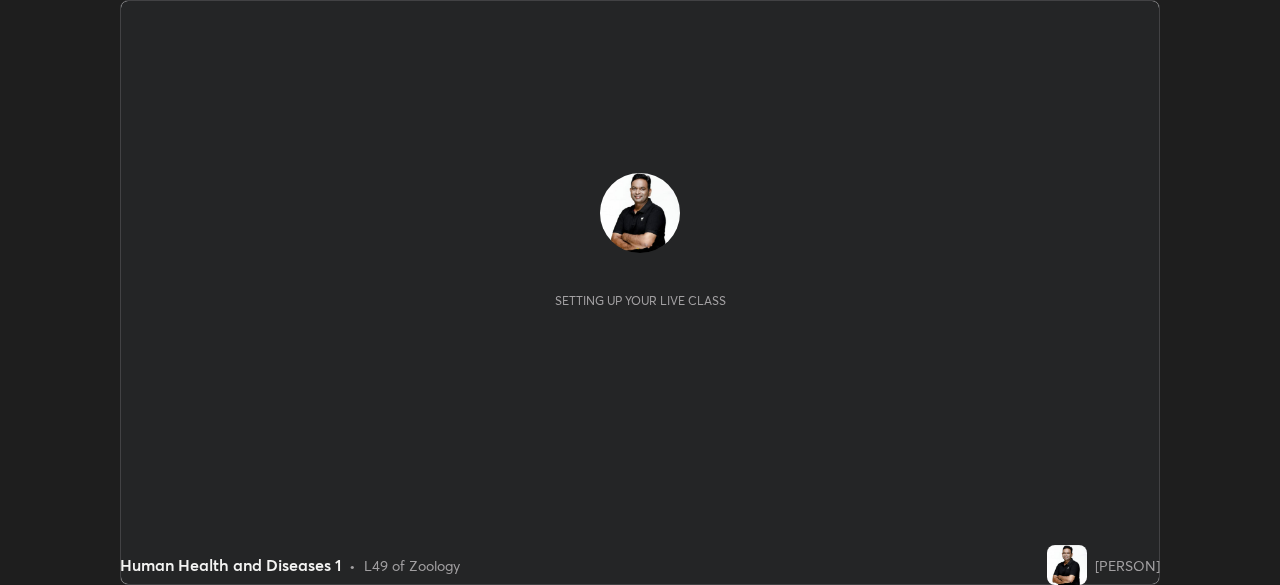 scroll, scrollTop: 0, scrollLeft: 0, axis: both 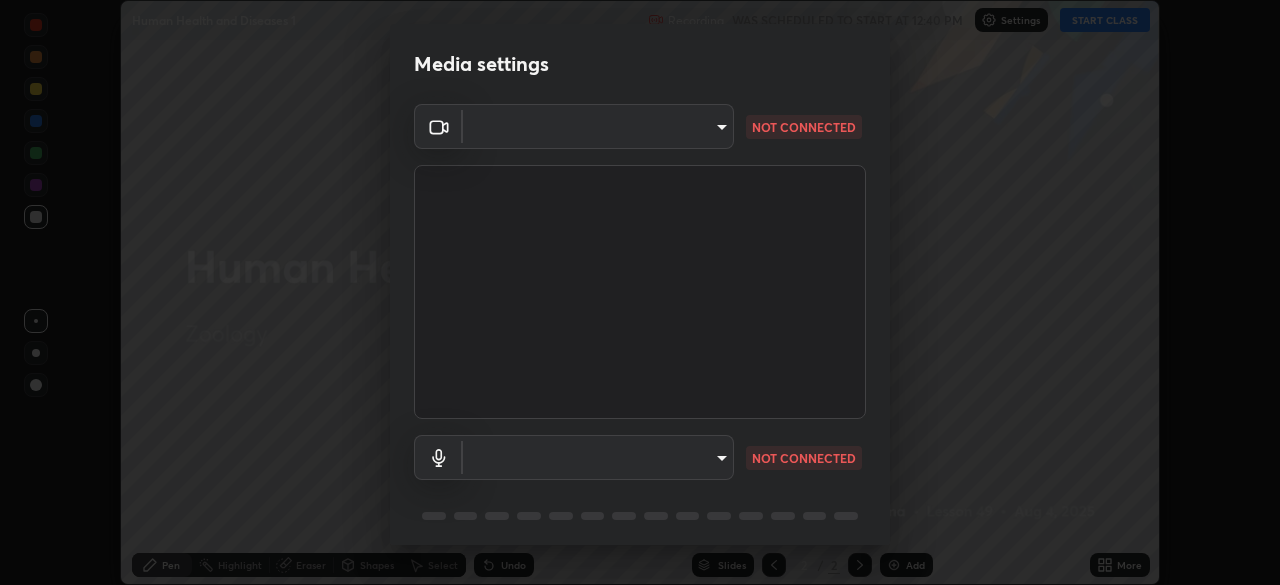 click on "Erase all Human Health and Diseases 1 Recording WAS SCHEDULED TO START AT  12:40 PM Settings START CLASS Setting up your live class Human Health and Diseases 1 • L49 of Zoology Prashant Sharma Pen Highlight Eraser Shapes Select Undo Slides 2 / 2 Add More No doubts shared Encourage your learners to ask a doubt for better clarity Report an issue Reason for reporting Buffering Chat not working Audio - Video sync issue Educator video quality low ​ Attach an image Report Media settings ​ NOT CONNECTED ​ NOT CONNECTED 1 / 5 Next" at bounding box center [640, 292] 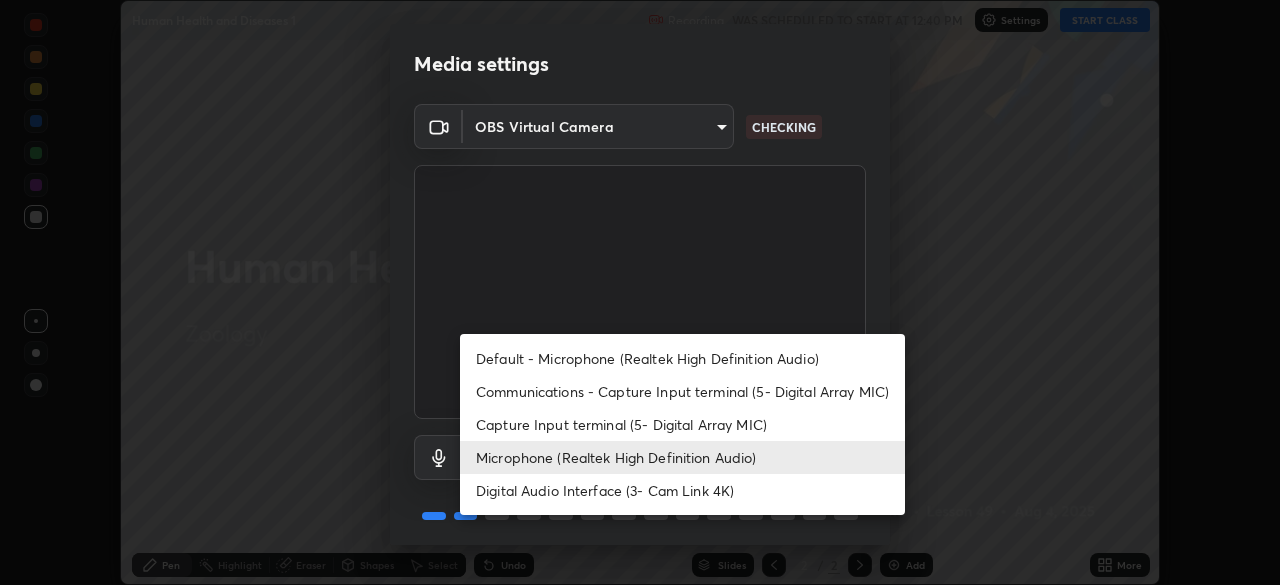 click on "Capture Input terminal (5- Digital Array MIC)" at bounding box center (682, 424) 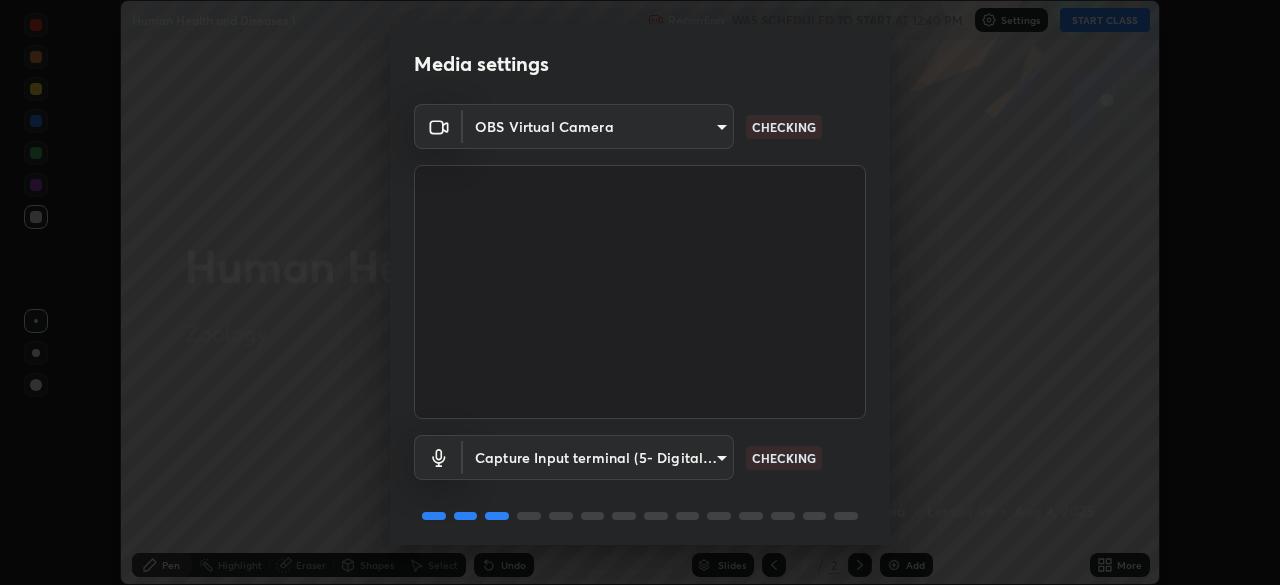 click on "Erase all Human Health and Diseases 1 Recording WAS SCHEDULED TO START AT  12:40 PM Settings START CLASS Setting up your live class Human Health and Diseases 1 • L49 of Zoology Prashant Sharma Pen Highlight Eraser Shapes Select Undo Slides 2 / 2 Add More No doubts shared Encourage your learners to ask a doubt for better clarity Report an issue Reason for reporting Buffering Chat not working Audio - Video sync issue Educator video quality low ​ Attach an image Report Media settings OBS Virtual Camera 495e9aafafa99ab02b2630cd73316b4ffac4e6b0a44c495734db4bb24564e739 CHECKING Capture Input terminal (5- Digital Array MIC) 47f5102e04d632ce4972be0e9dc9a687fca041dc70fe45fa54b9d3d0b8cb87cb CHECKING 1 / 5 Next" at bounding box center [640, 292] 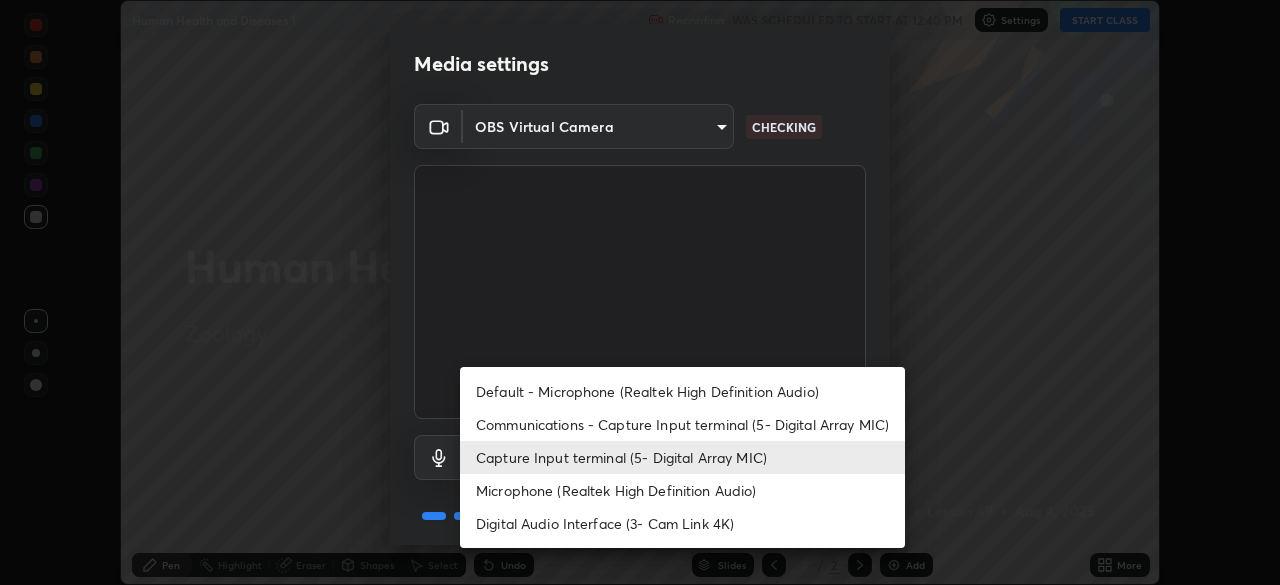 click on "Microphone (Realtek High Definition Audio)" at bounding box center [682, 490] 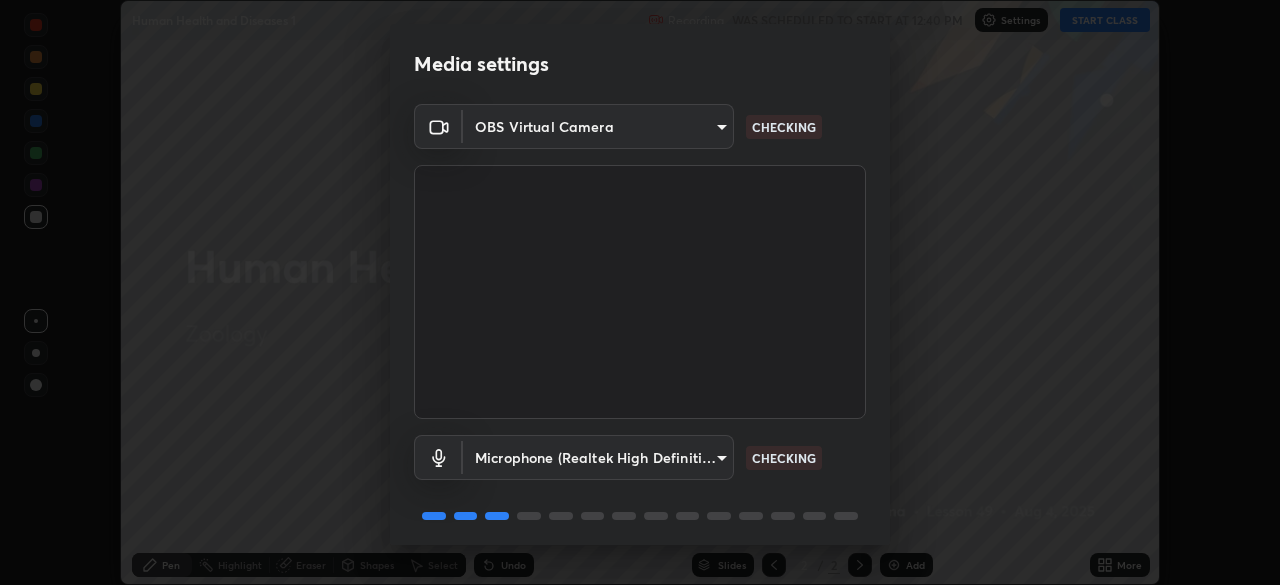 scroll, scrollTop: 71, scrollLeft: 0, axis: vertical 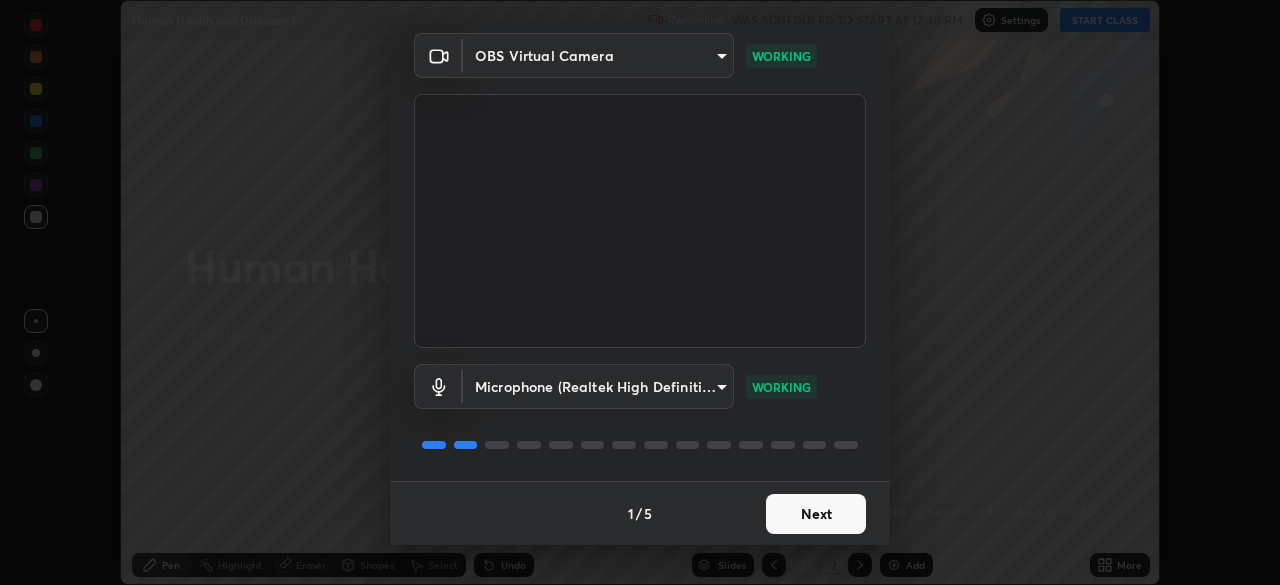 click on "Next" at bounding box center (816, 514) 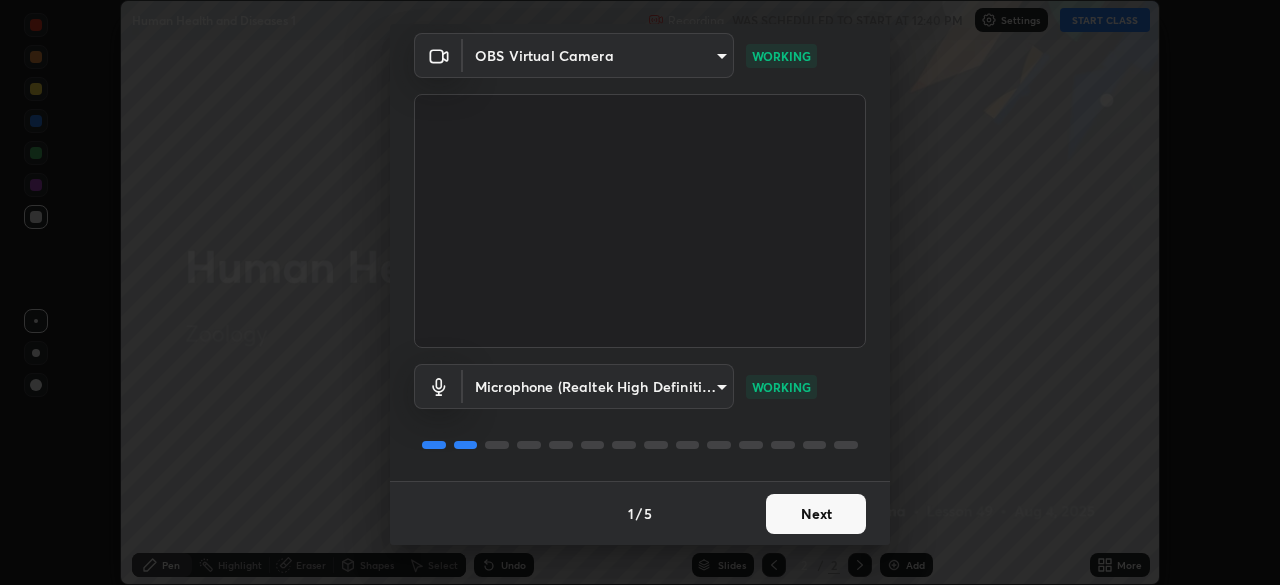 scroll, scrollTop: 0, scrollLeft: 0, axis: both 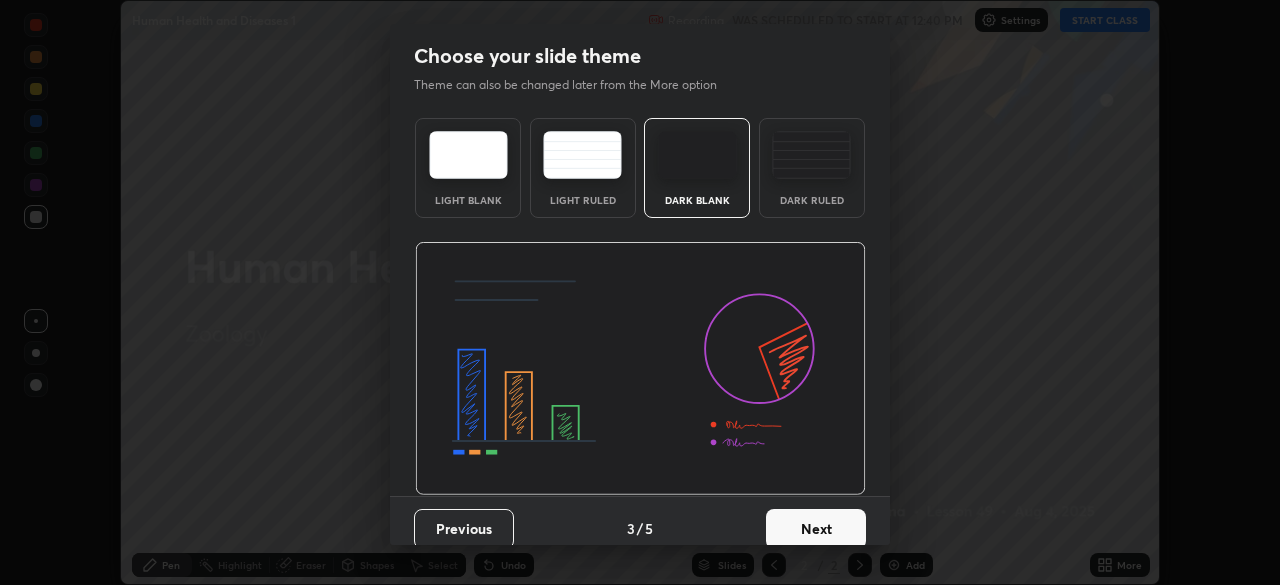 click on "Next" at bounding box center [816, 529] 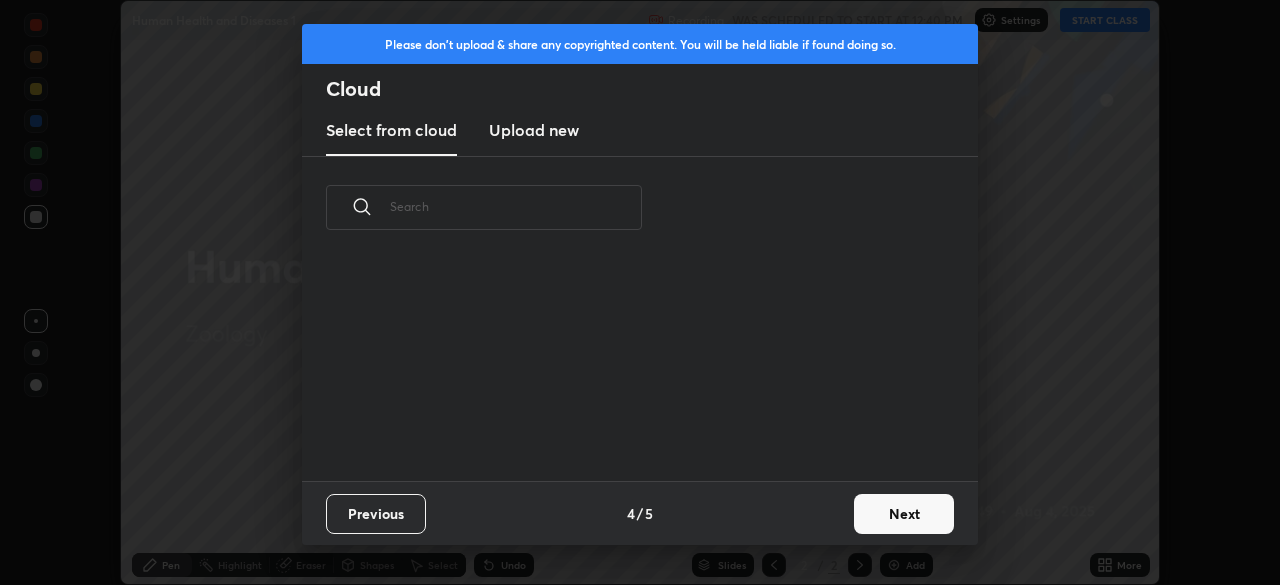 click on "Next" at bounding box center (904, 514) 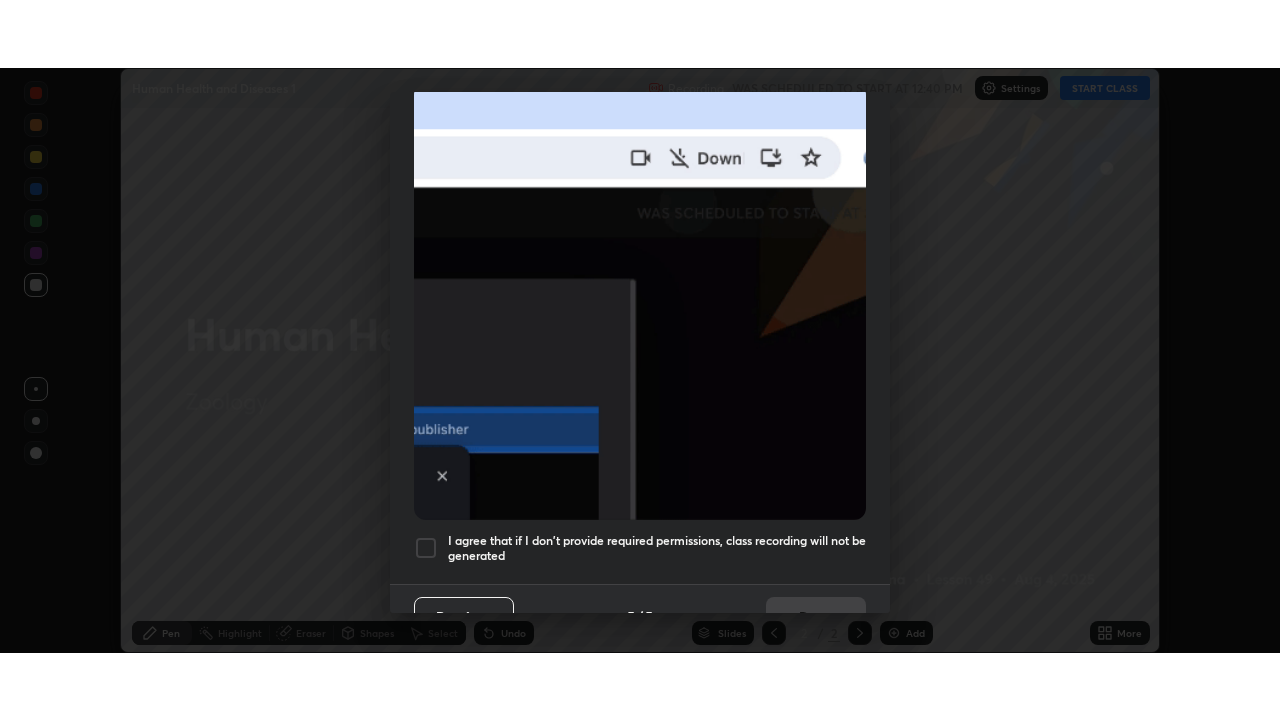 scroll, scrollTop: 479, scrollLeft: 0, axis: vertical 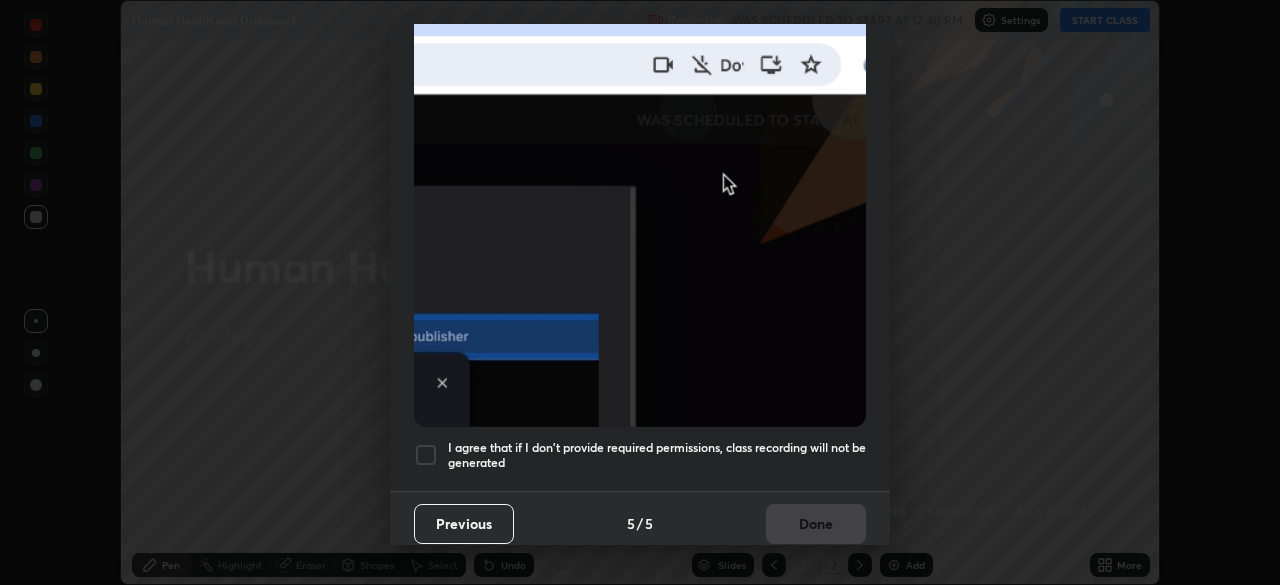 click at bounding box center (426, 455) 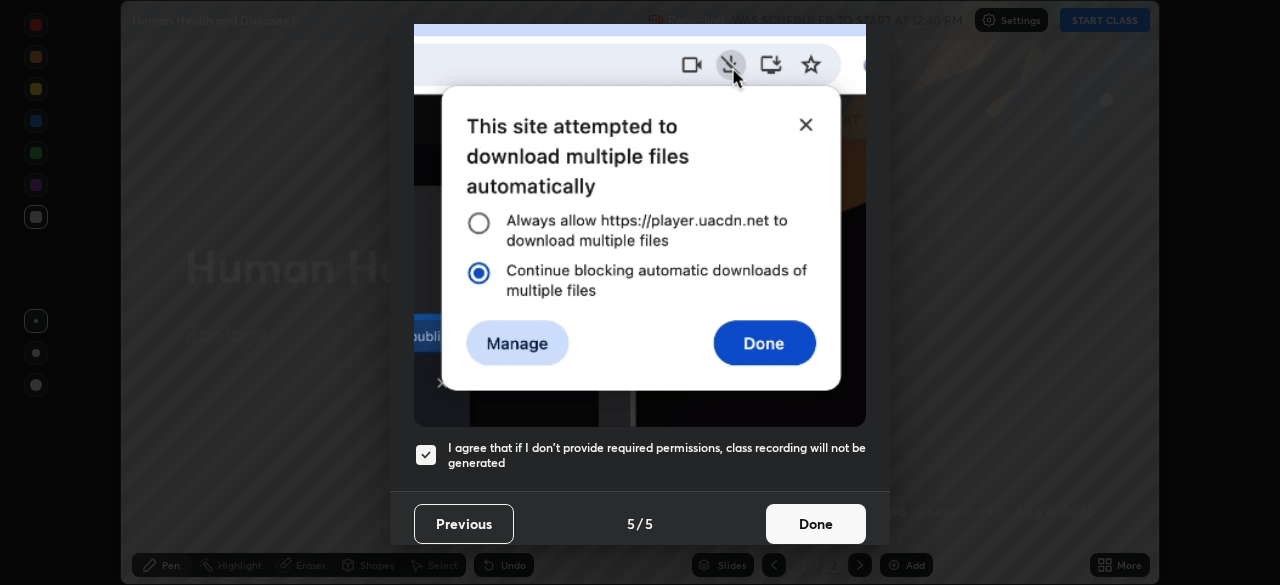 click on "Done" at bounding box center [816, 524] 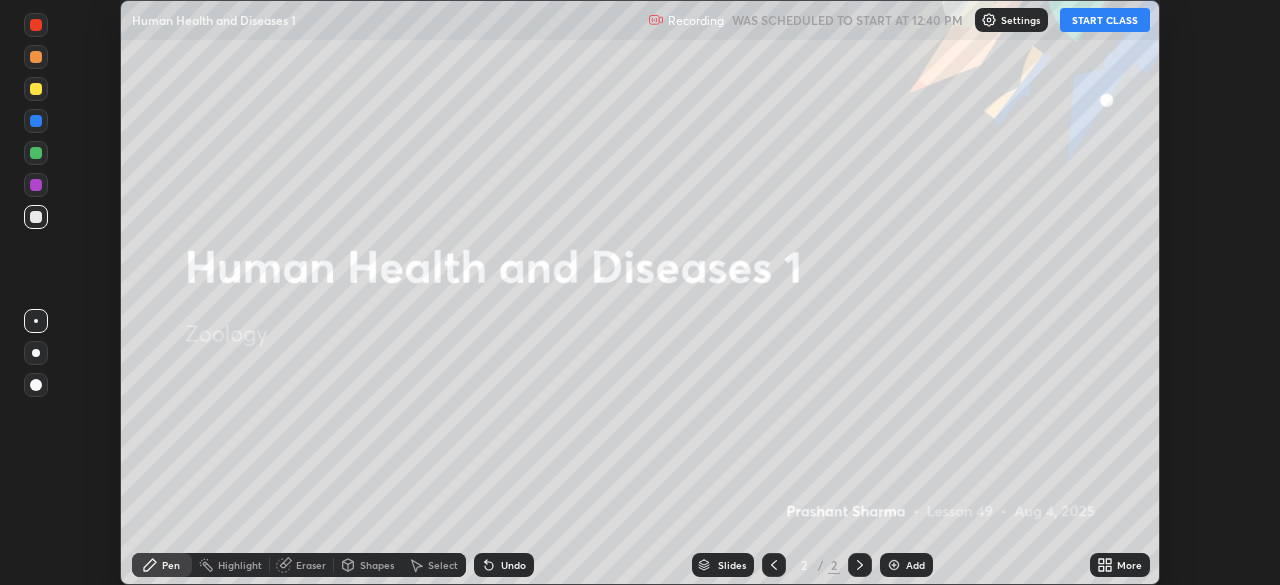 click 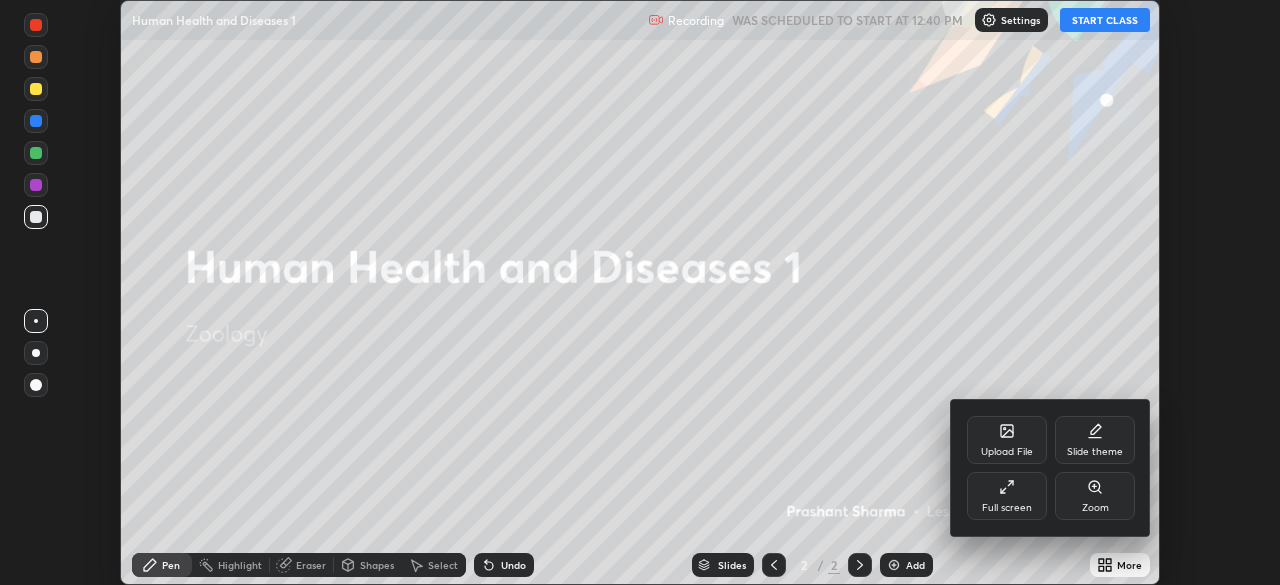 click 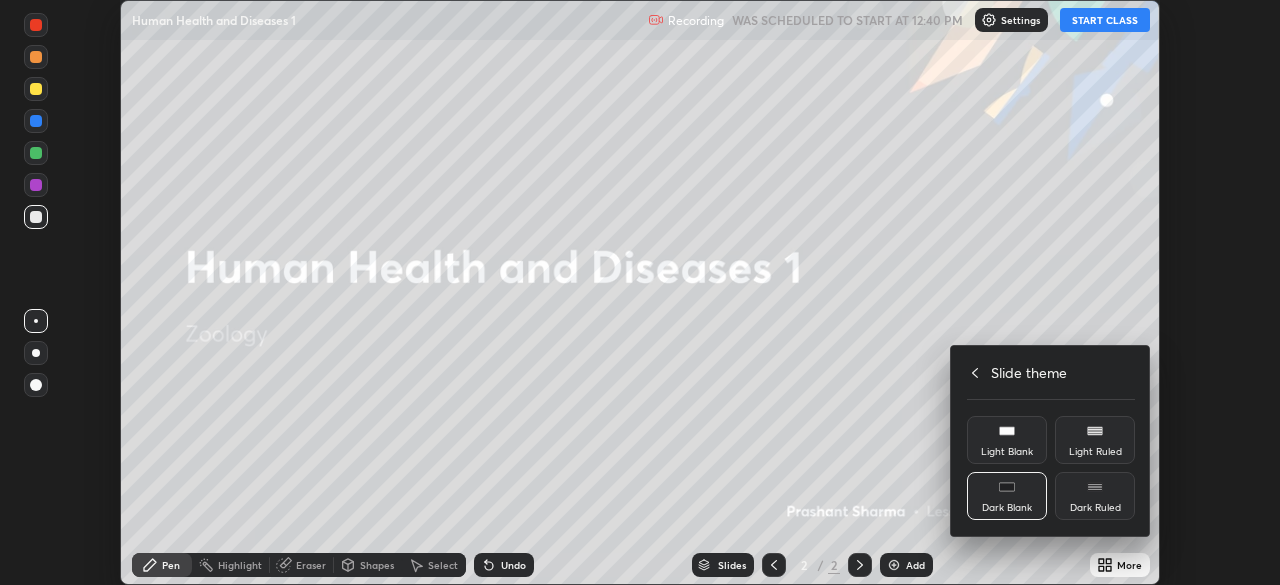 click on "Dark Blank" at bounding box center [1007, 496] 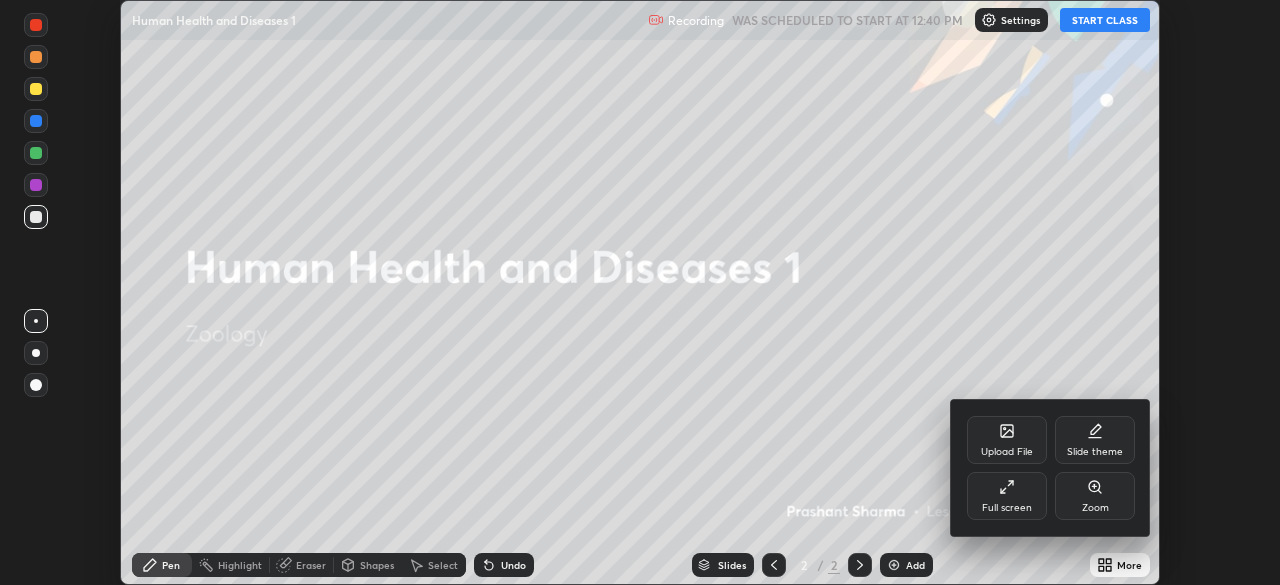 click 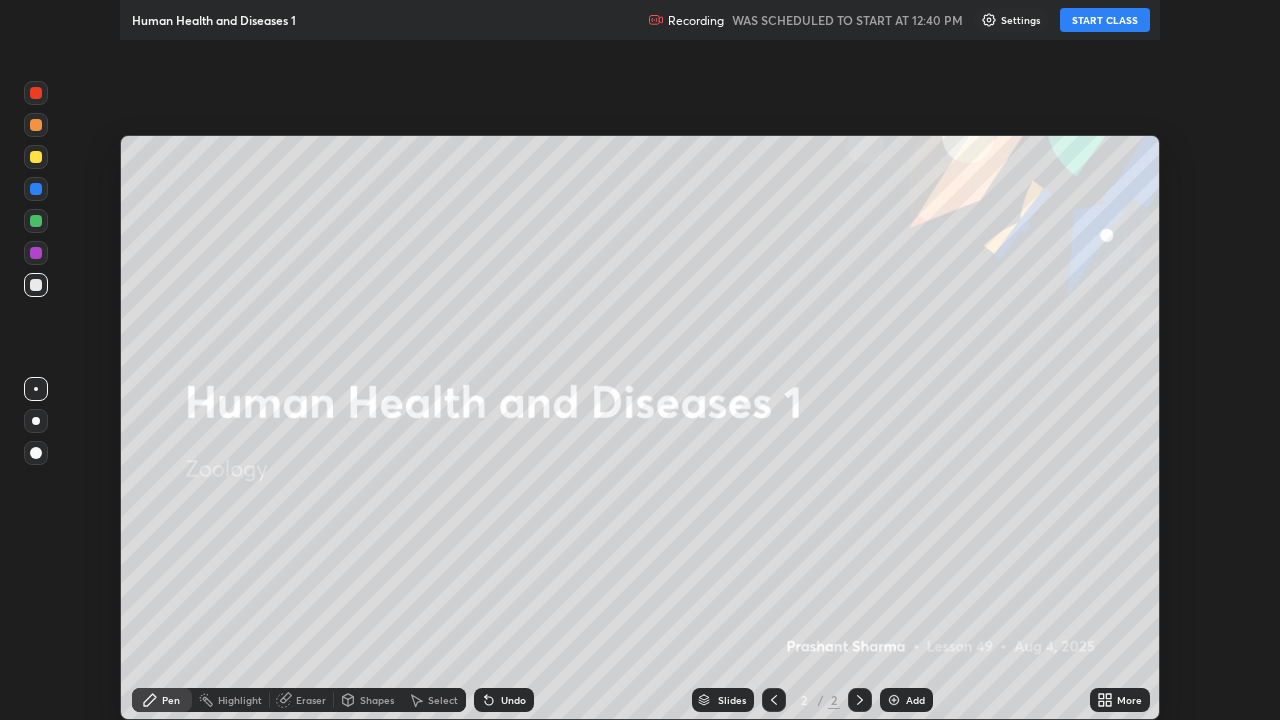 scroll, scrollTop: 99280, scrollLeft: 98720, axis: both 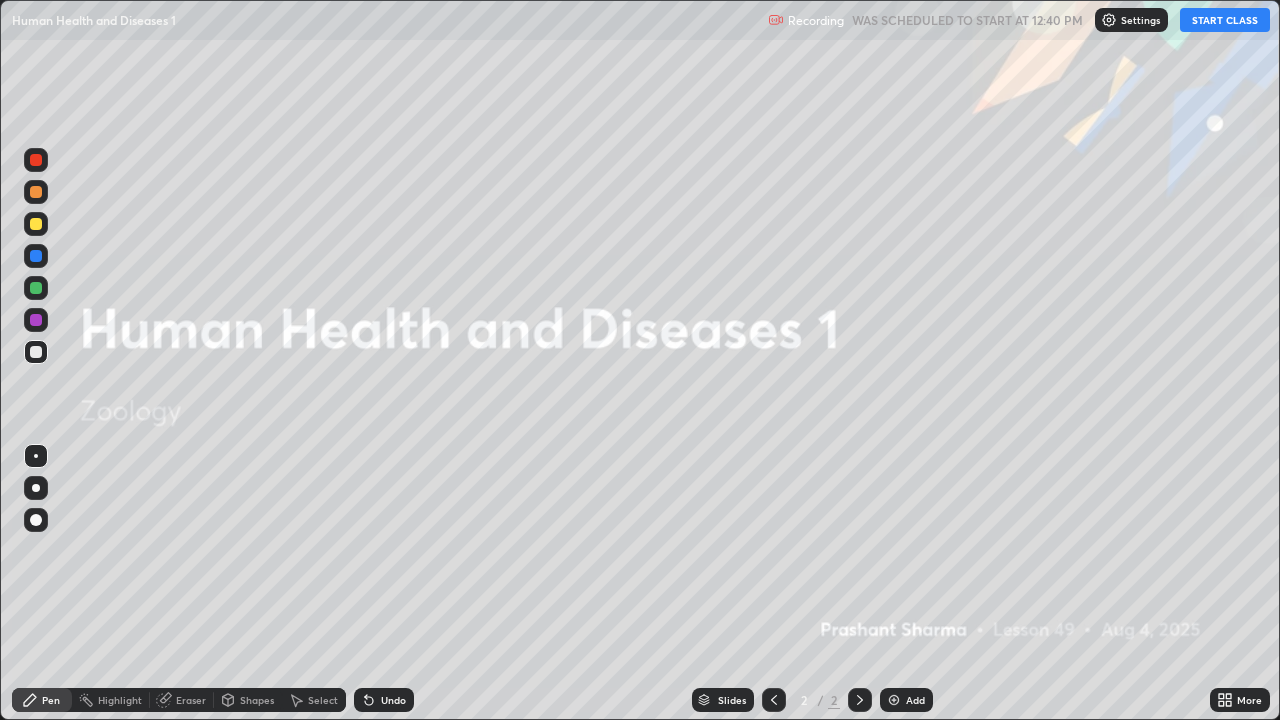 click on "Add" at bounding box center [906, 700] 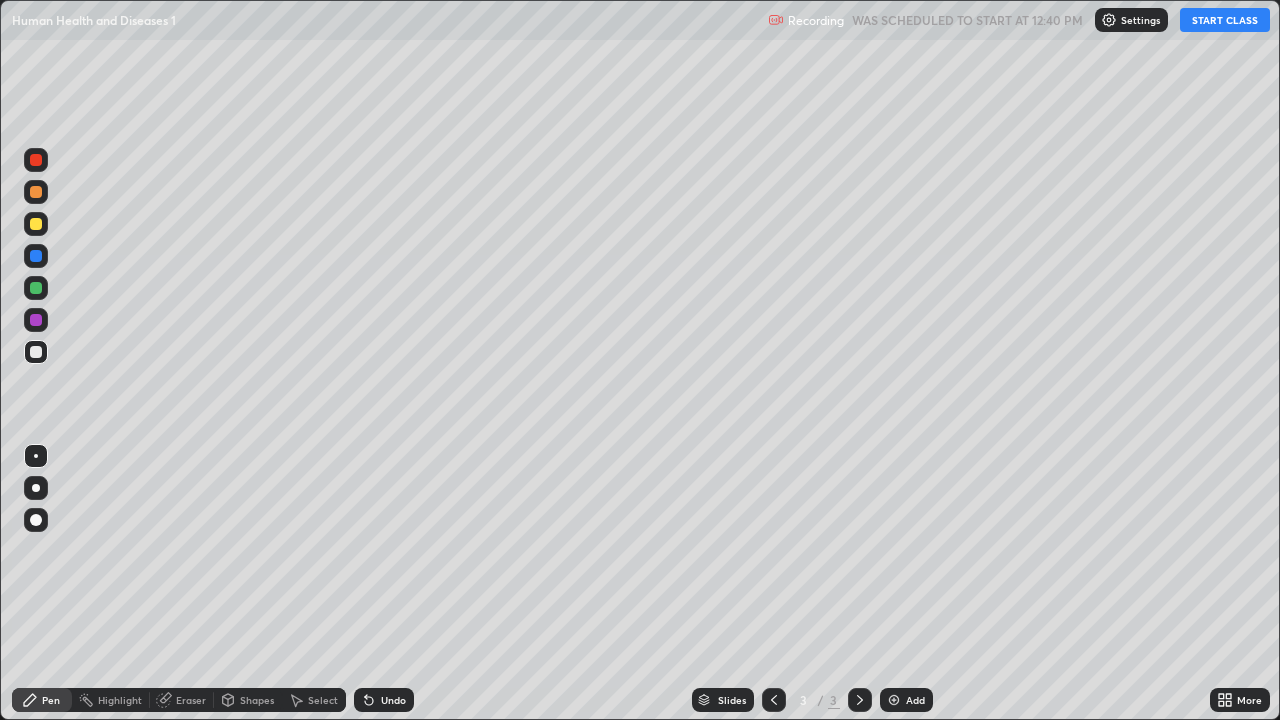 click on "START CLASS" at bounding box center [1225, 20] 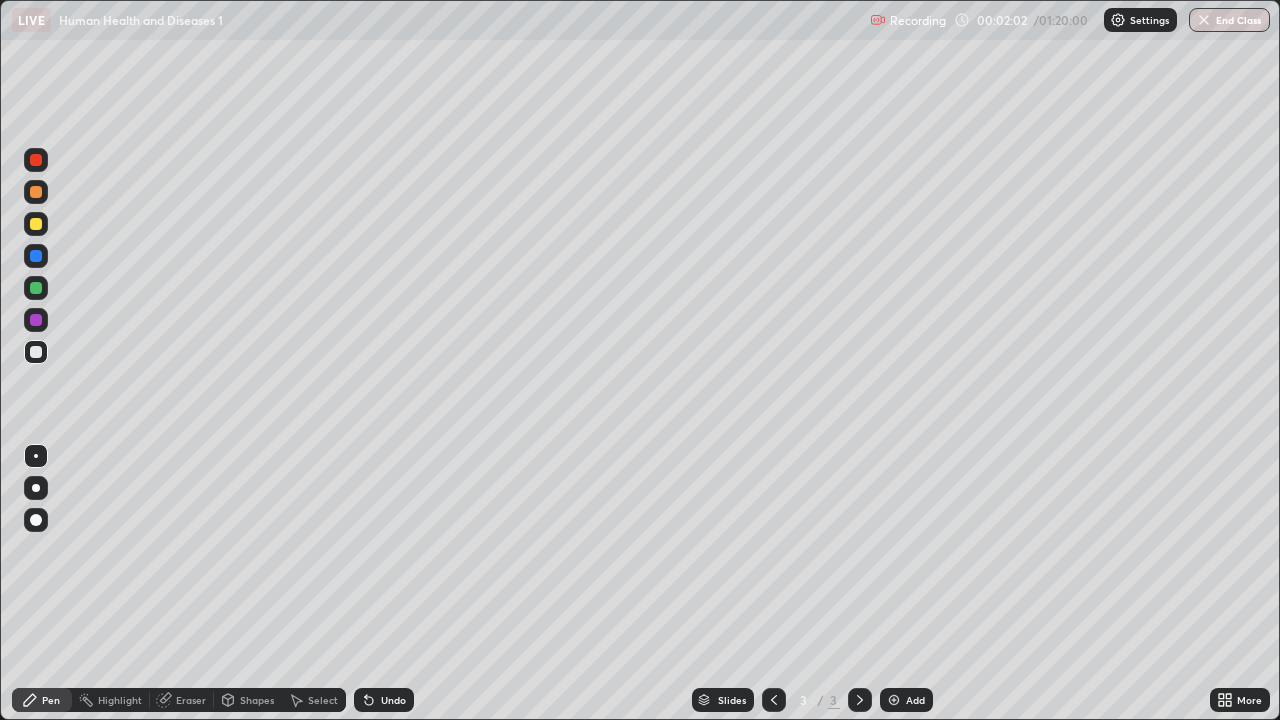 click on "More" at bounding box center [1249, 700] 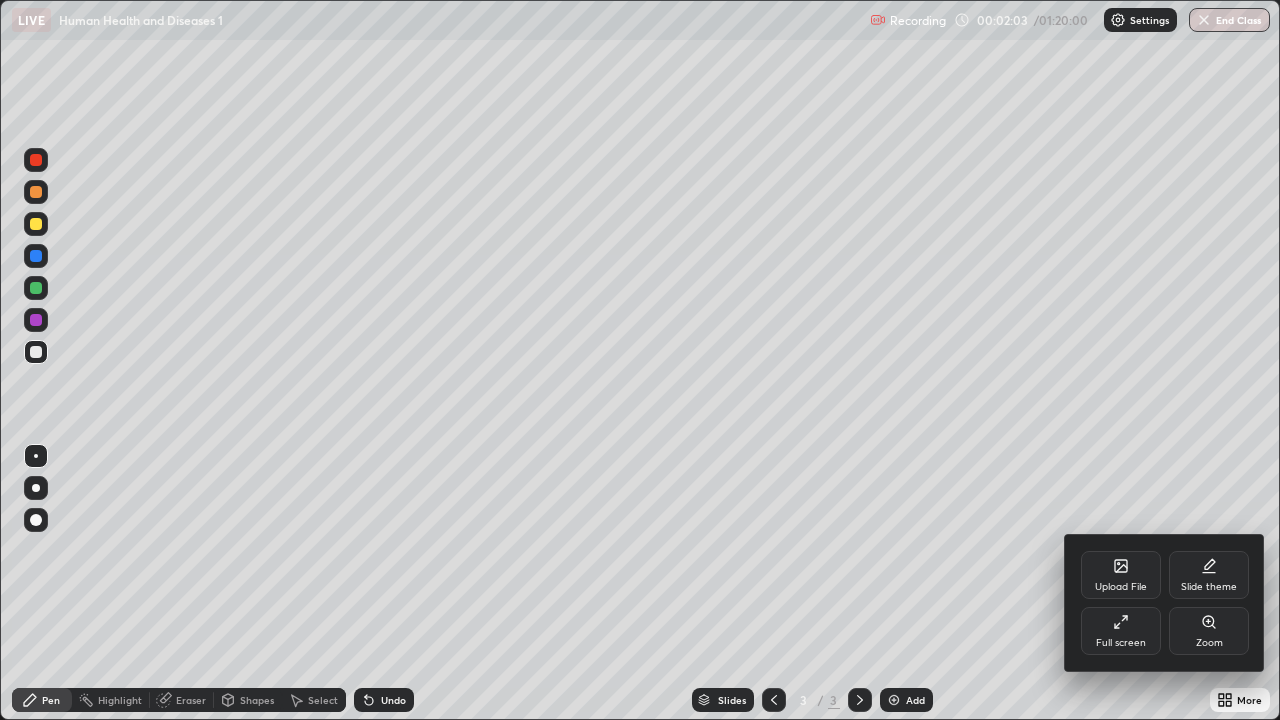 click 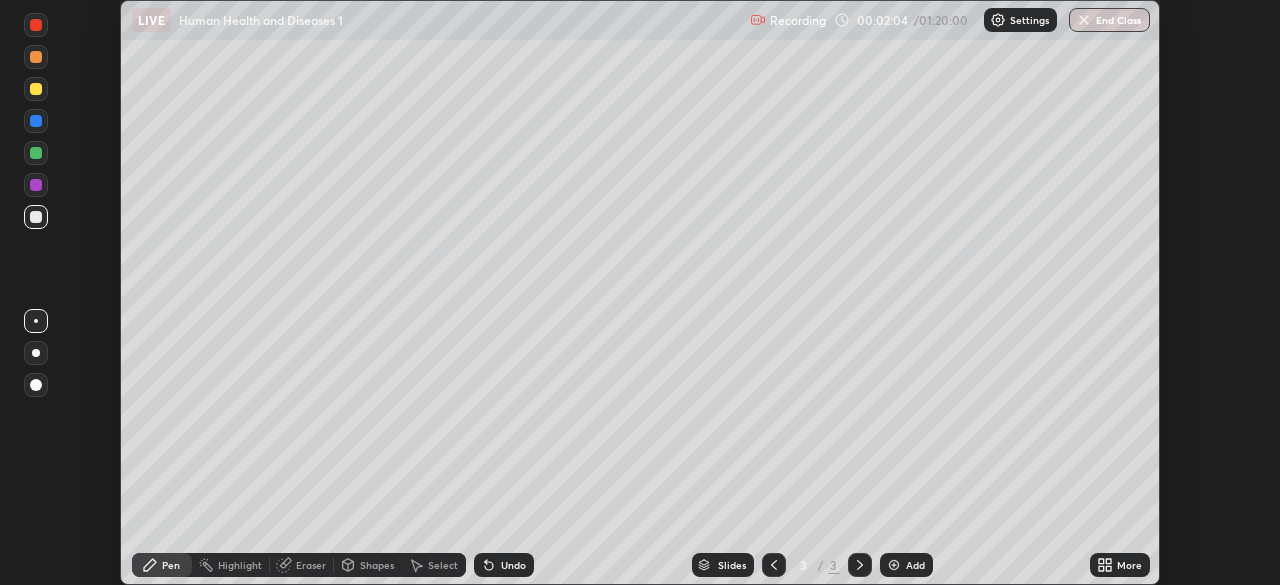 scroll, scrollTop: 585, scrollLeft: 1280, axis: both 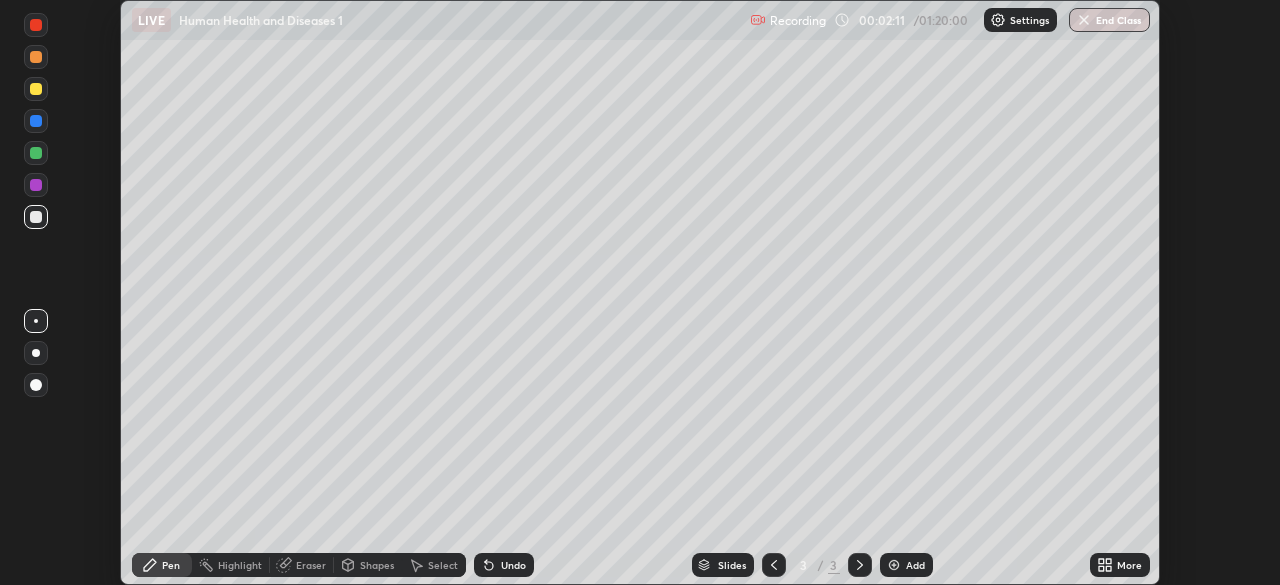 click on "More" at bounding box center [1129, 565] 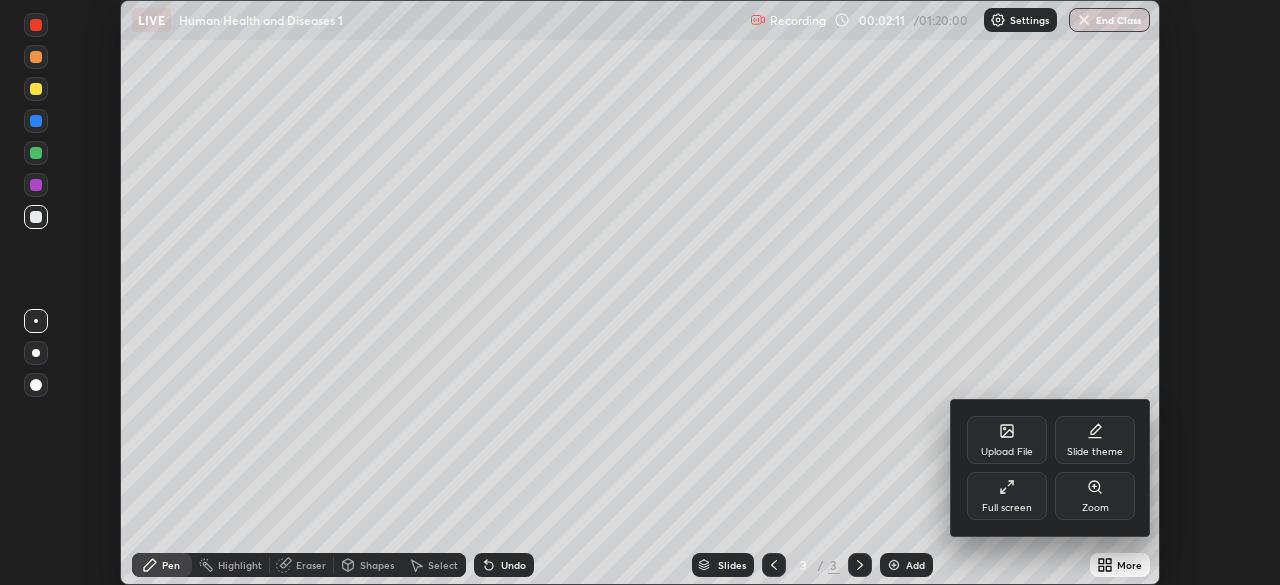 click on "Full screen" at bounding box center (1007, 496) 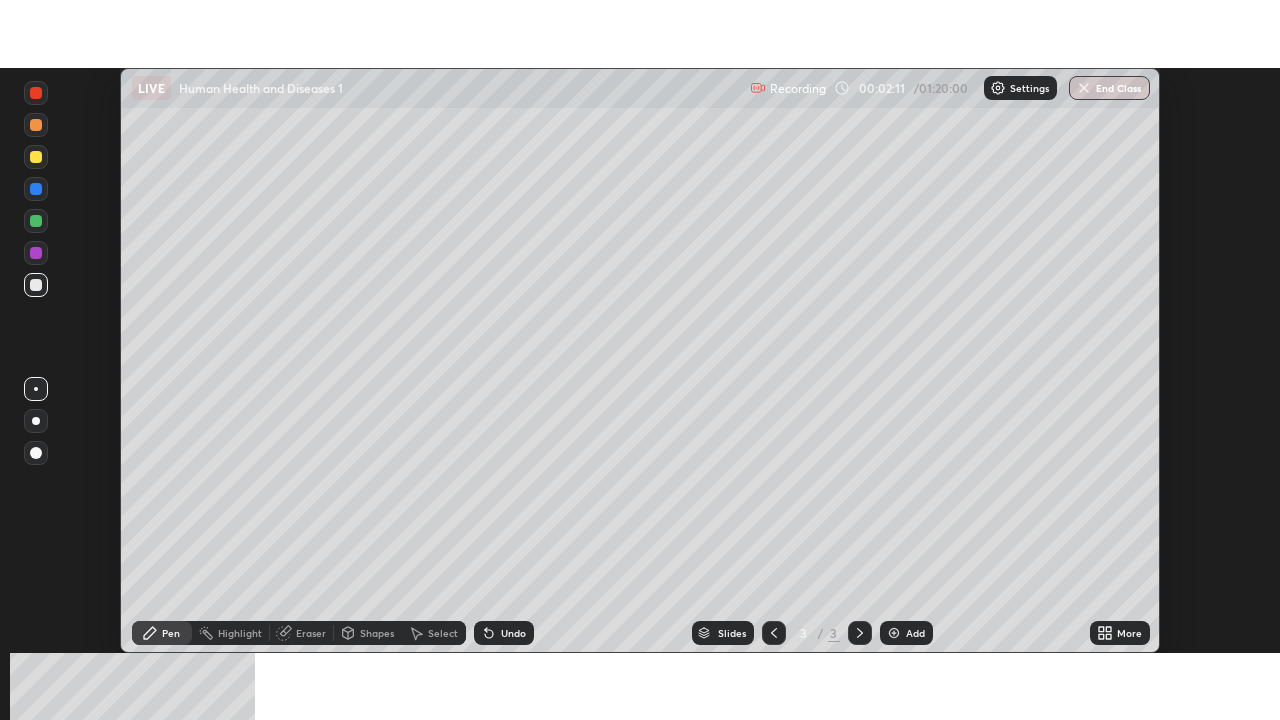 scroll, scrollTop: 99280, scrollLeft: 98720, axis: both 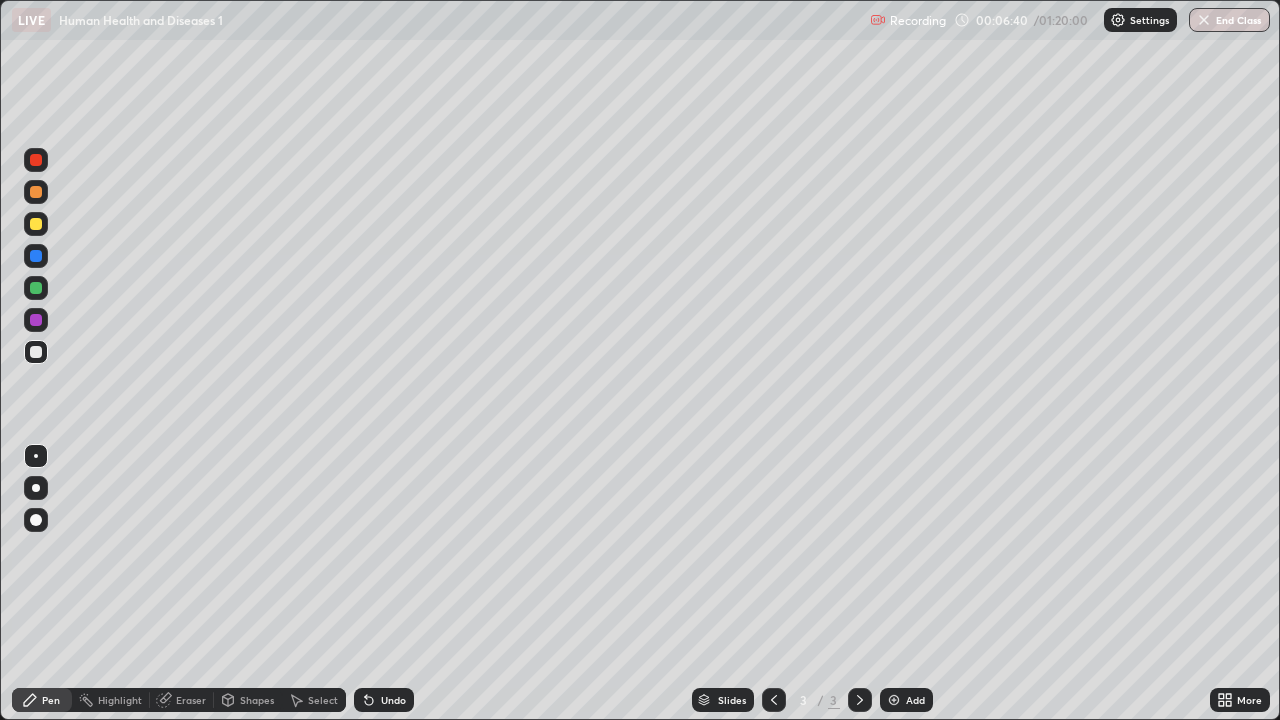 click on "Undo" at bounding box center (384, 700) 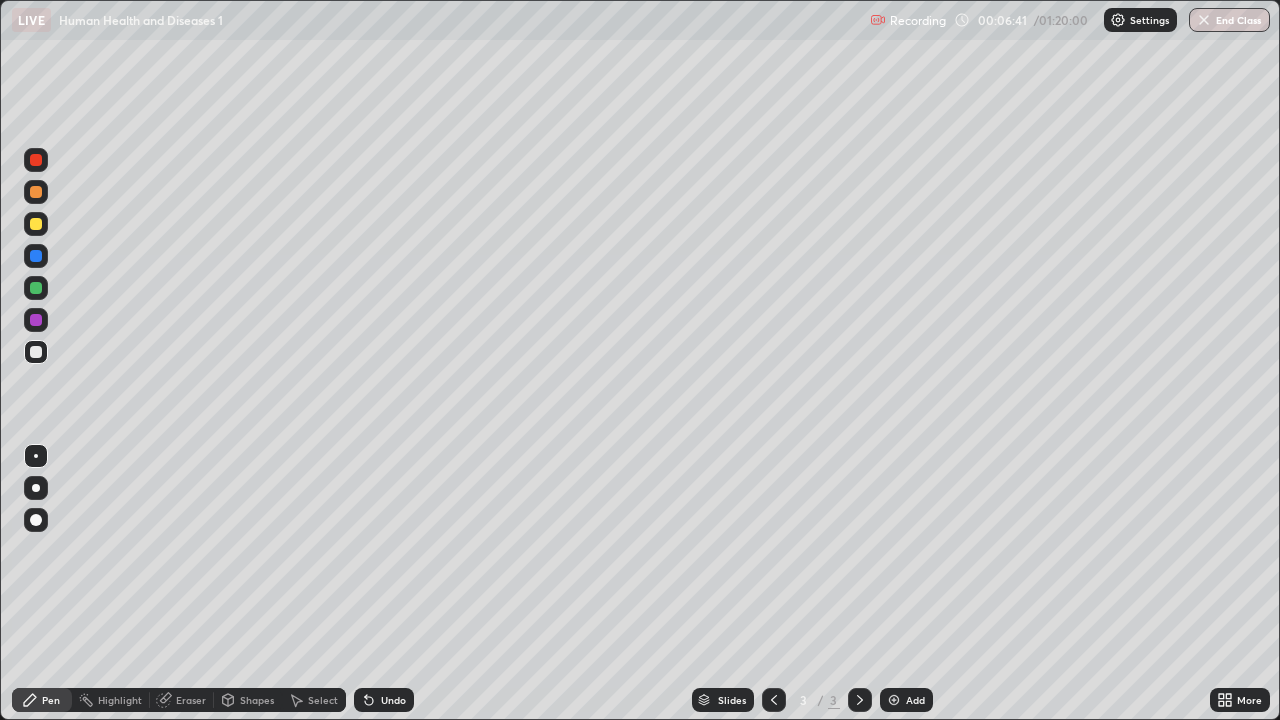 click on "Undo" at bounding box center (384, 700) 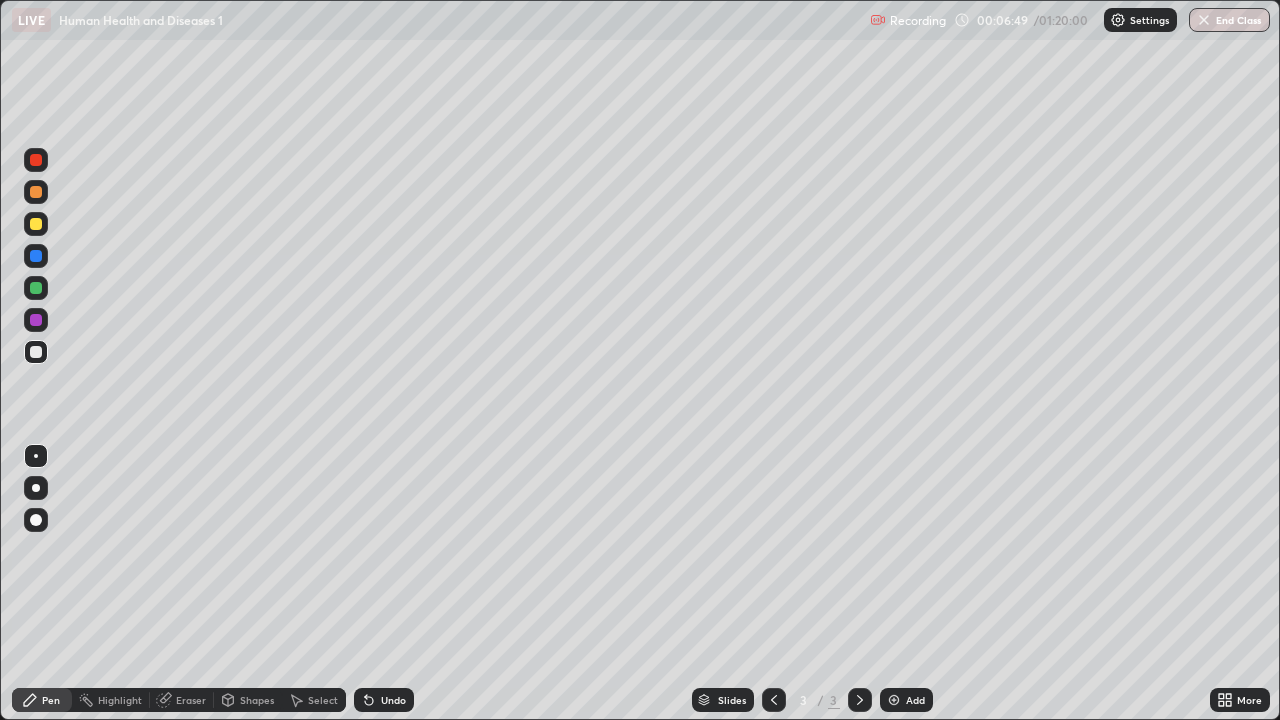 click at bounding box center [36, 288] 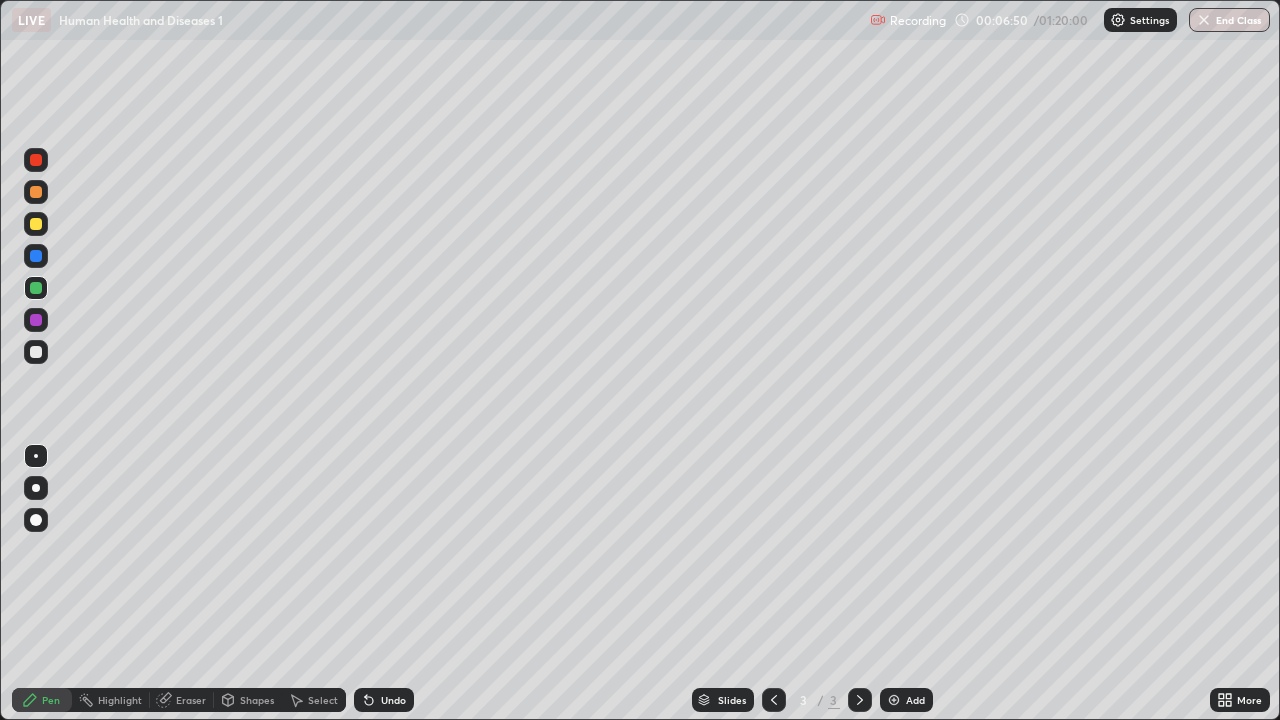 click at bounding box center [36, 288] 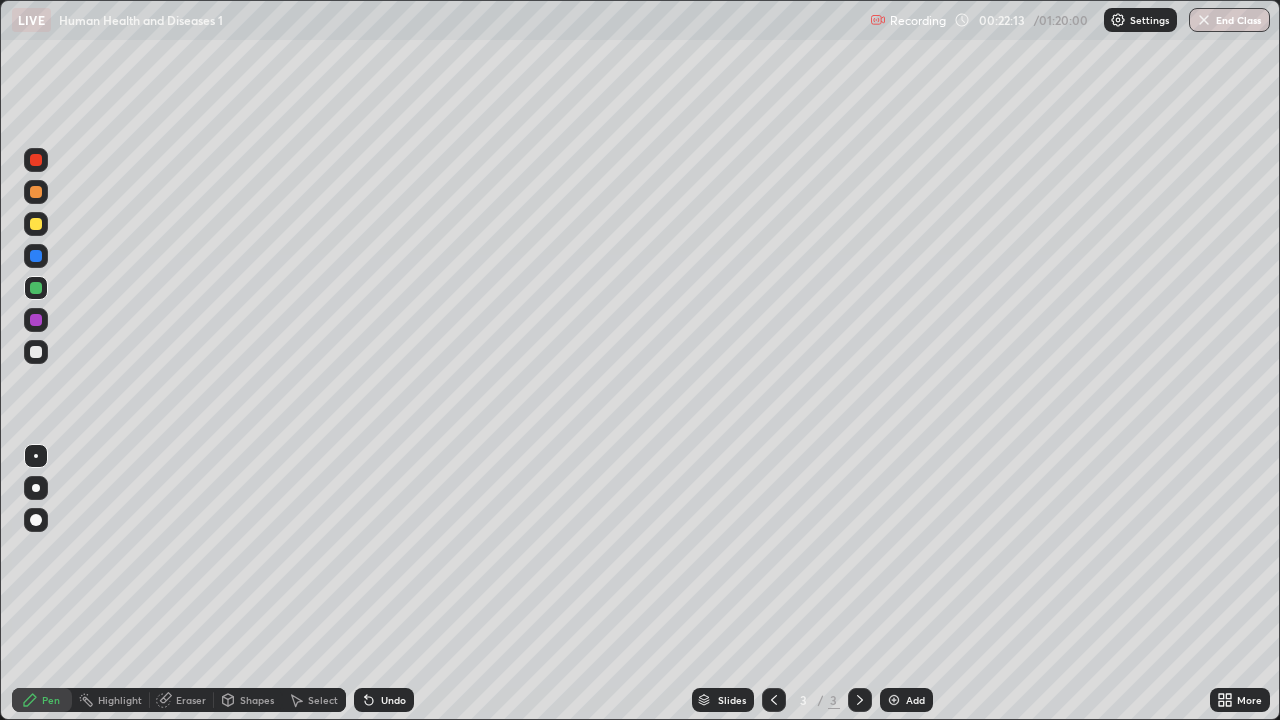 click on "More" at bounding box center (1240, 700) 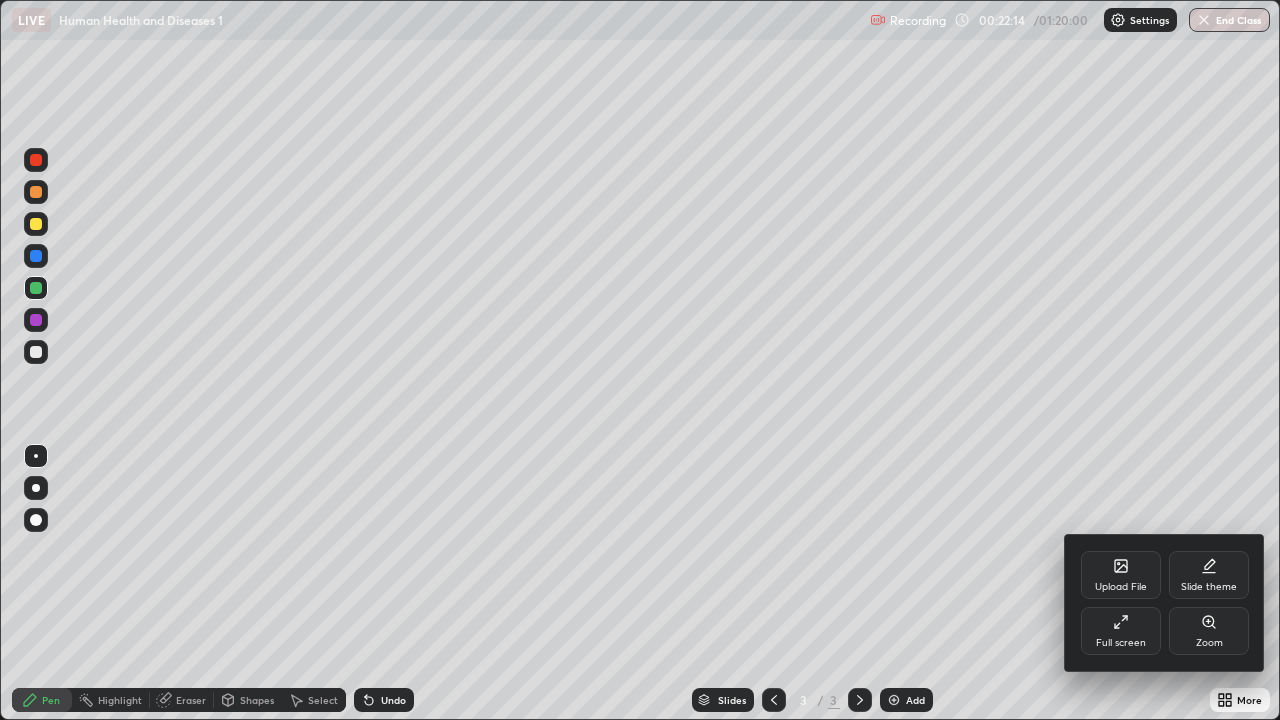 click on "Full screen" at bounding box center [1121, 631] 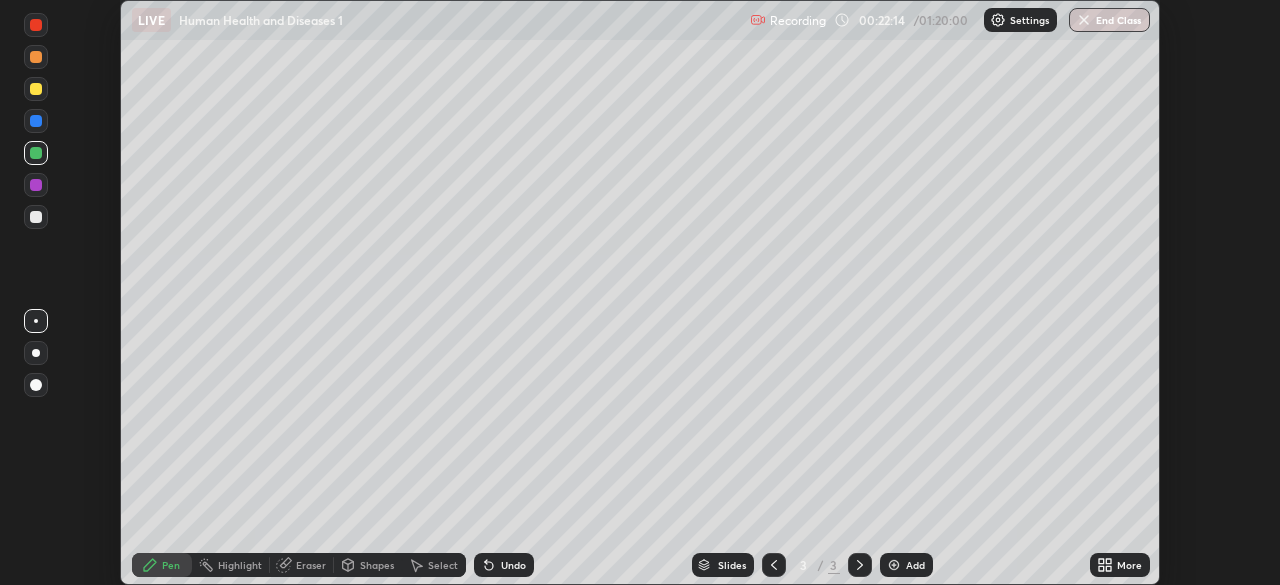 scroll, scrollTop: 585, scrollLeft: 1280, axis: both 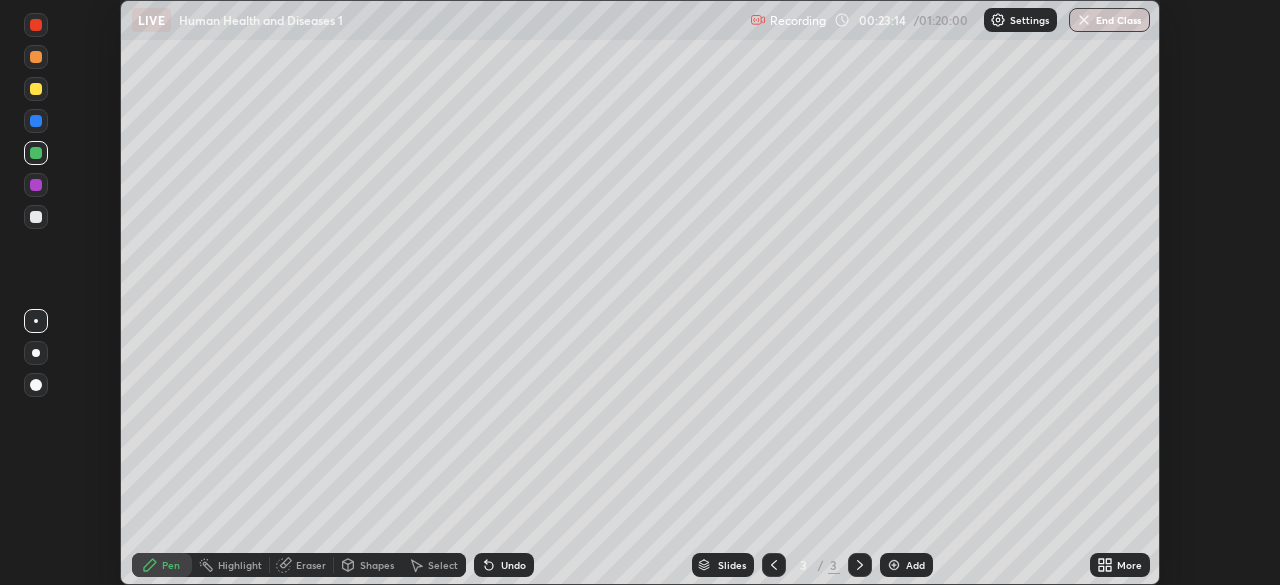 click 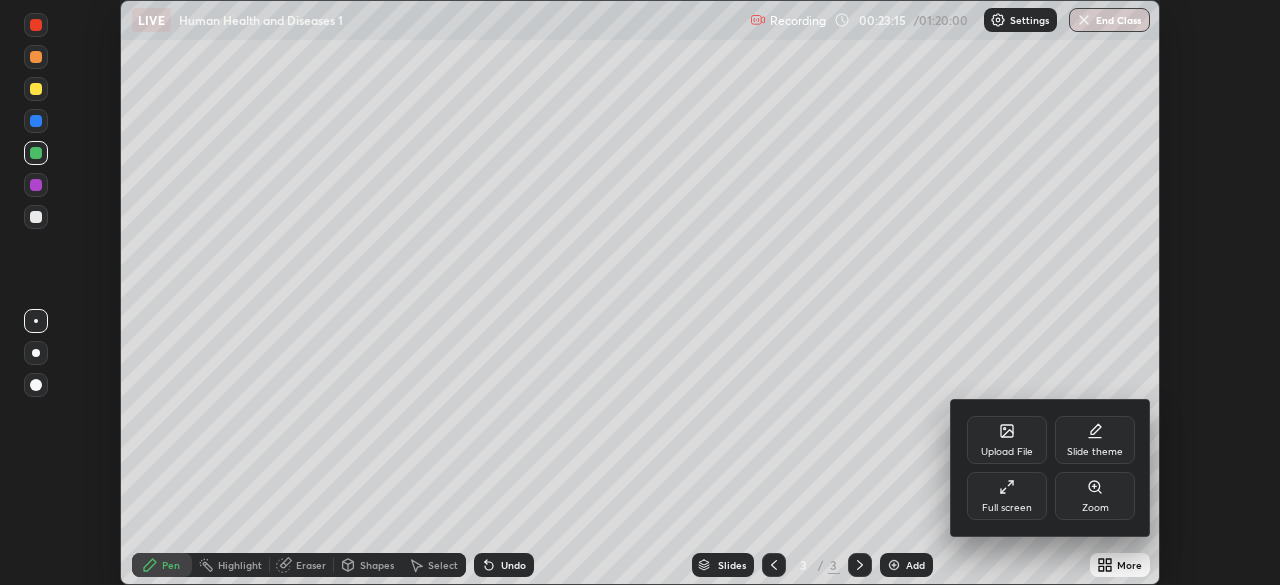 click 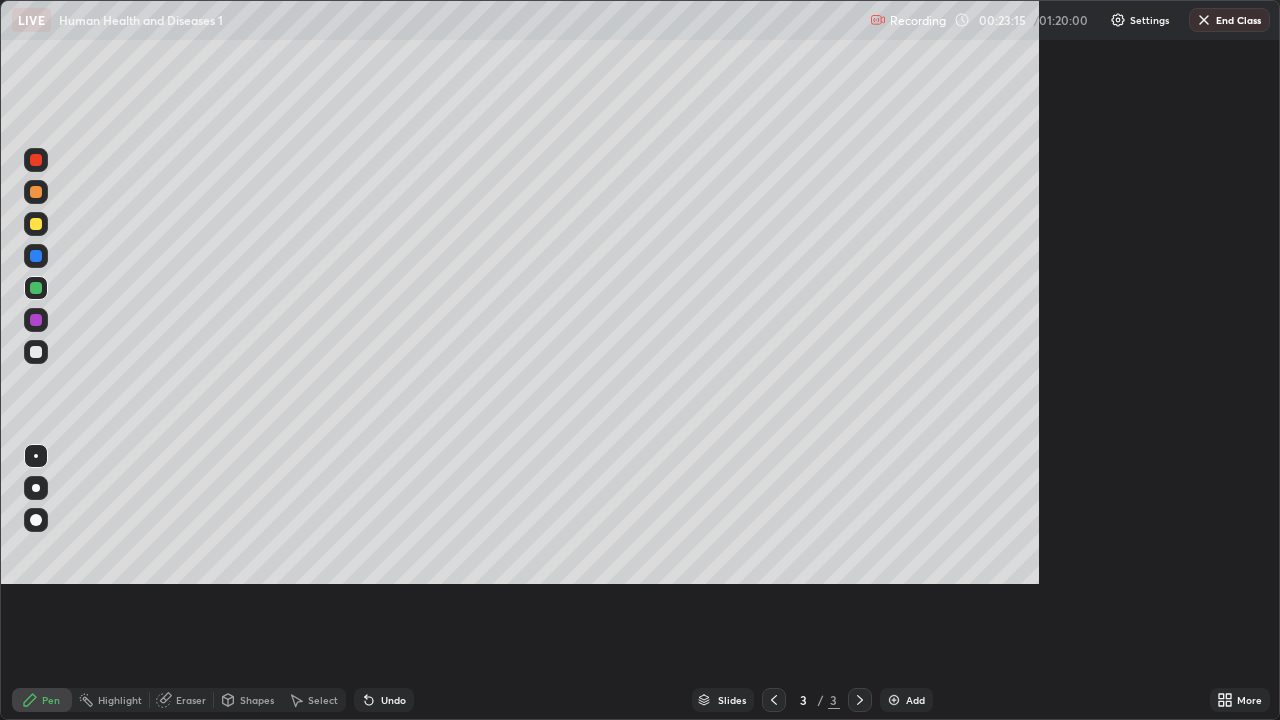 scroll, scrollTop: 99280, scrollLeft: 98720, axis: both 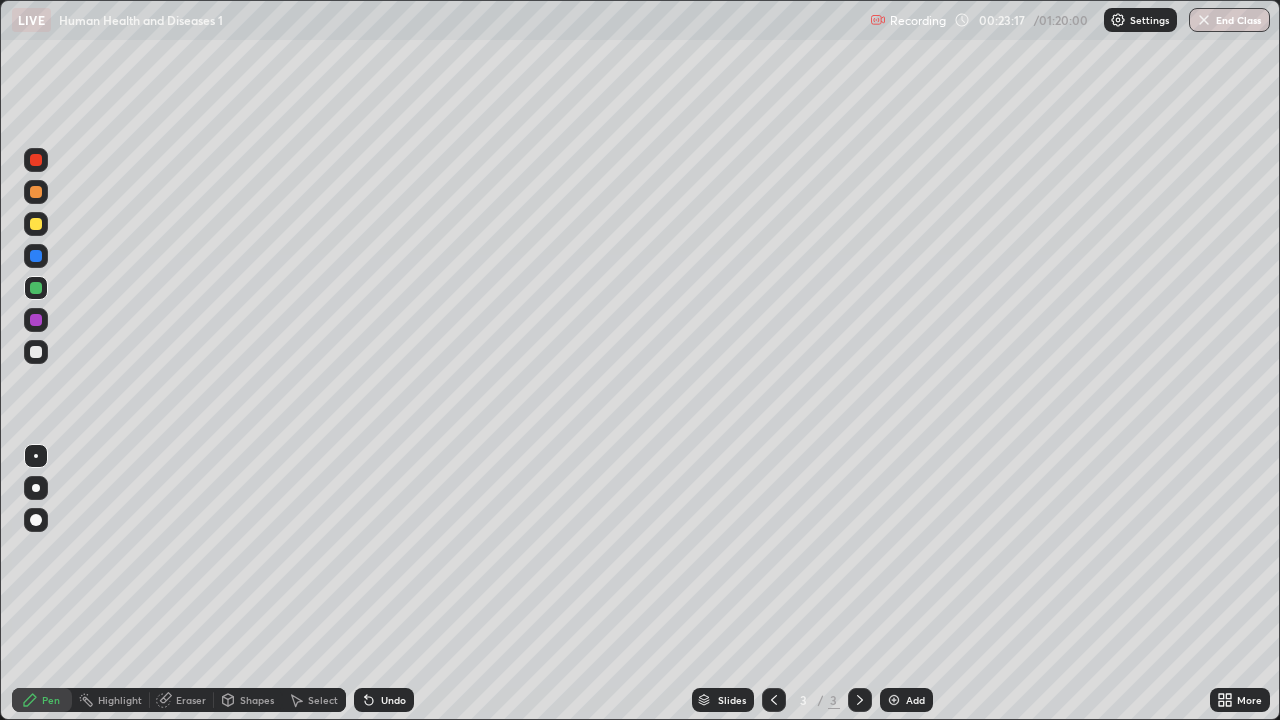 click on "Add" at bounding box center [906, 700] 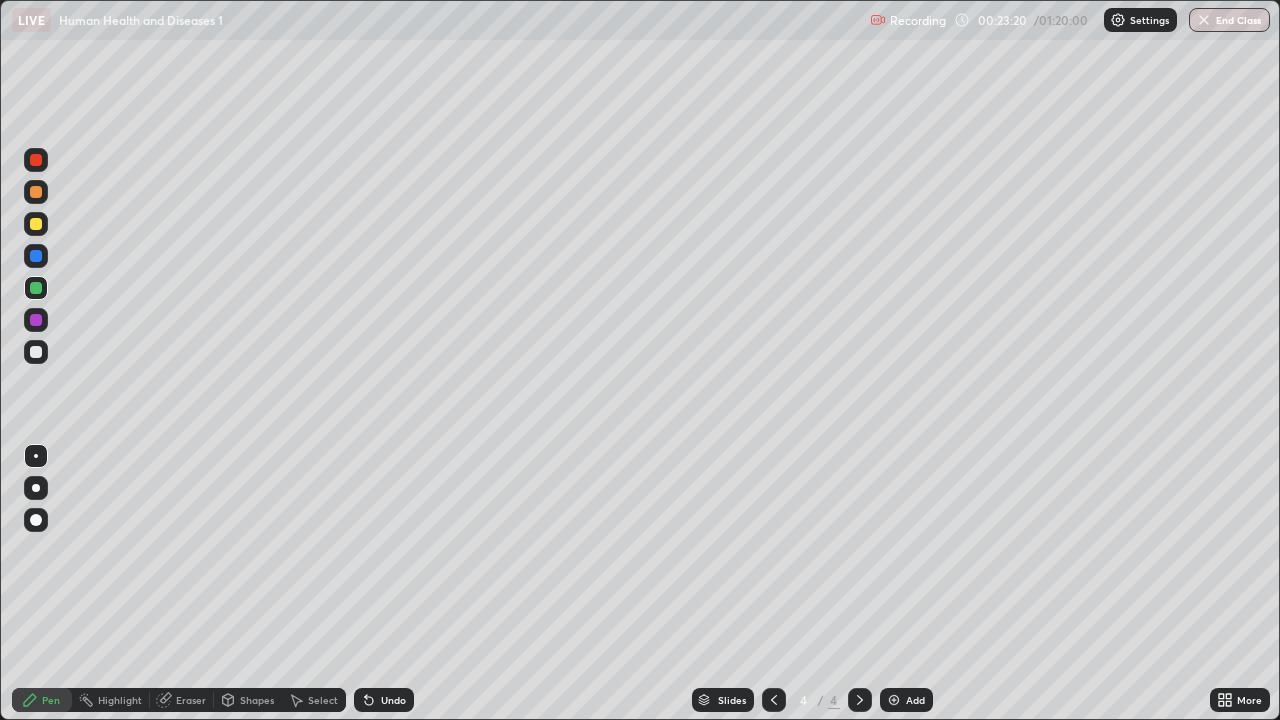 click on "Pen" at bounding box center [42, 700] 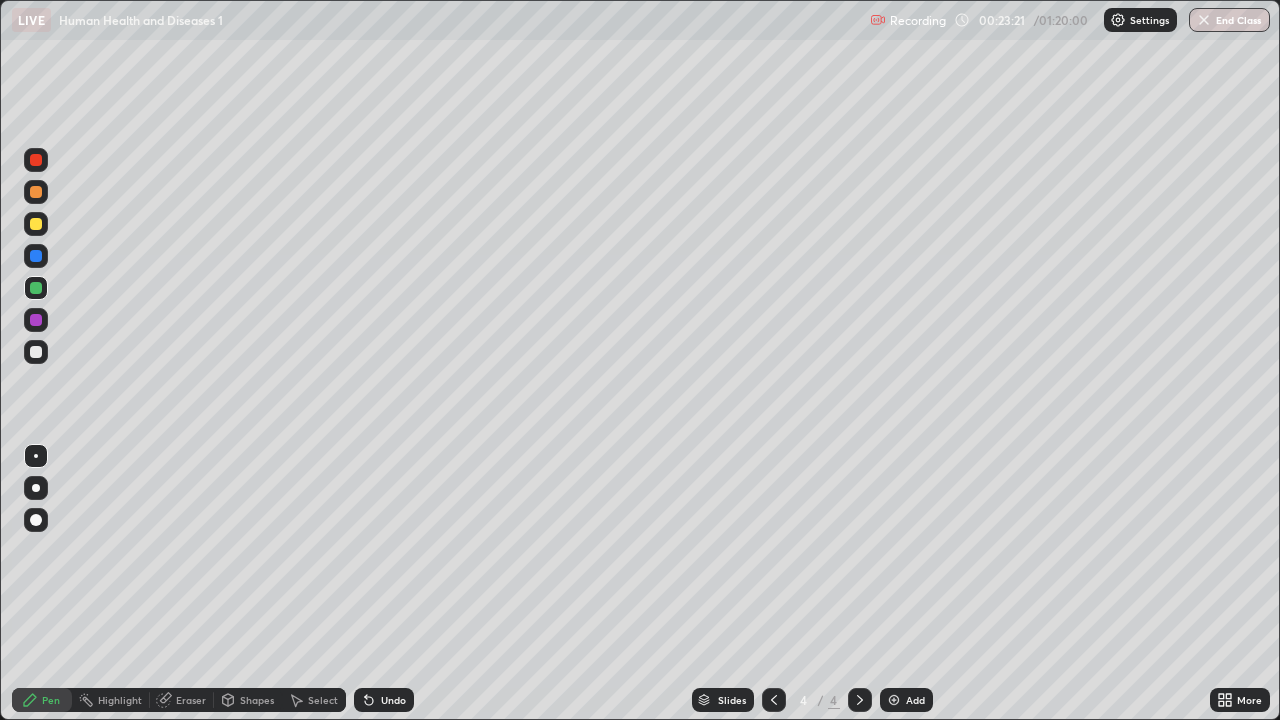 click at bounding box center (36, 456) 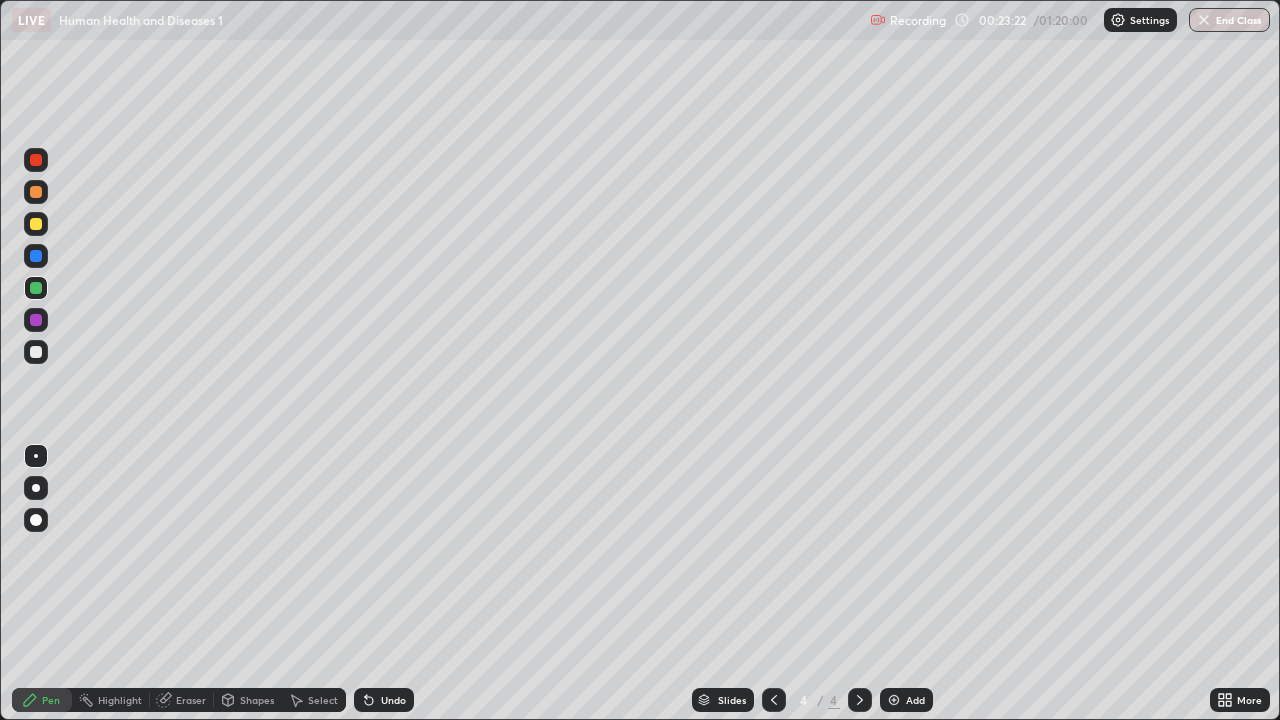 click at bounding box center [36, 224] 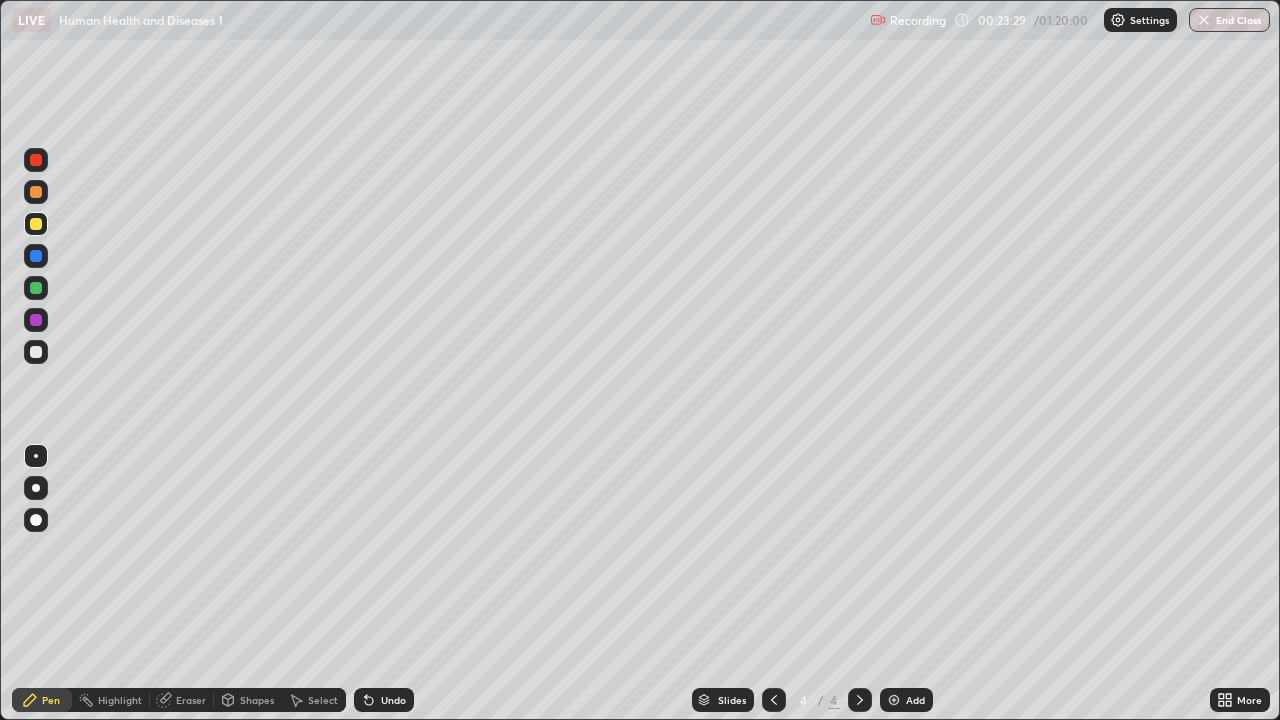 click on "Select" at bounding box center (323, 700) 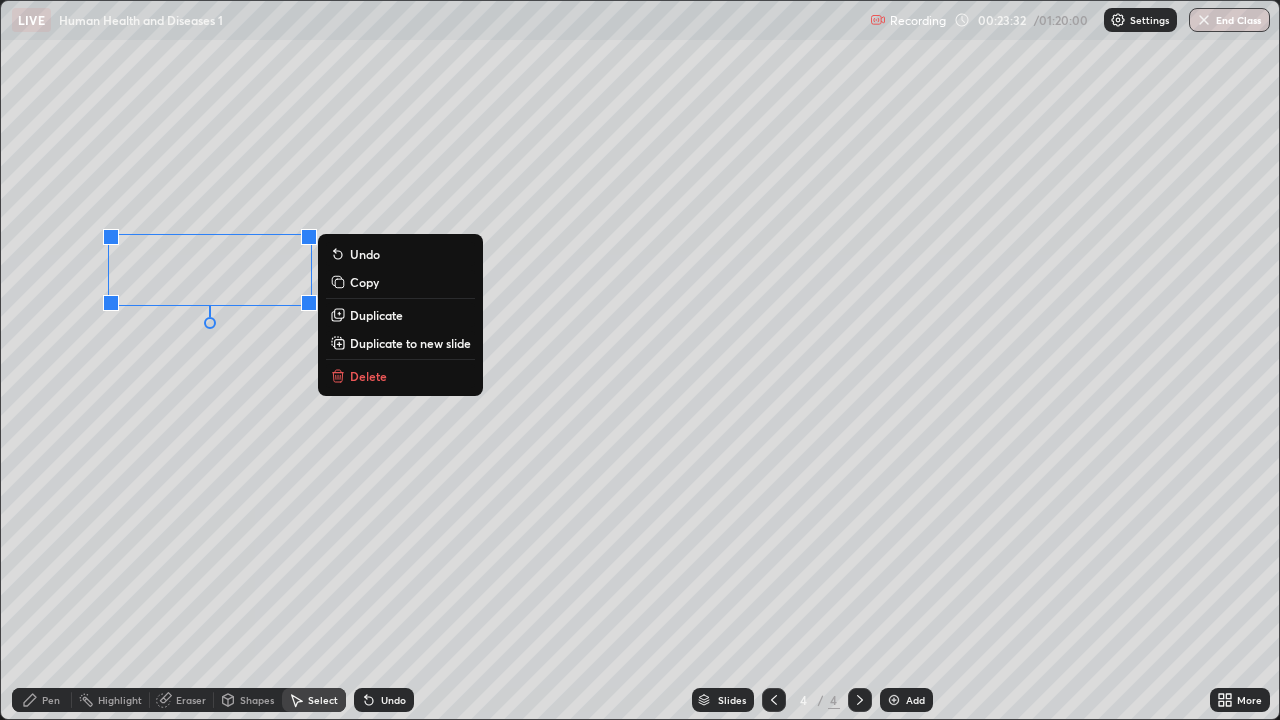 click on "0 ° Undo Copy Duplicate Duplicate to new slide Delete" at bounding box center [640, 360] 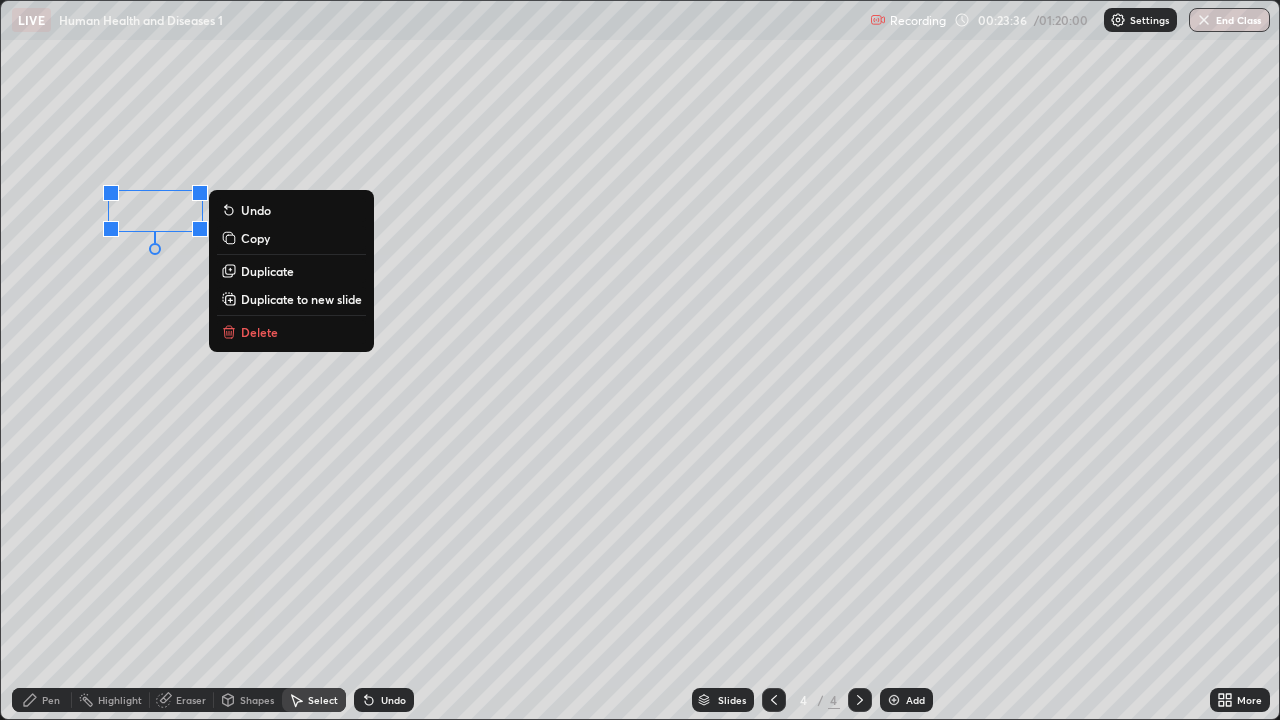 click on "0 ° Undo Copy Duplicate Duplicate to new slide Delete" at bounding box center (640, 360) 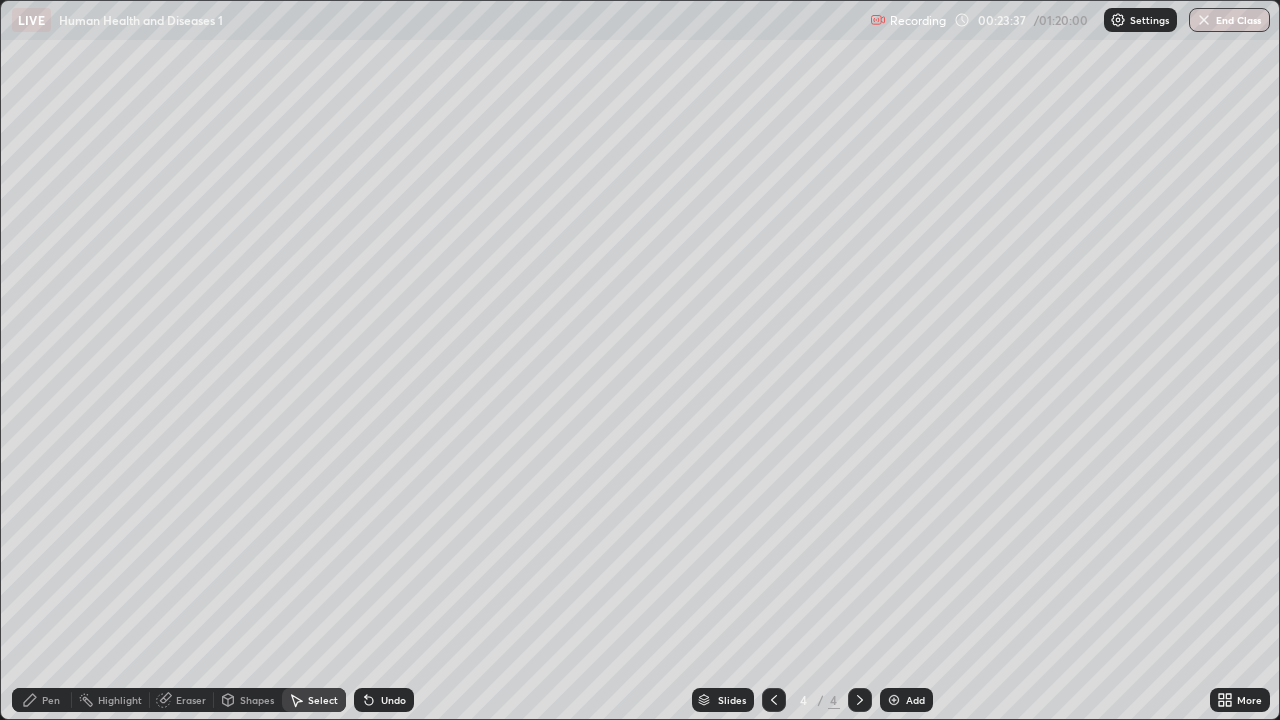 click on "Pen" at bounding box center [42, 700] 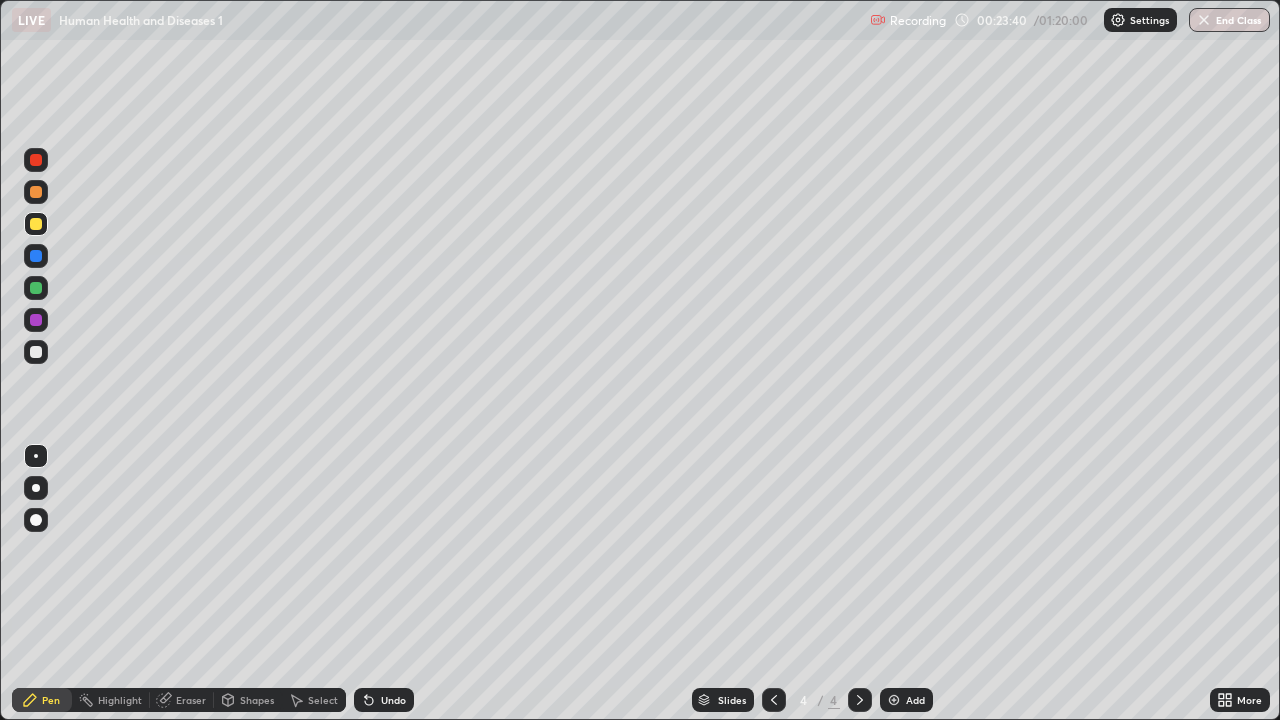 click on "Select" at bounding box center (323, 700) 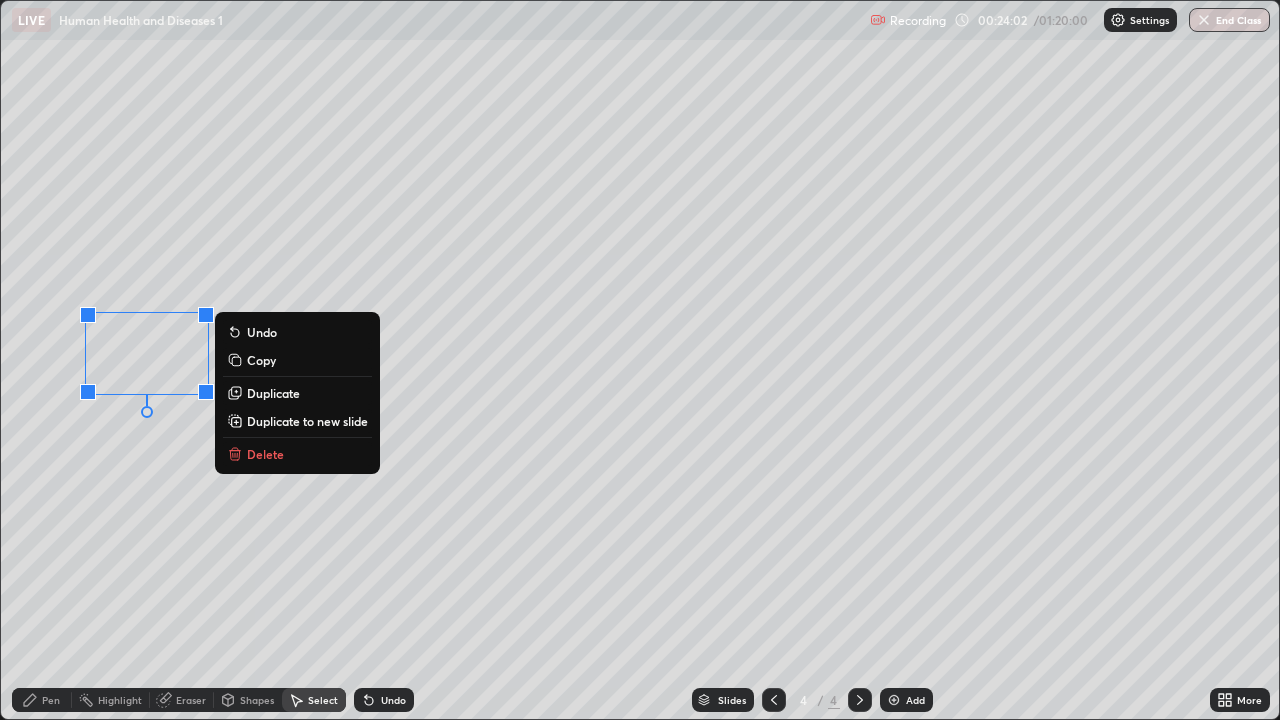 click on "0 ° Undo Copy Duplicate Duplicate to new slide Delete" at bounding box center (640, 360) 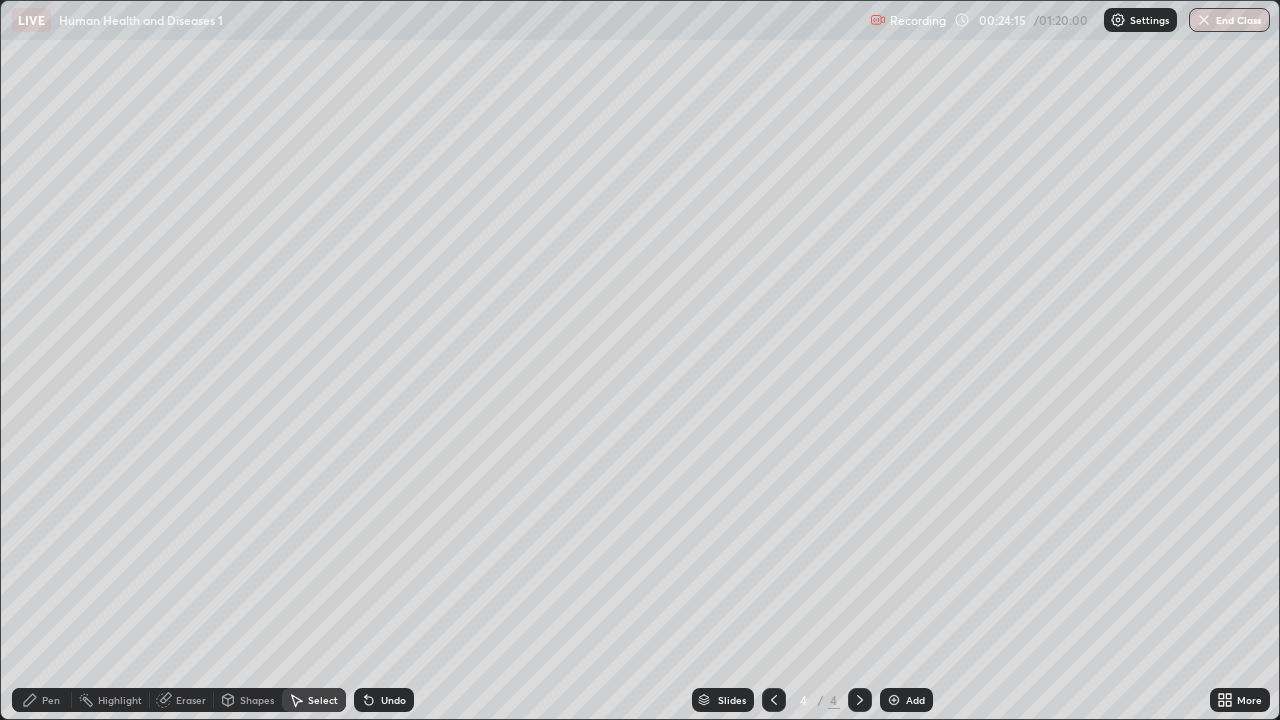 click on "Pen" at bounding box center [51, 700] 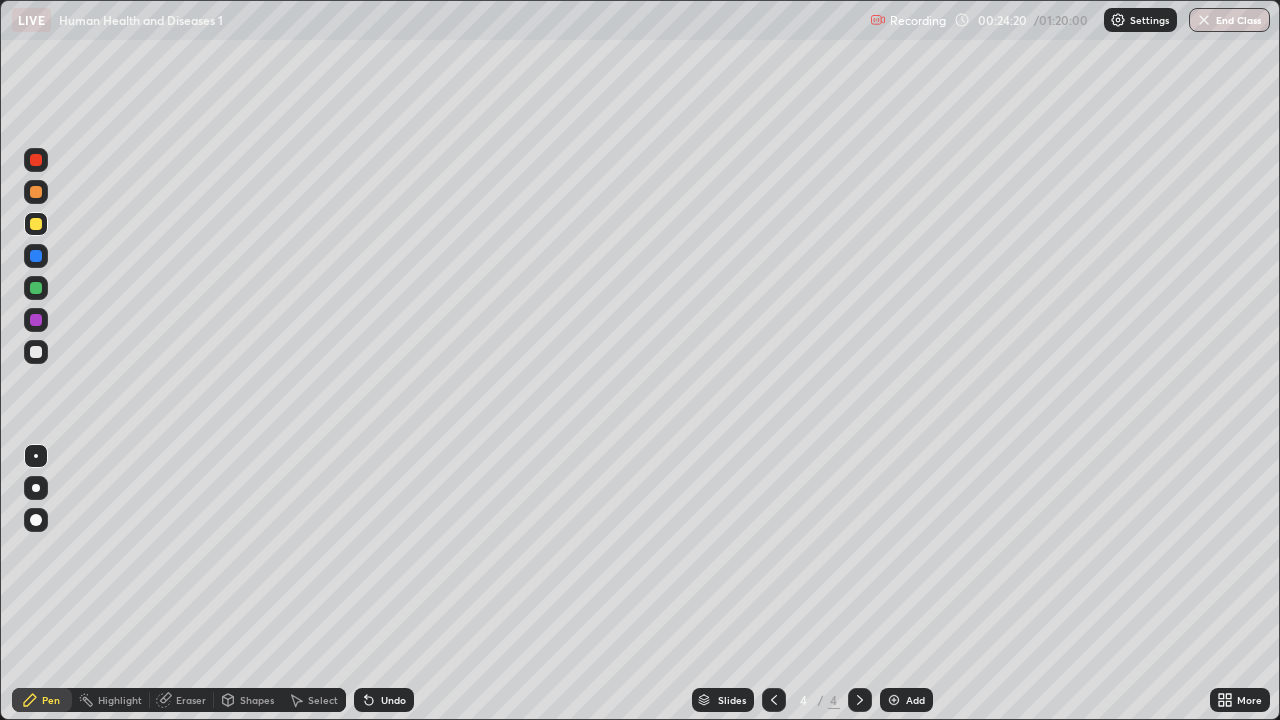 click on "Undo" at bounding box center (380, 700) 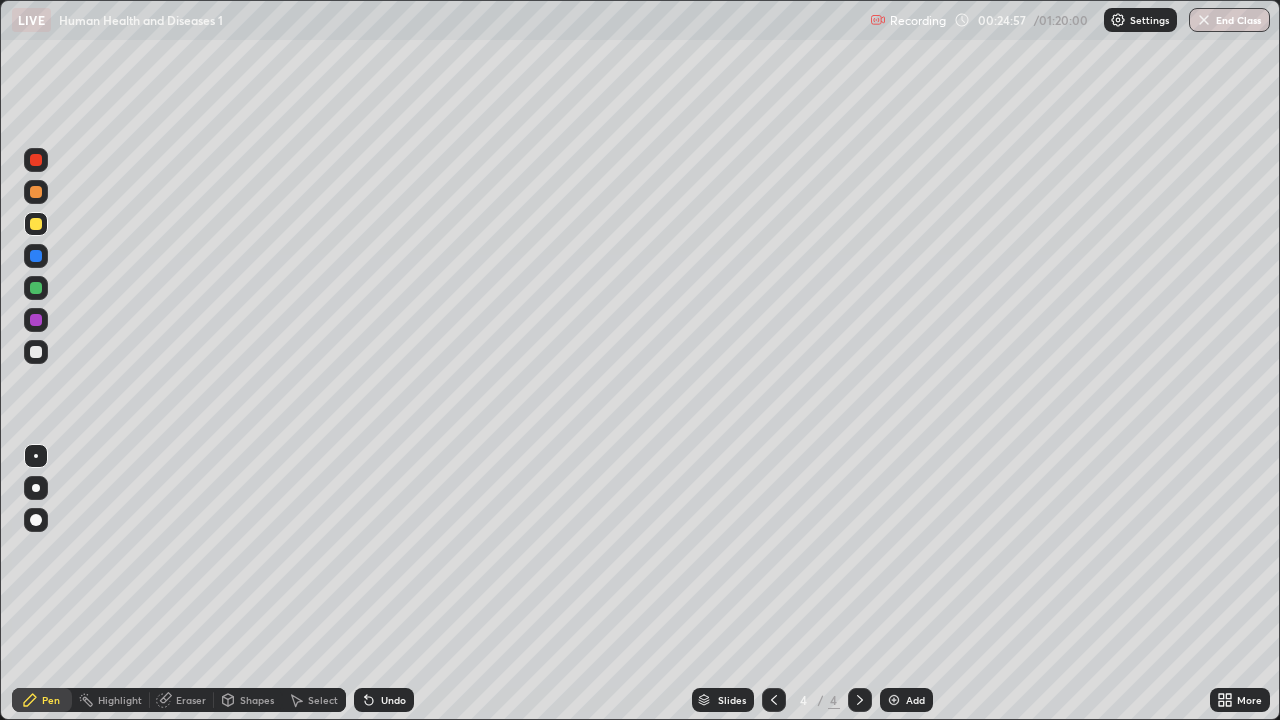 click at bounding box center (36, 352) 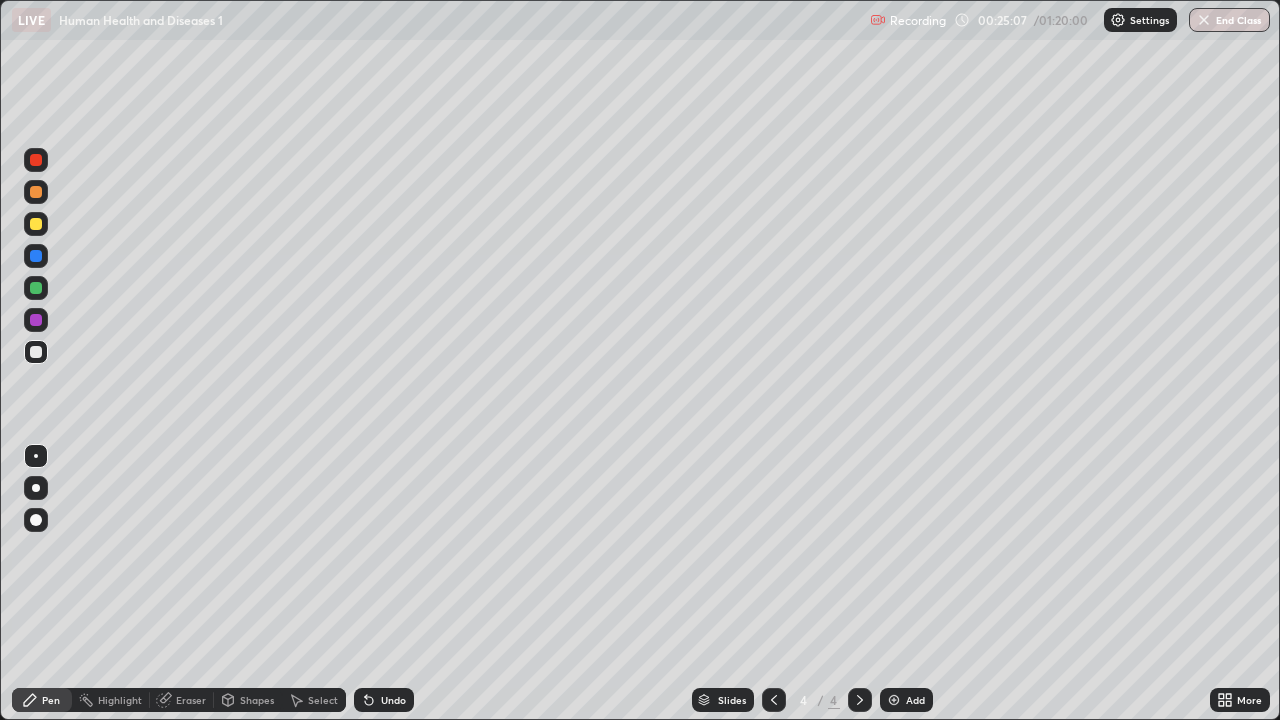 click on "Undo" at bounding box center [393, 700] 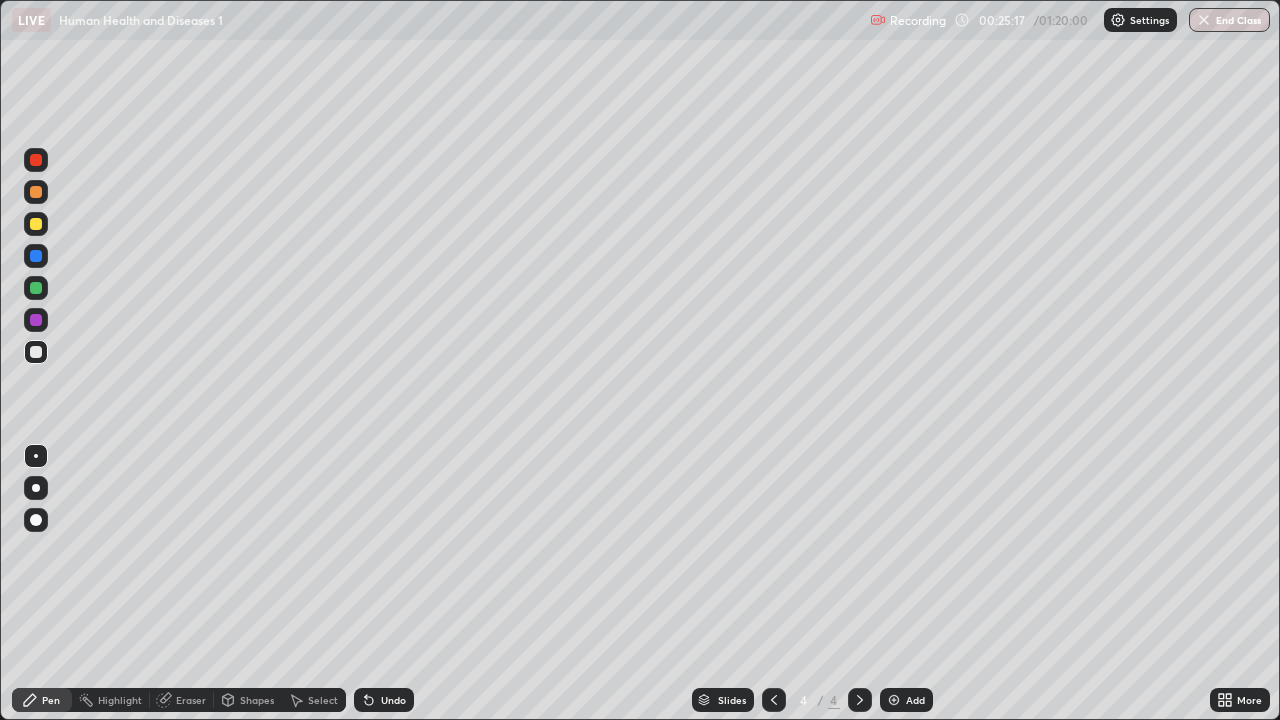 click 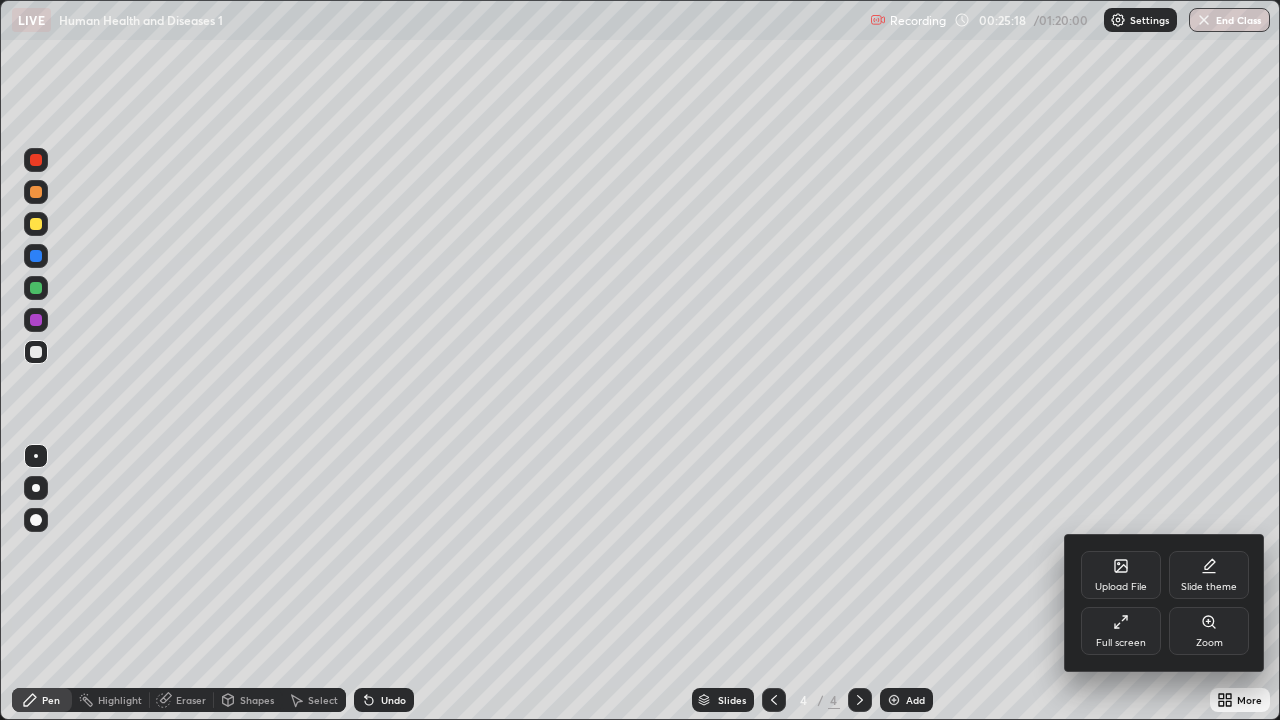 click on "Full screen" at bounding box center [1121, 631] 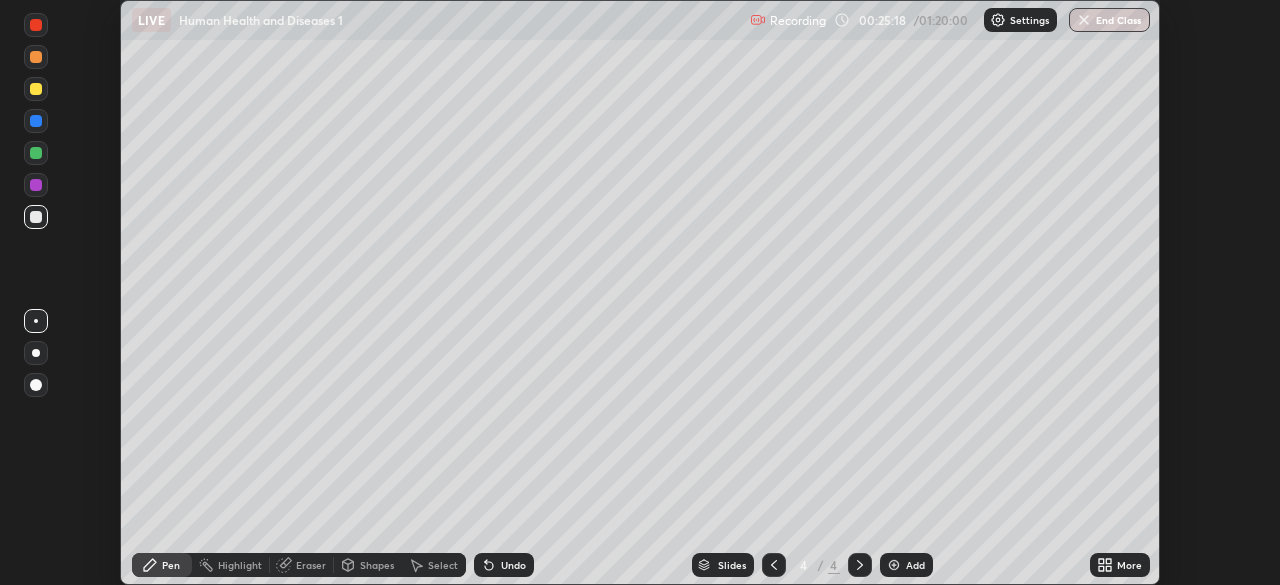scroll, scrollTop: 585, scrollLeft: 1280, axis: both 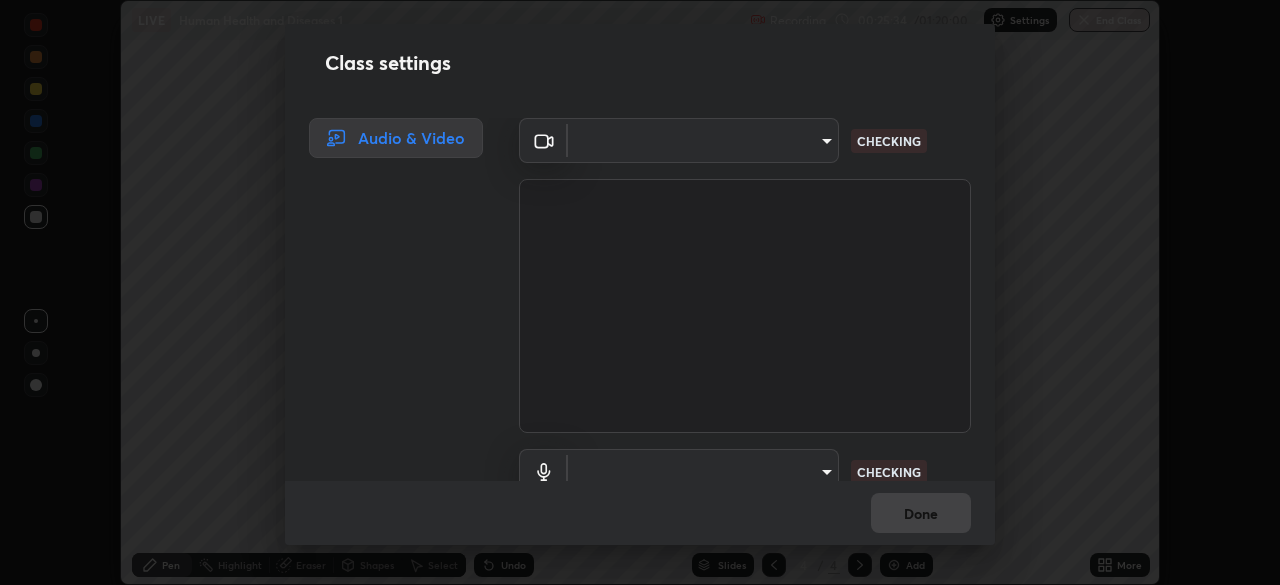 type on "495e9aafafa99ab02b2630cd73316b4ffac4e6b0a44c495734db4bb24564e739" 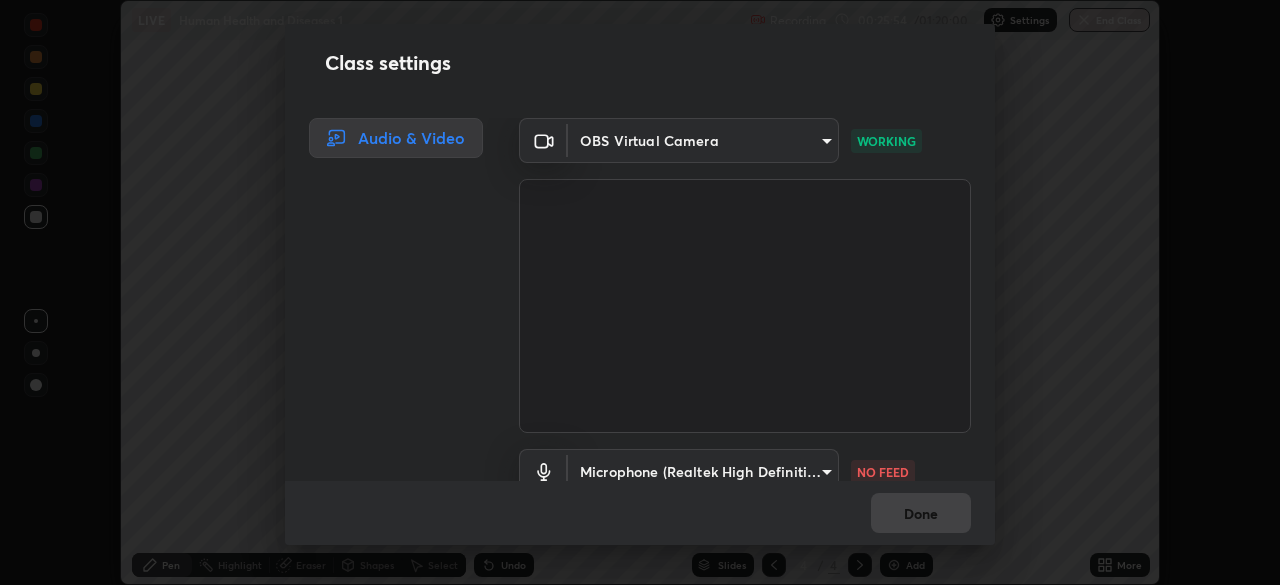 click on "Erase all LIVE Human Health and Diseases 1 Recording 00:25:54 /  01:20:00 Settings End Class Setting up your live class Human Health and Diseases 1 • L49 of Zoology [FIRST] [LAST] Pen Highlight Eraser Shapes Select Undo Slides 4 / 4 Add More No doubts shared Encourage your learners to ask a doubt for better clarity Report an issue Reason for reporting Buffering Chat not working Audio - Video sync issue Educator video quality low ​ Attach an image Report Class settings Audio & Video OBS Virtual Camera 495e9aafafa99ab02b2630cd73316b4ffac4e6b0a44c495734db4bb24564e739 WORKING Microphone (Realtek High Definition Audio) 596642b751d8d0027b016c771bf2e341865489ee3c6395a207e1f5bbaf1c2065 NO FEED Done" at bounding box center [640, 292] 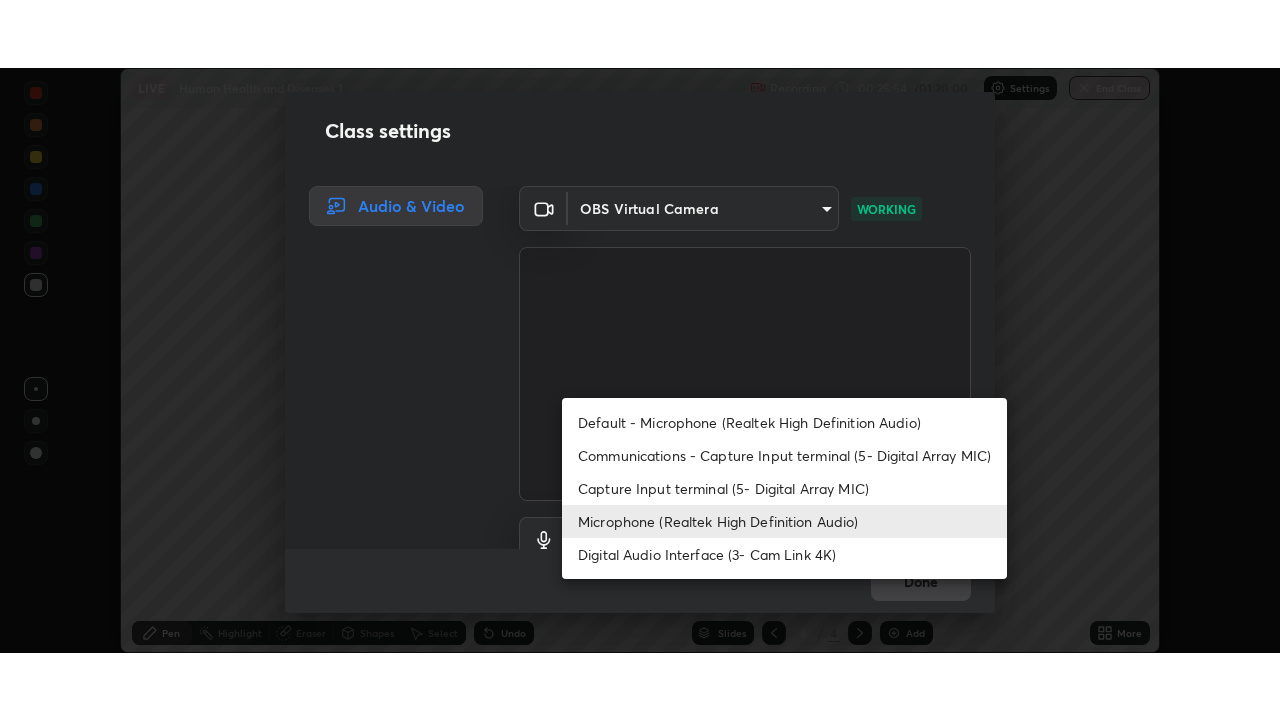 scroll, scrollTop: 18, scrollLeft: 0, axis: vertical 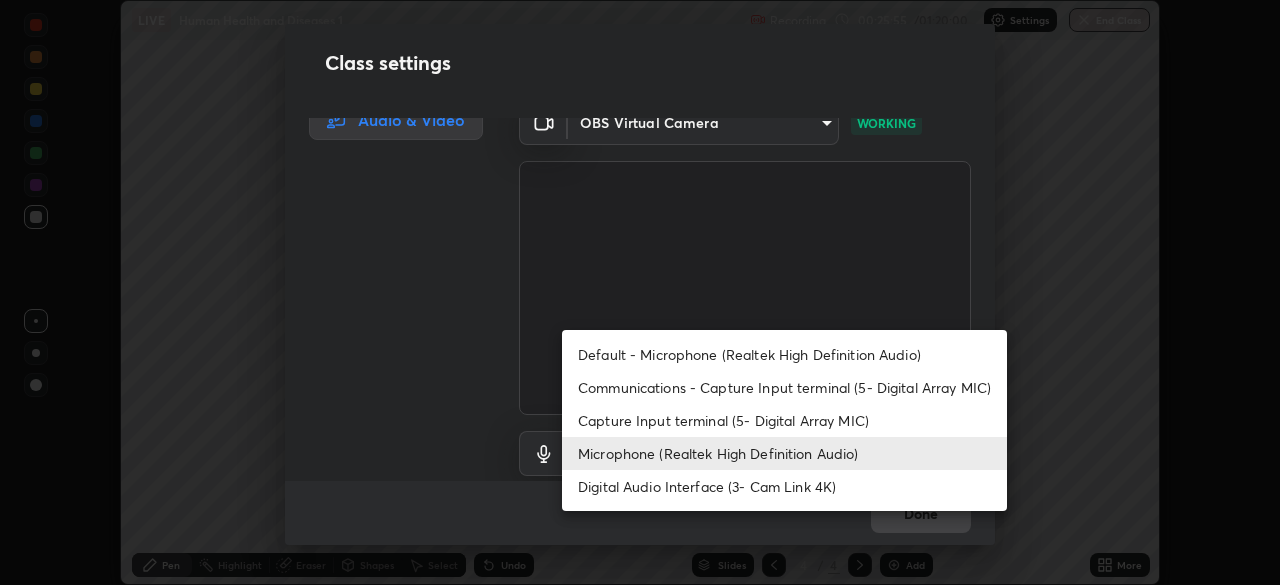click on "Digital Audio Interface (3- Cam Link 4K)" at bounding box center [784, 486] 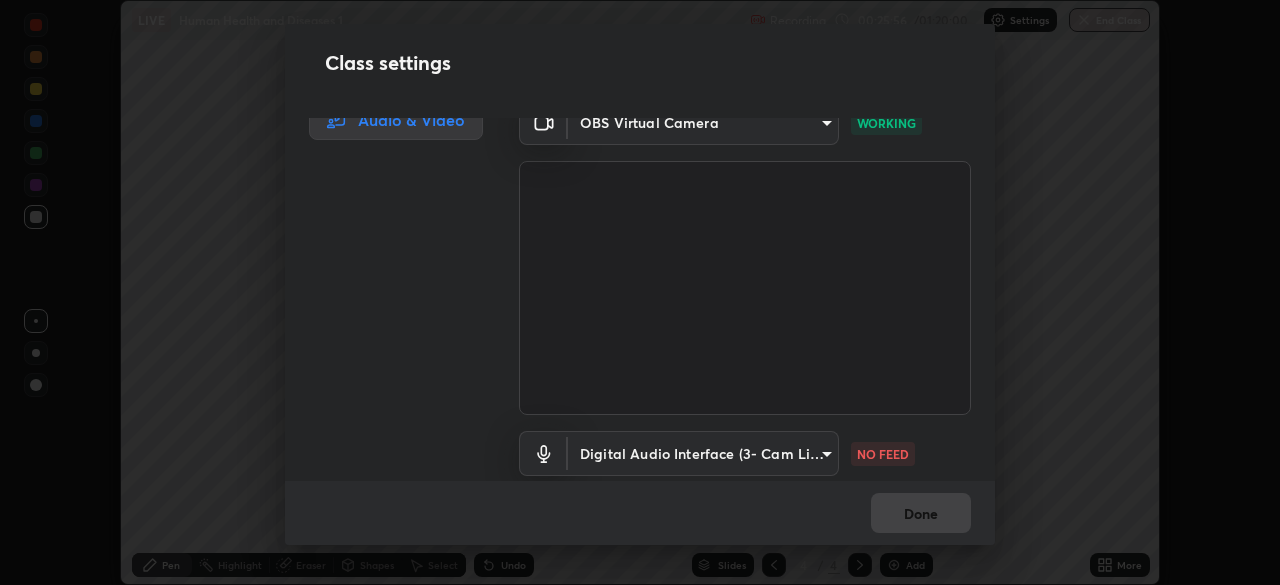 click on "Erase all LIVE Human Health and Diseases 1 Recording 00:25:56 /  01:20:00 Settings End Class Setting up your live class Human Health and Diseases 1 • L49 of Zoology [FIRST] [LAST] Pen Highlight Eraser Shapes Select Undo Slides 4 / 4 Add More No doubts shared Encourage your learners to ask a doubt for better clarity Report an issue Reason for reporting Buffering Chat not working Audio - Video sync issue Educator video quality low ​ Attach an image Report Class settings Audio & Video OBS Virtual Camera 495e9aafafa99ab02b2630cd73316b4ffac4e6b0a44c495734db4bb24564e739 WORKING Digital Audio Interface (3- Cam Link 4K) 0024ce1ea8ce4d3aab9d08eca4c9cee24b98fedcb9a249205c2b3308818f2740 NO FEED Done" at bounding box center [640, 292] 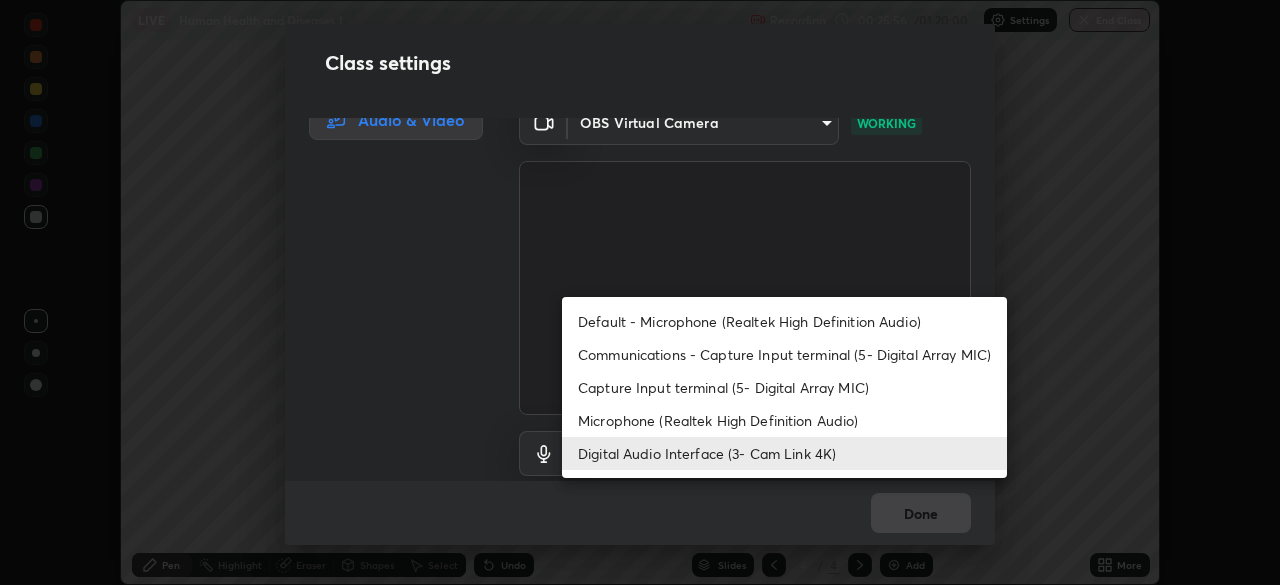 click on "Microphone (Realtek High Definition Audio)" at bounding box center [784, 420] 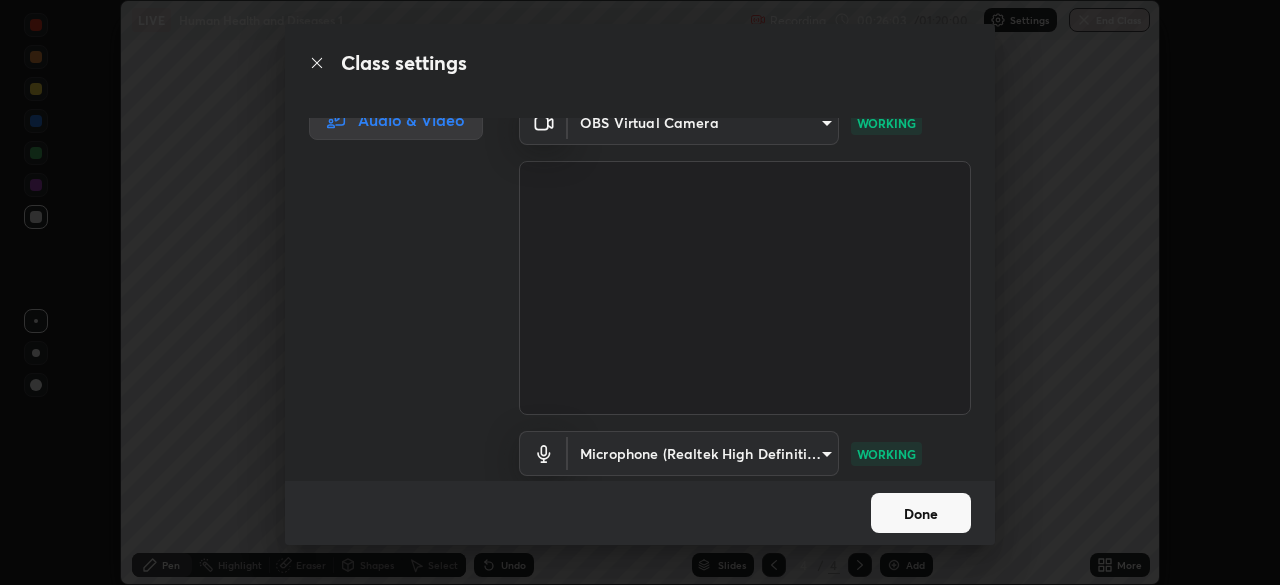 click on "Done" at bounding box center [921, 513] 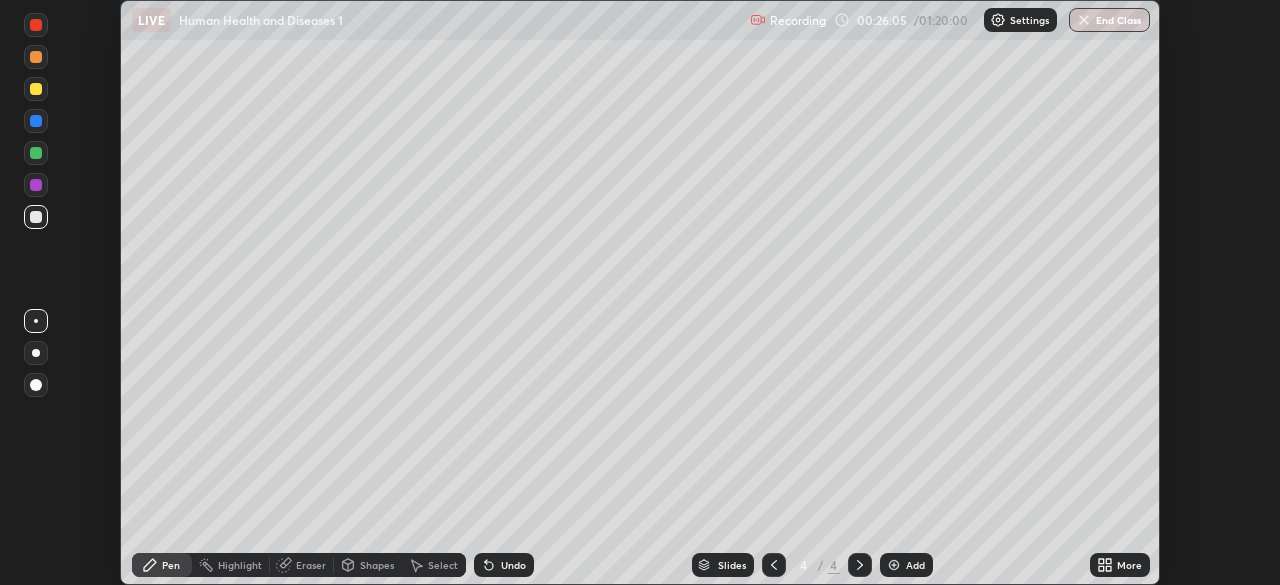 click at bounding box center (36, 321) 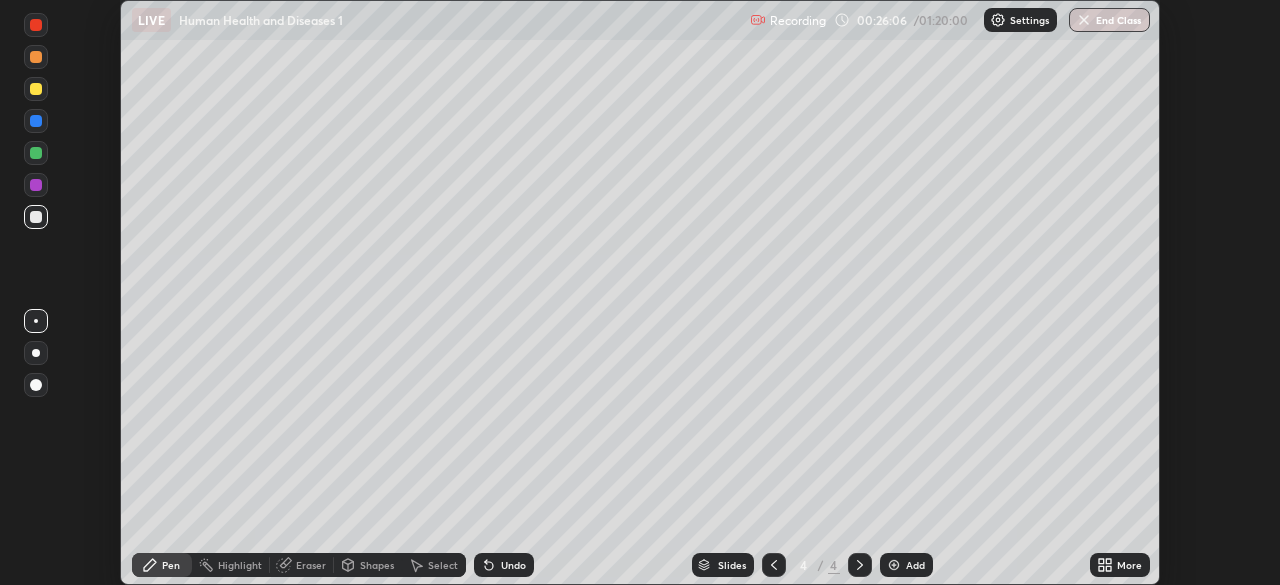 click at bounding box center (36, 217) 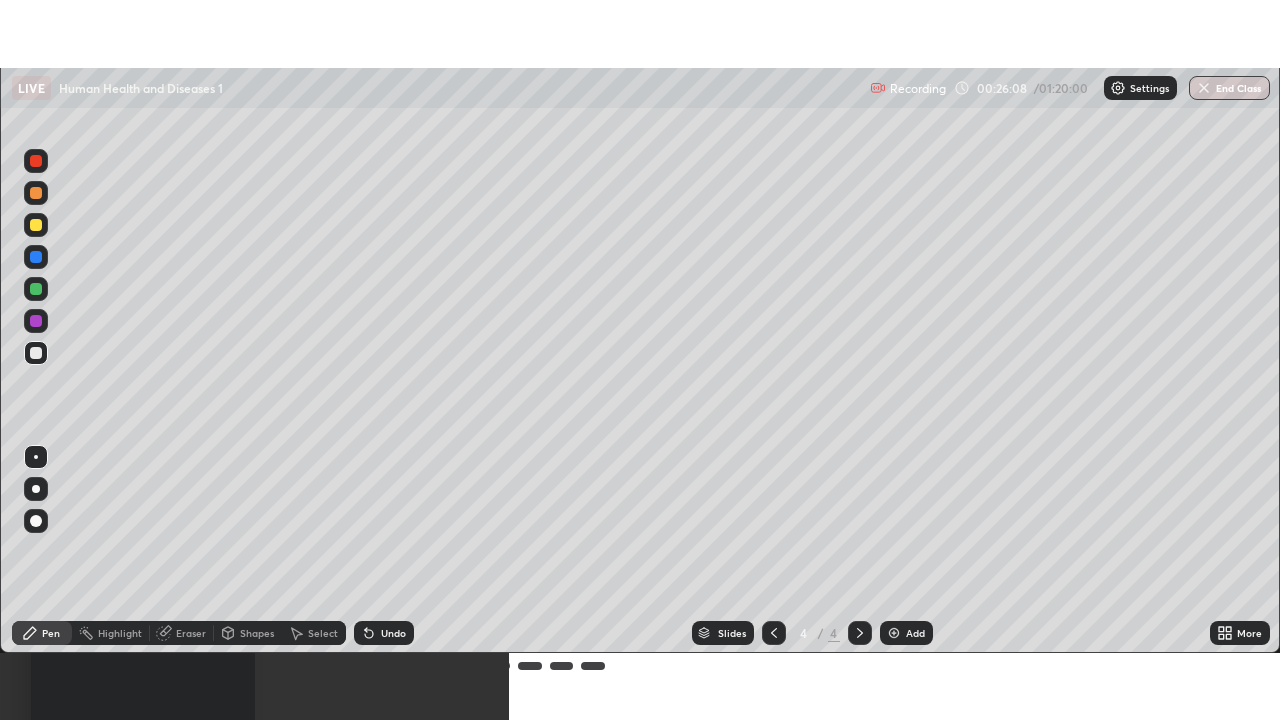 scroll, scrollTop: 99280, scrollLeft: 98720, axis: both 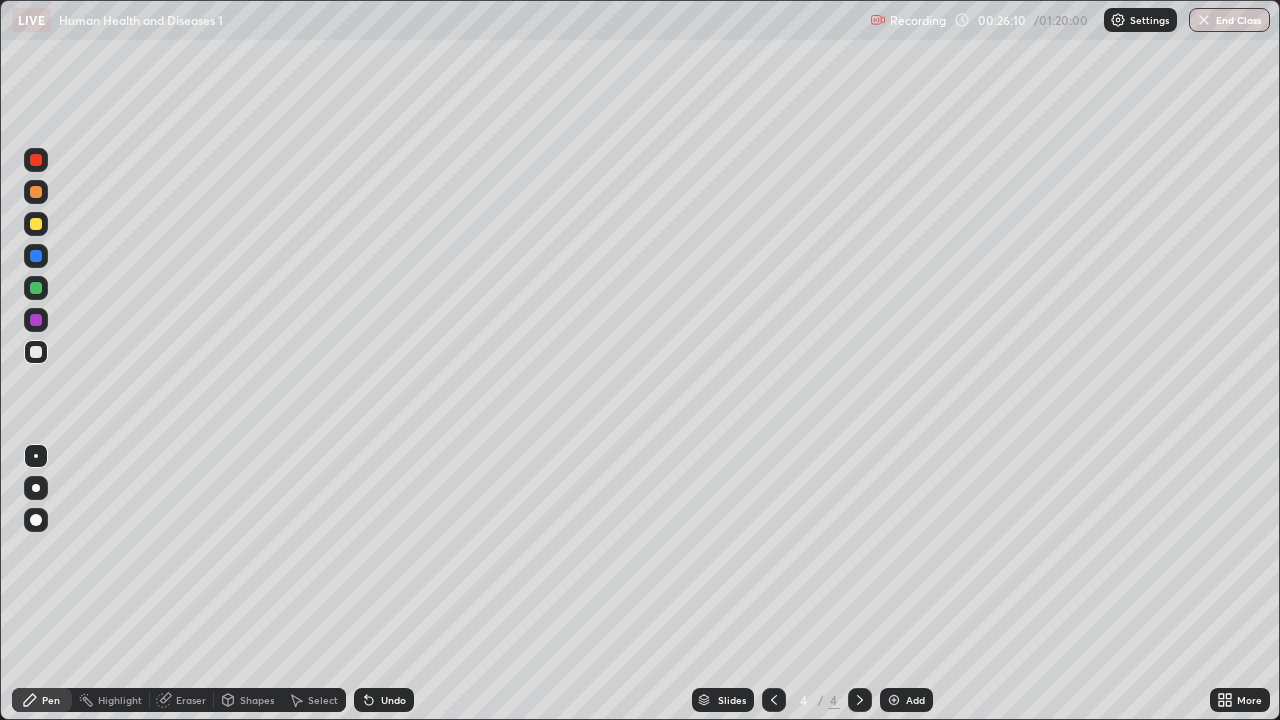 click on "Undo" at bounding box center (384, 700) 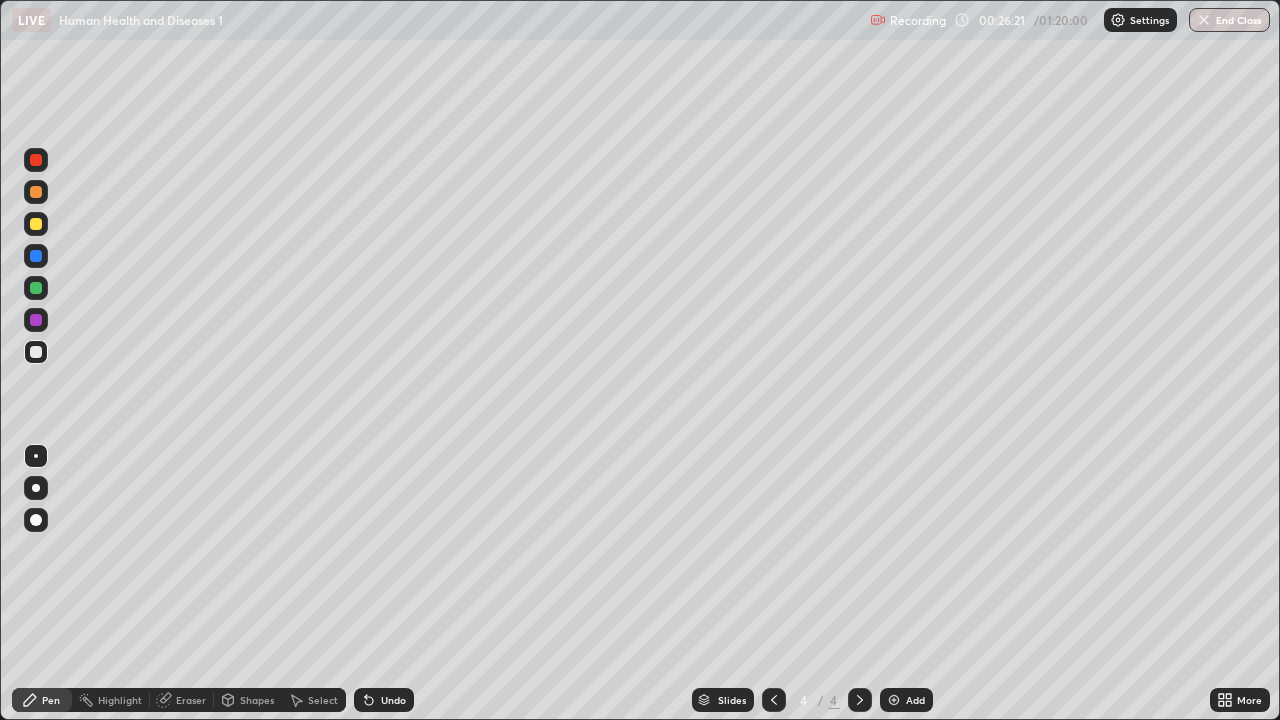 click at bounding box center (36, 352) 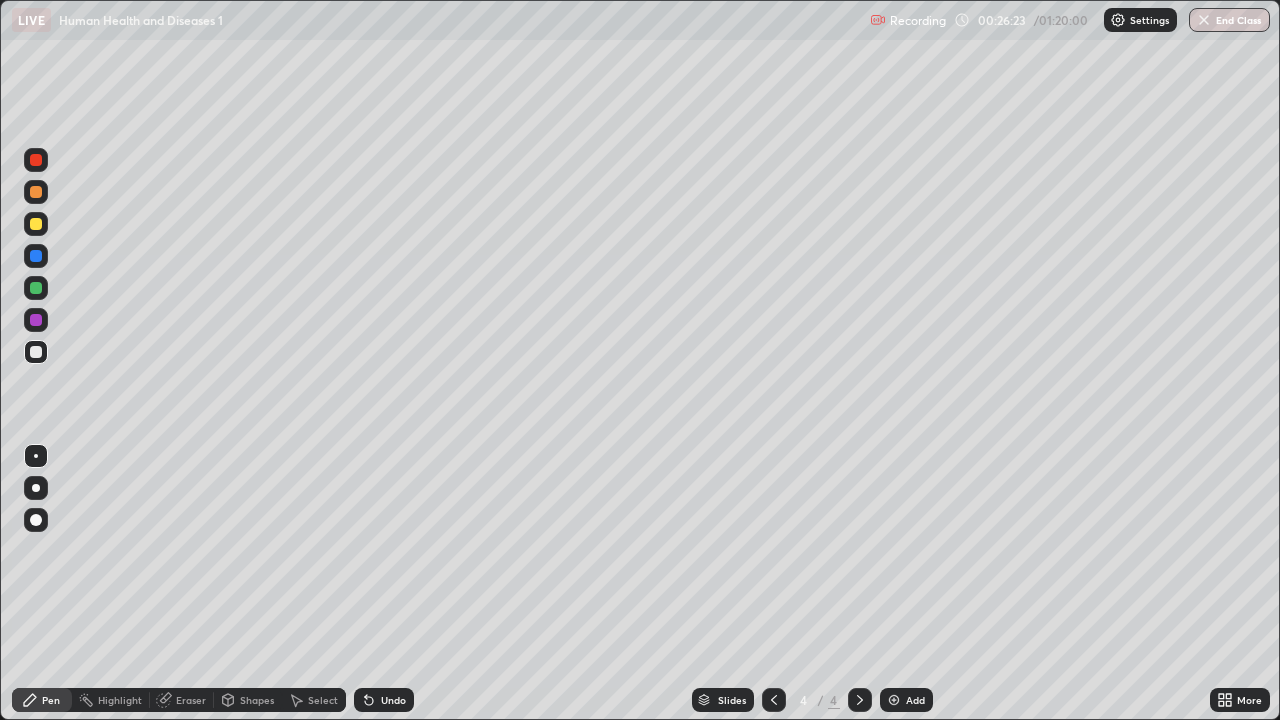 click at bounding box center [36, 224] 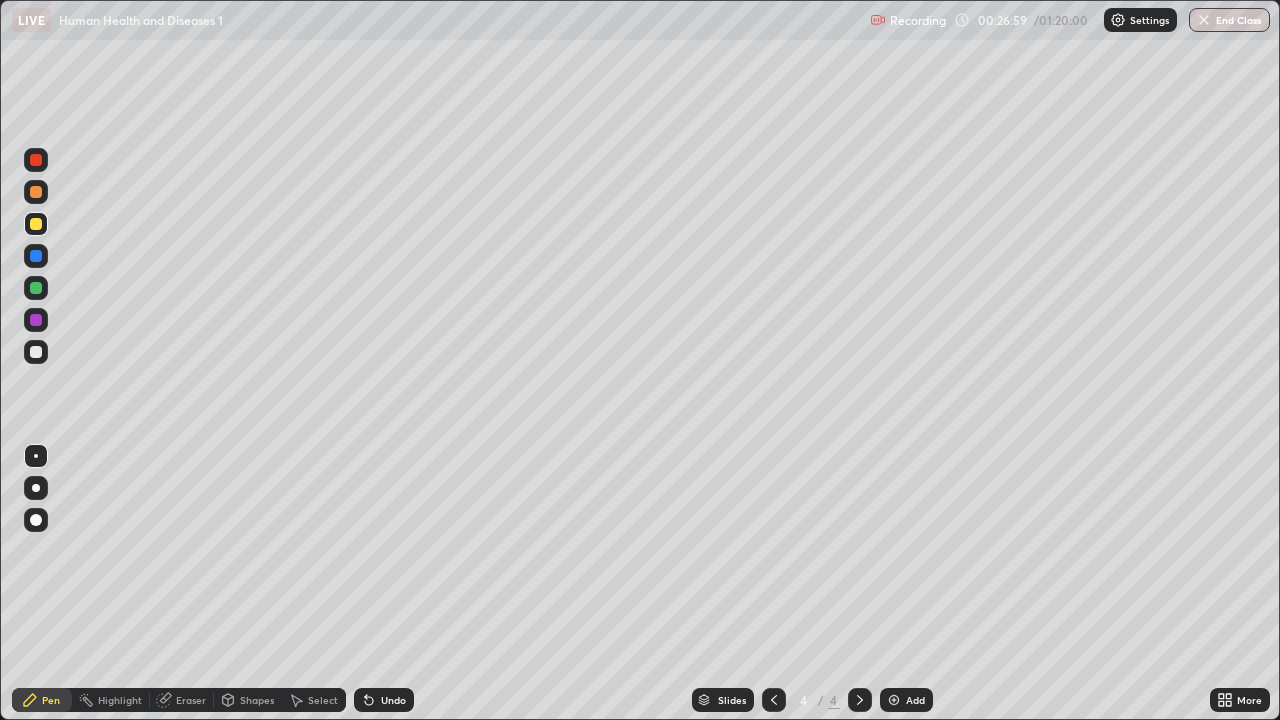 click at bounding box center (36, 352) 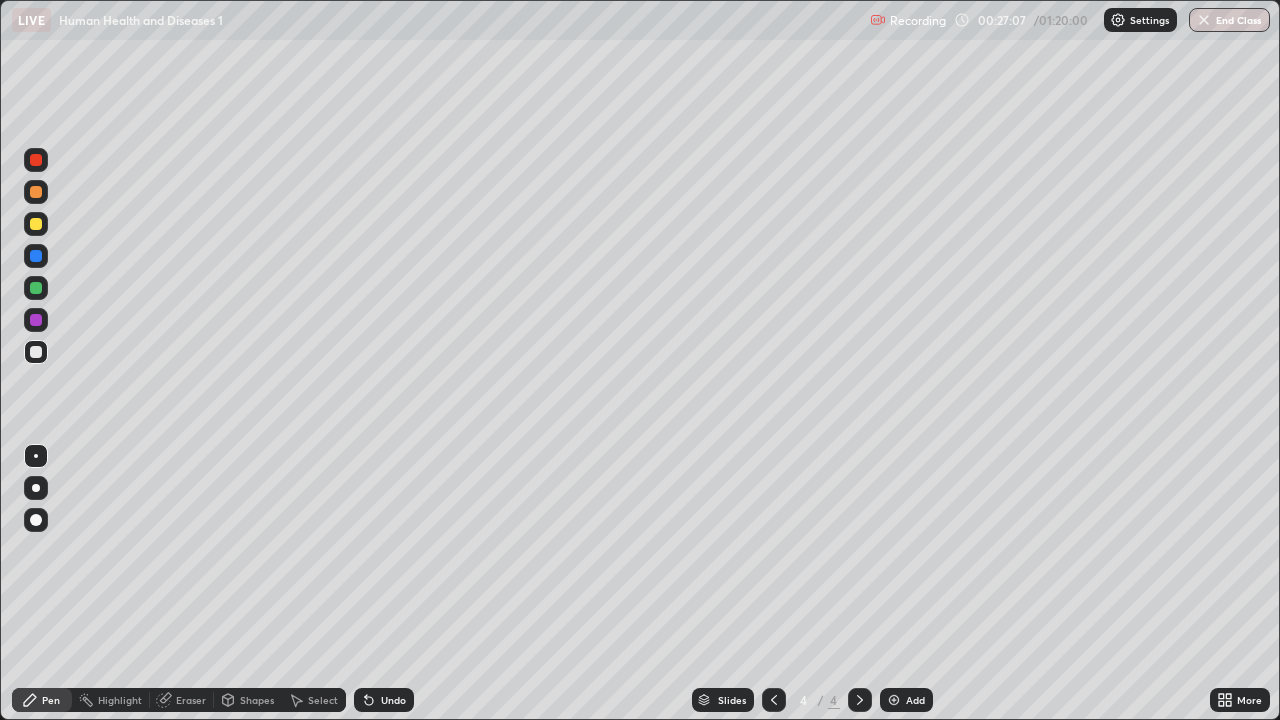 click on "Undo" at bounding box center (393, 700) 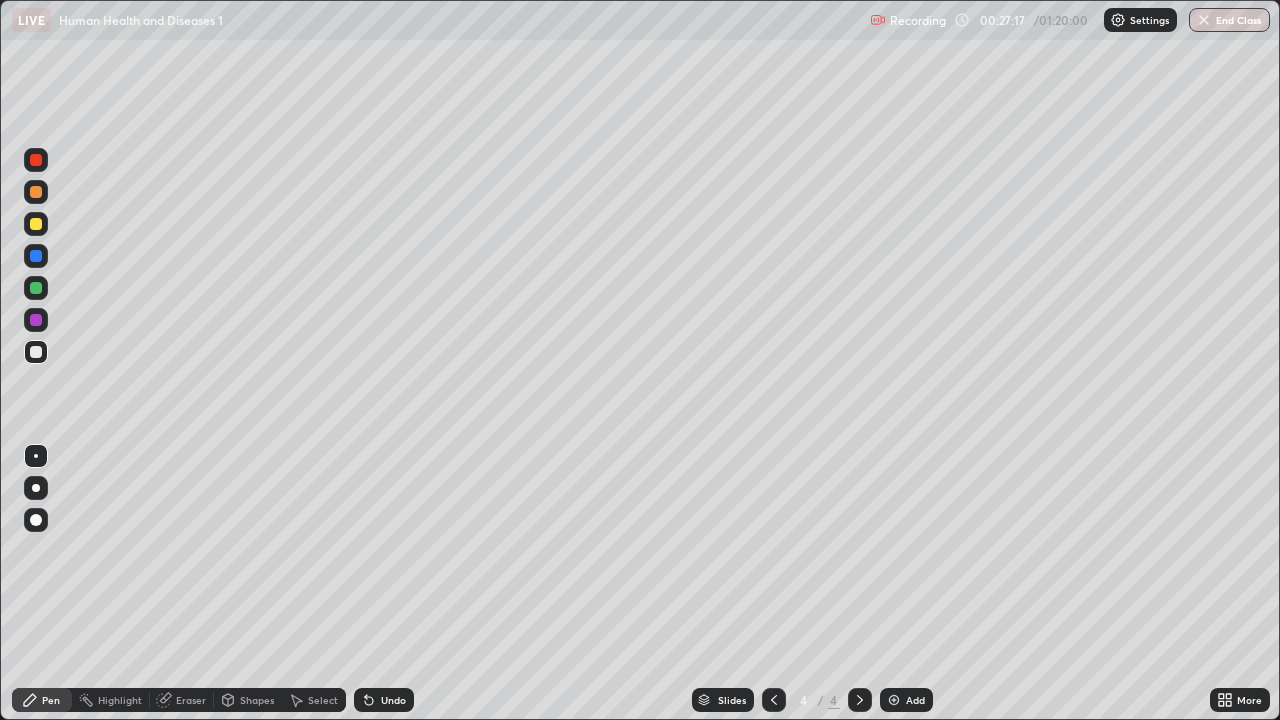 click at bounding box center (36, 224) 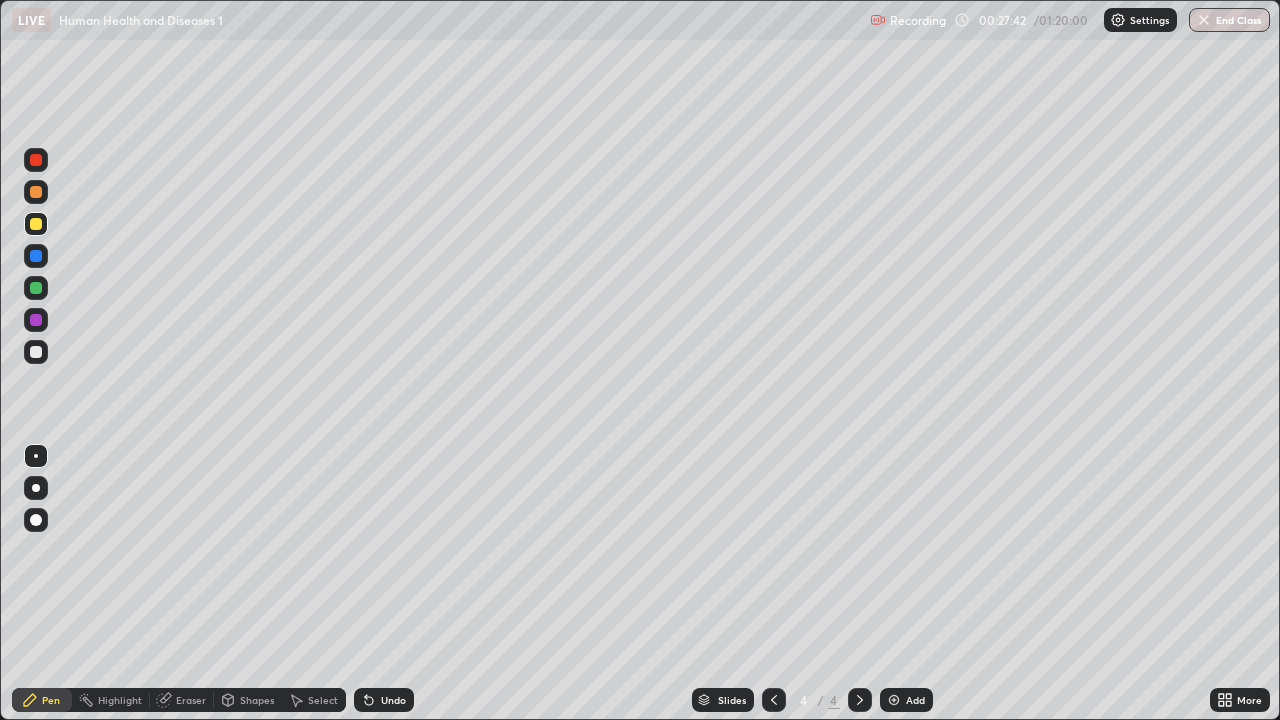 click on "Select" at bounding box center [323, 700] 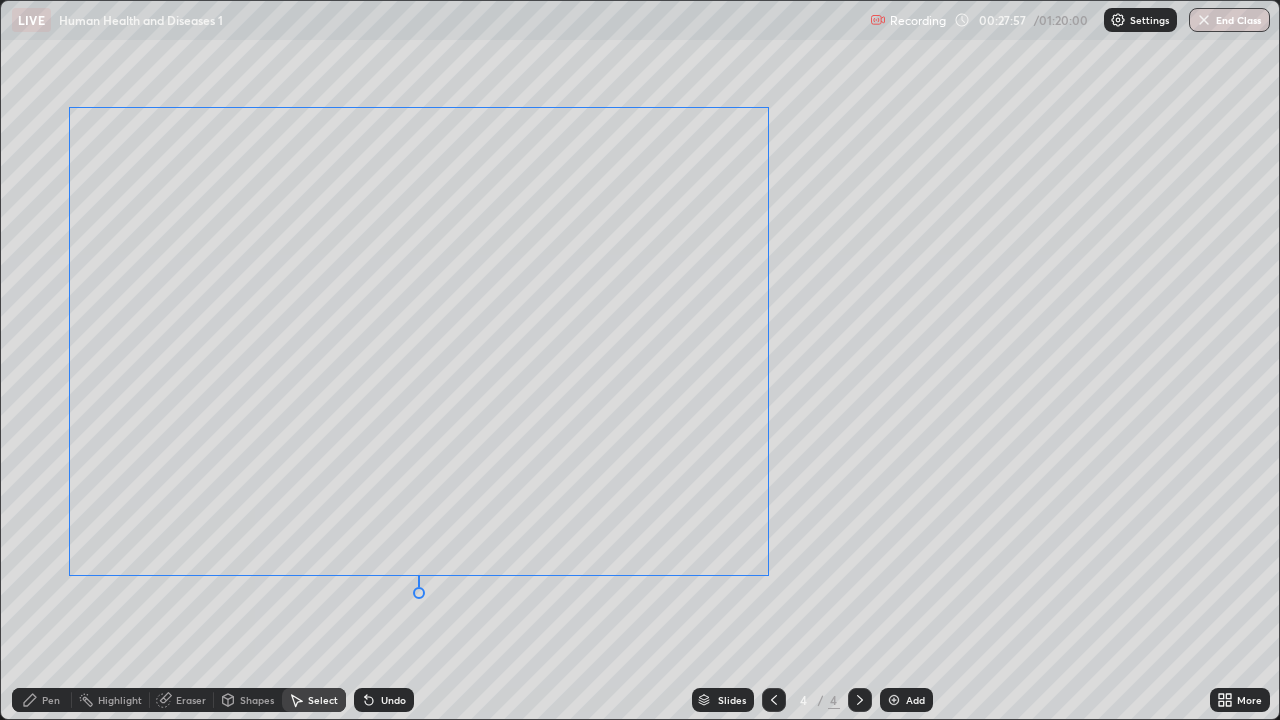 click on "0 ° Undo Copy Duplicate Duplicate to new slide Delete" at bounding box center (640, 360) 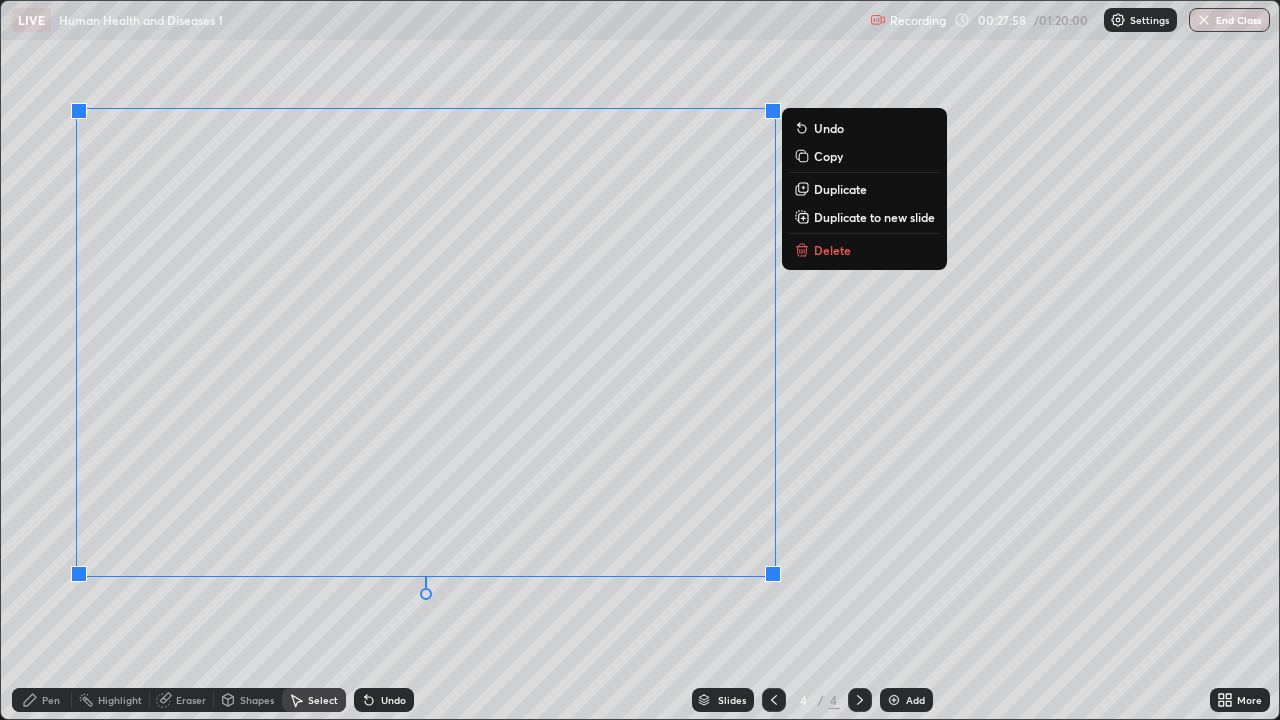 click on "0 ° Undo Copy Duplicate Duplicate to new slide Delete" at bounding box center (640, 360) 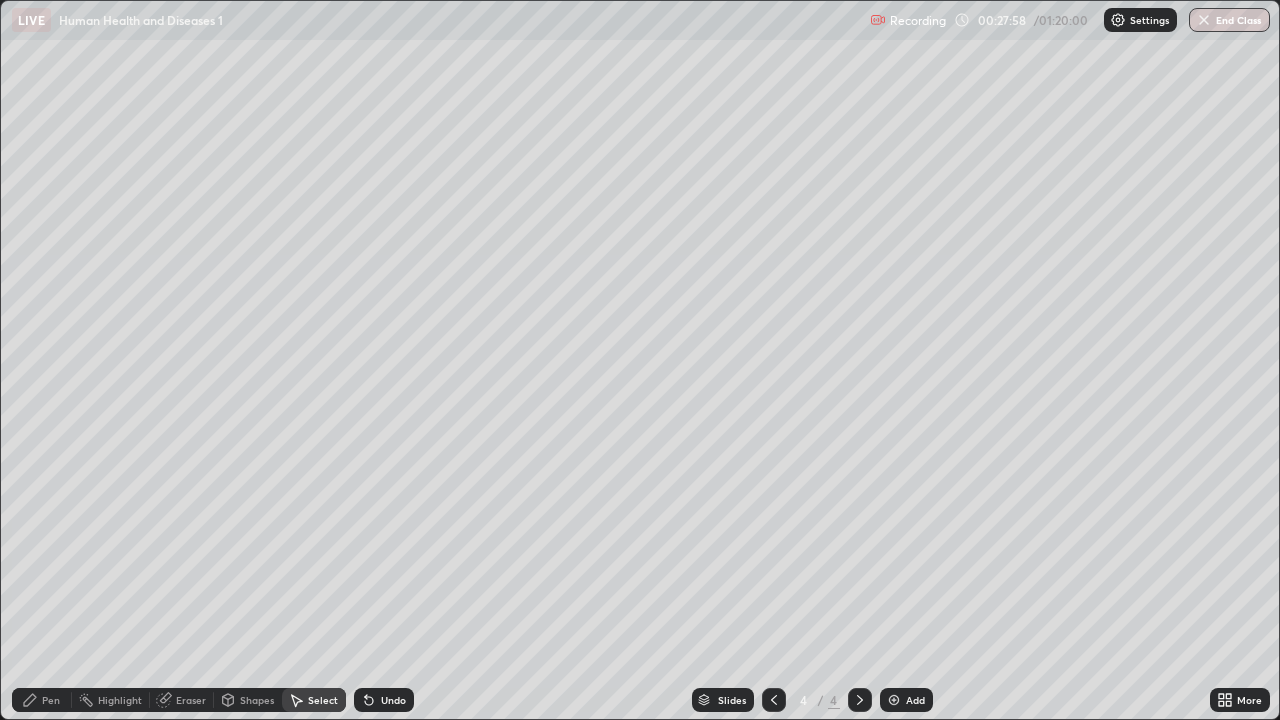 click on "Pen" at bounding box center [51, 700] 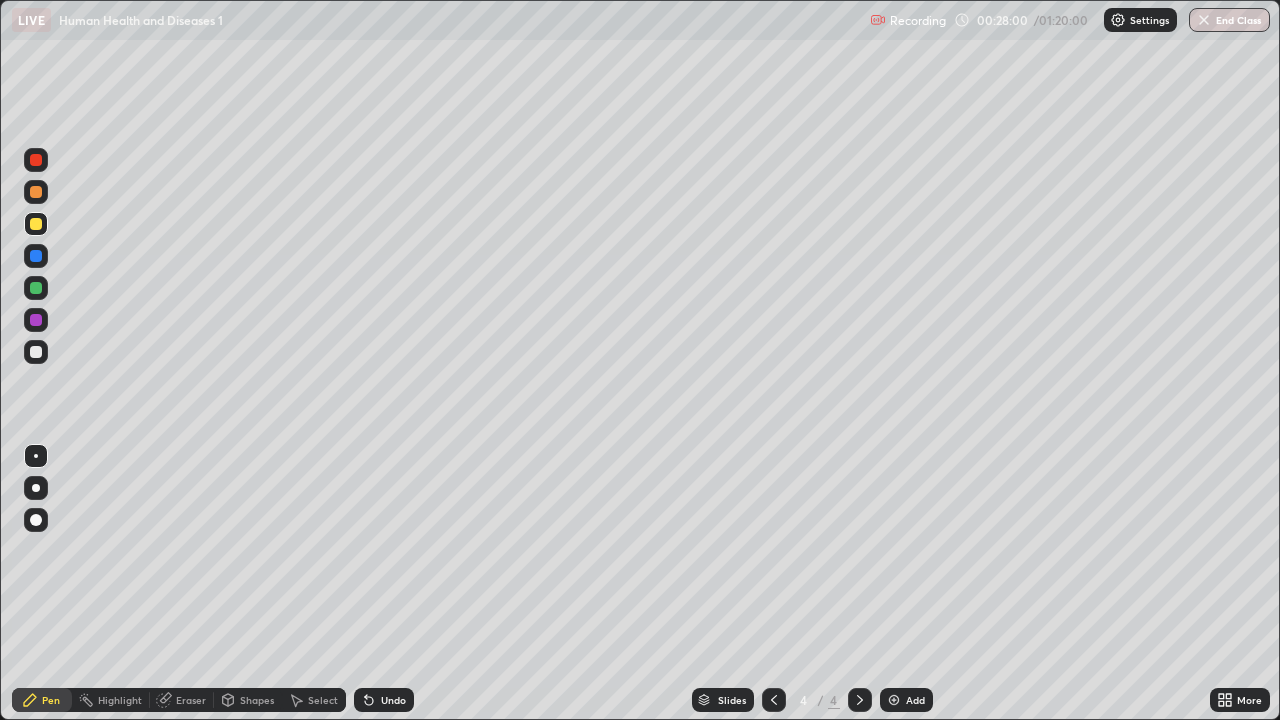 click at bounding box center (36, 192) 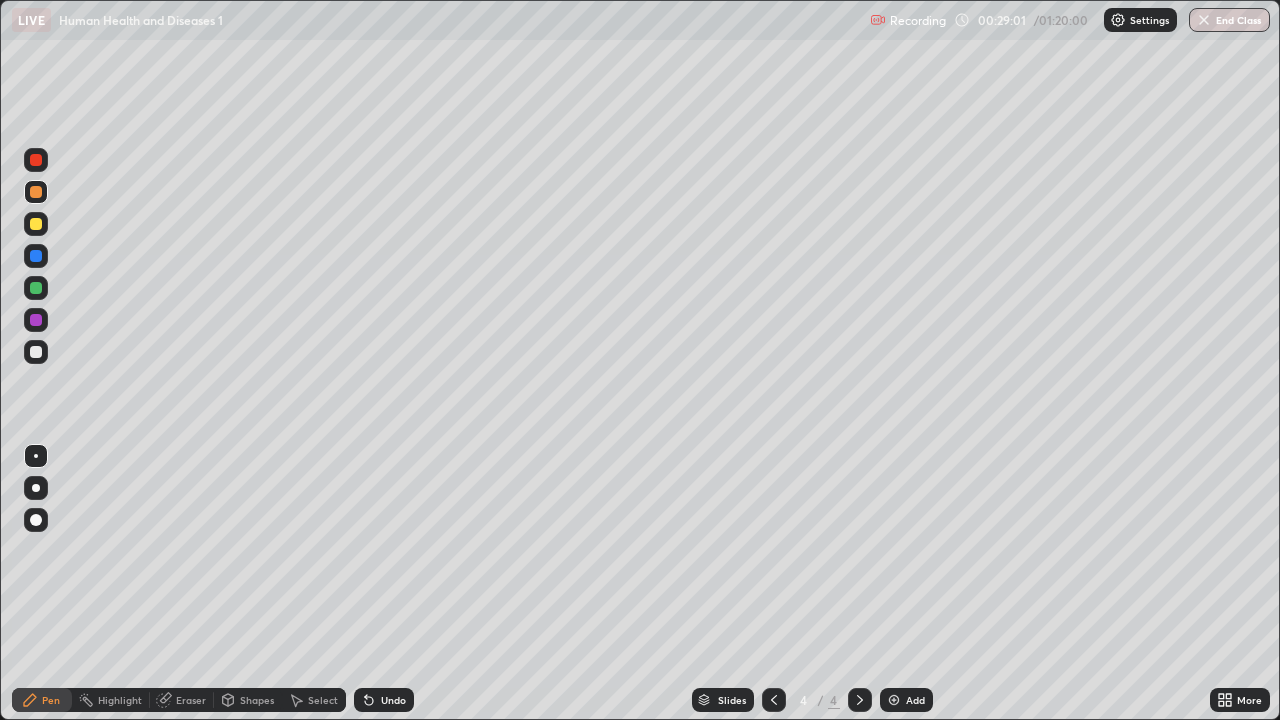 click on "Undo" at bounding box center (393, 700) 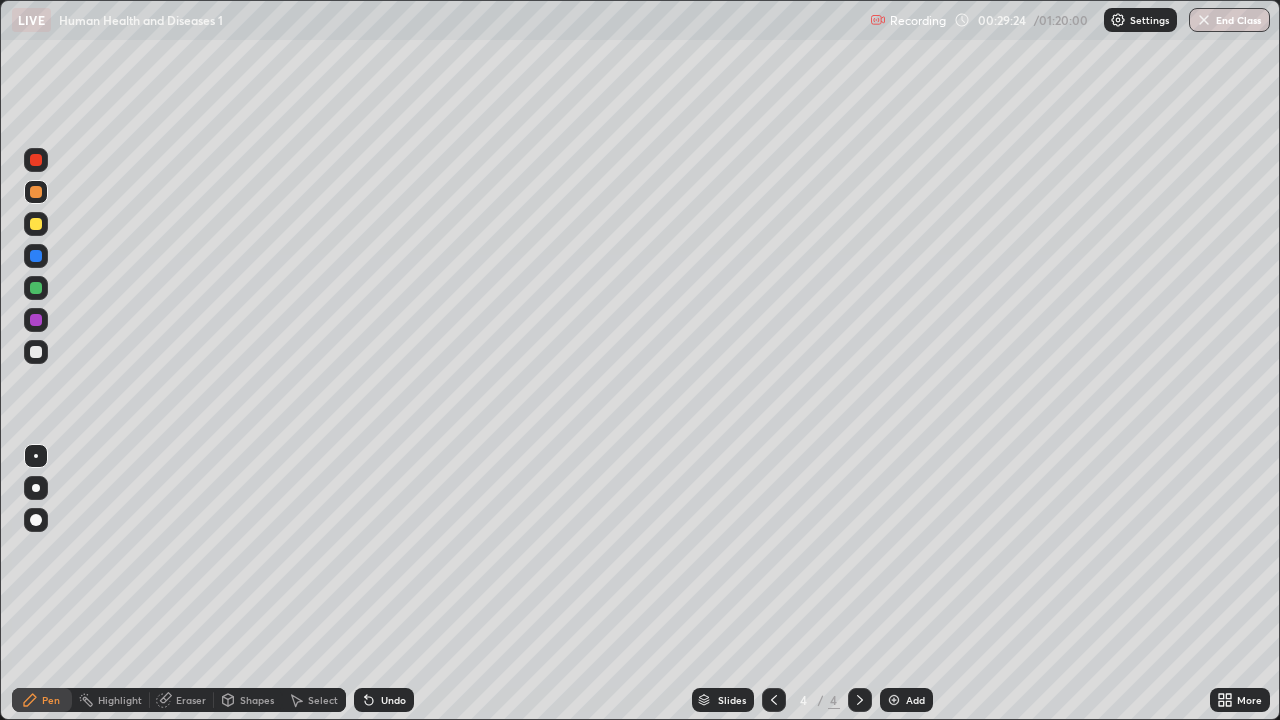 click at bounding box center [36, 224] 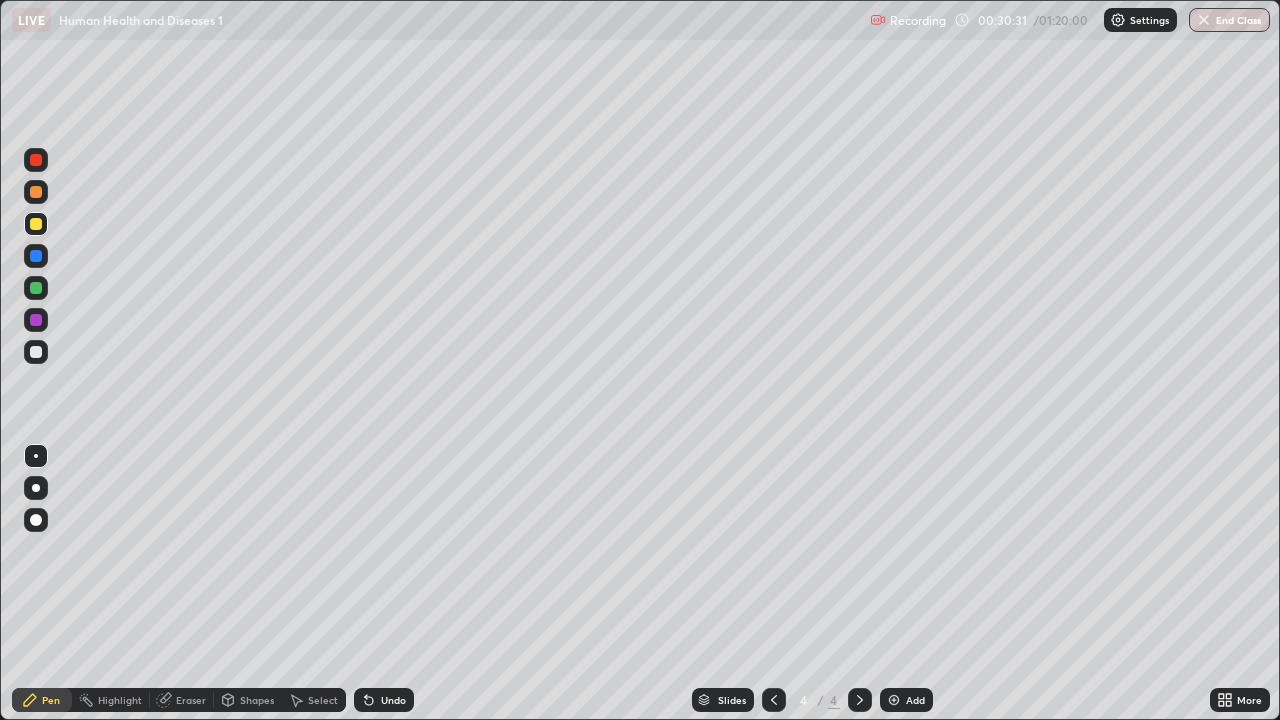 click on "Undo" at bounding box center (393, 700) 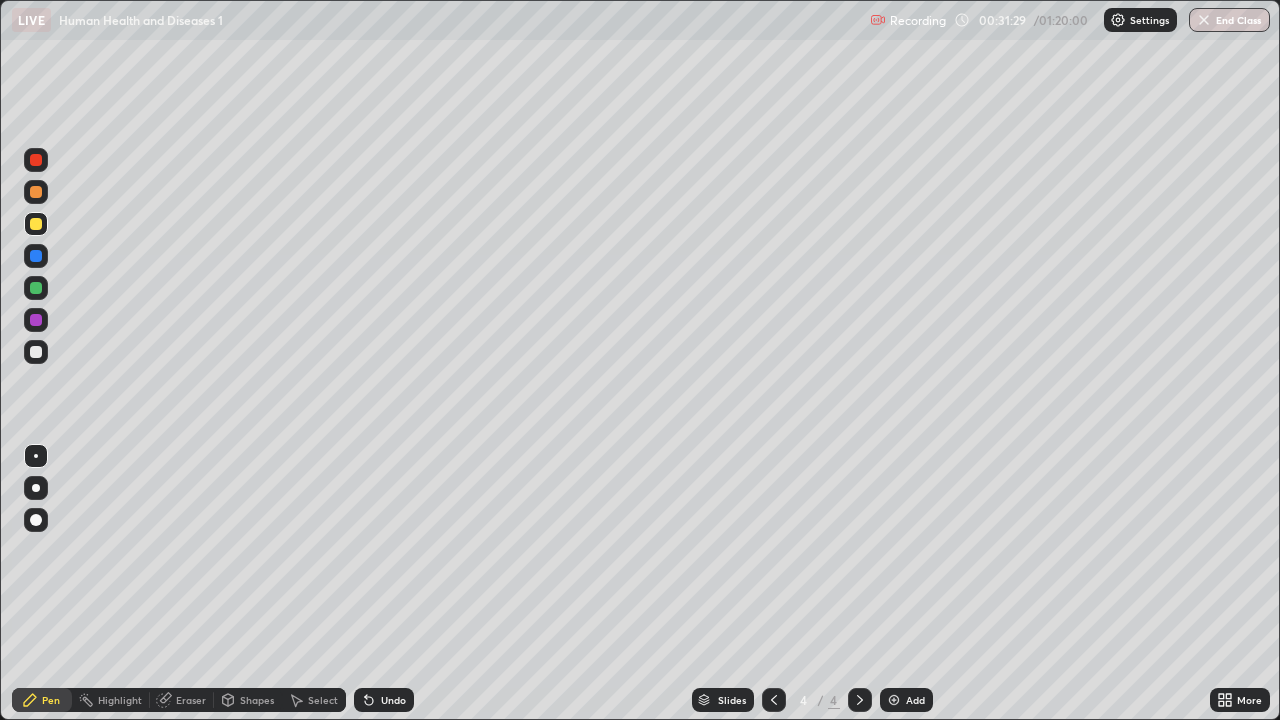 click on "Eraser" at bounding box center [182, 700] 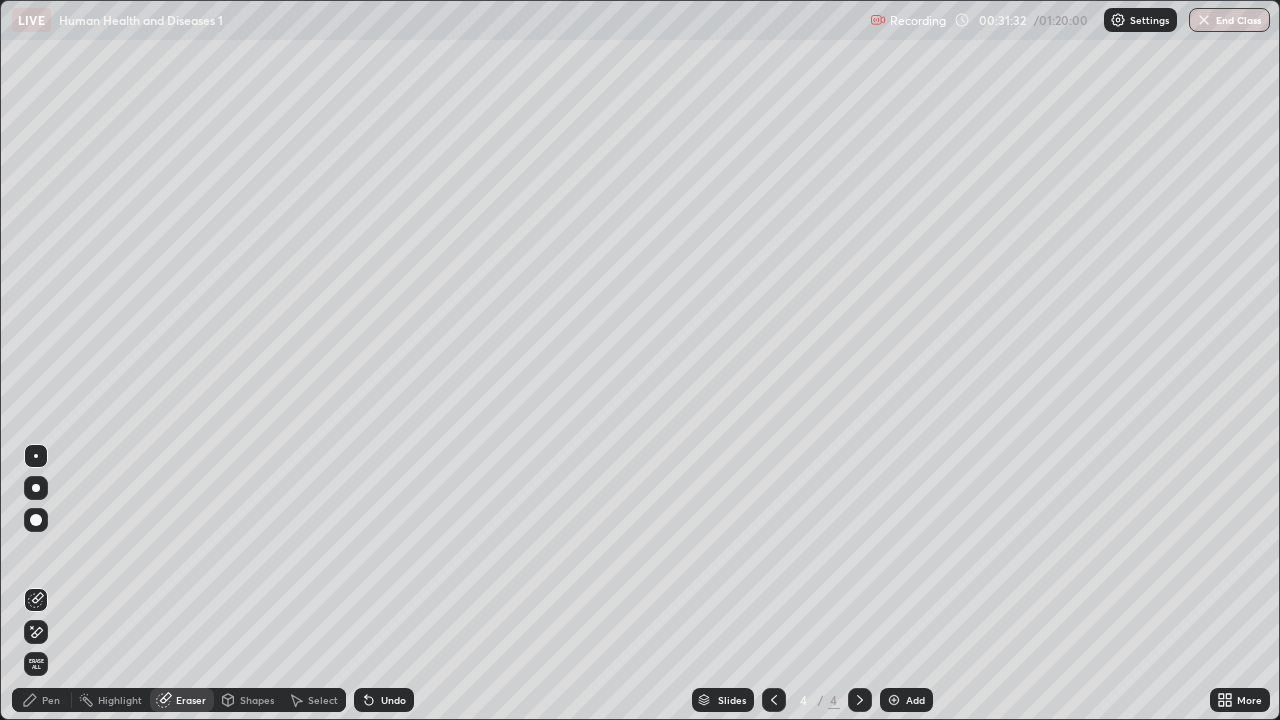 click on "Pen" at bounding box center [51, 700] 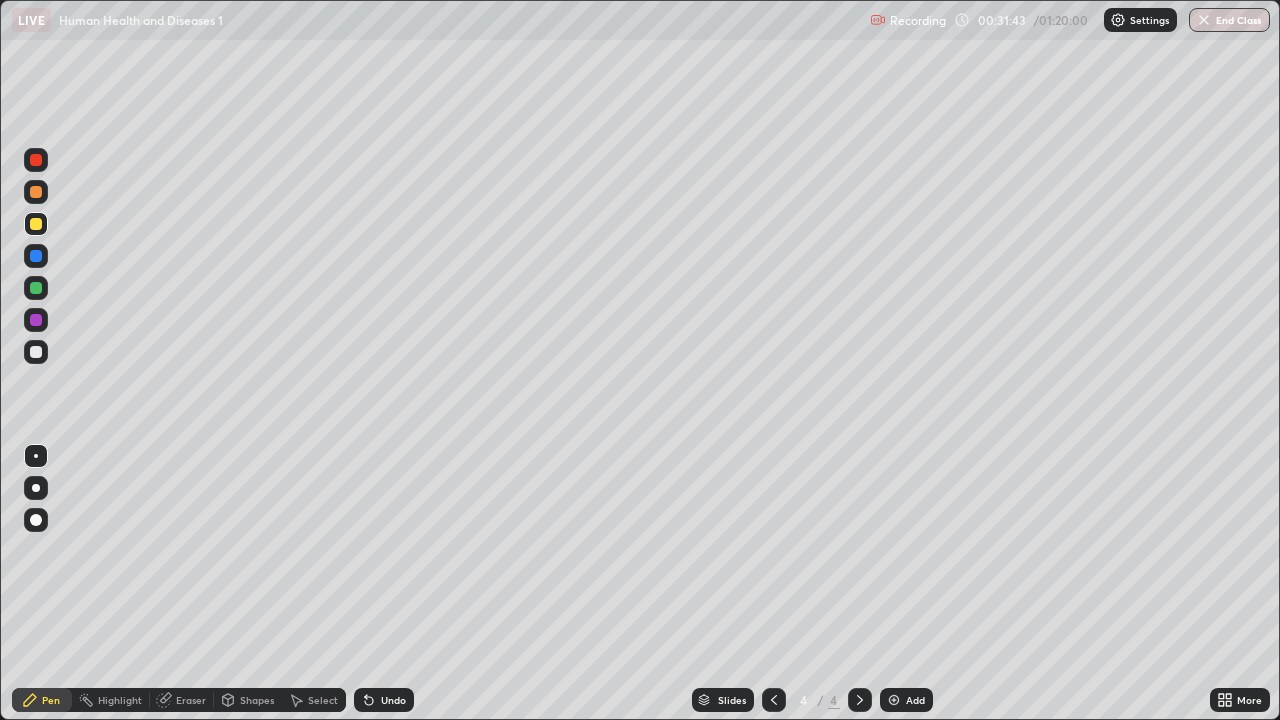 click at bounding box center [36, 456] 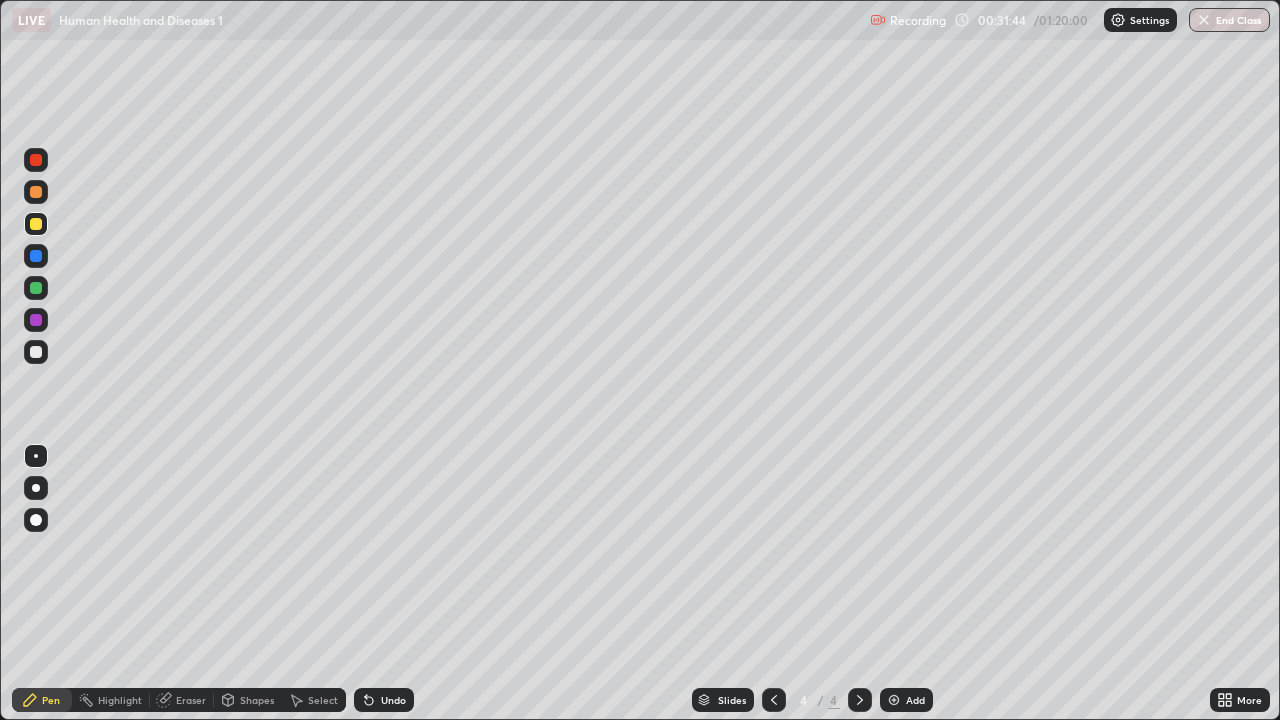 click at bounding box center [36, 352] 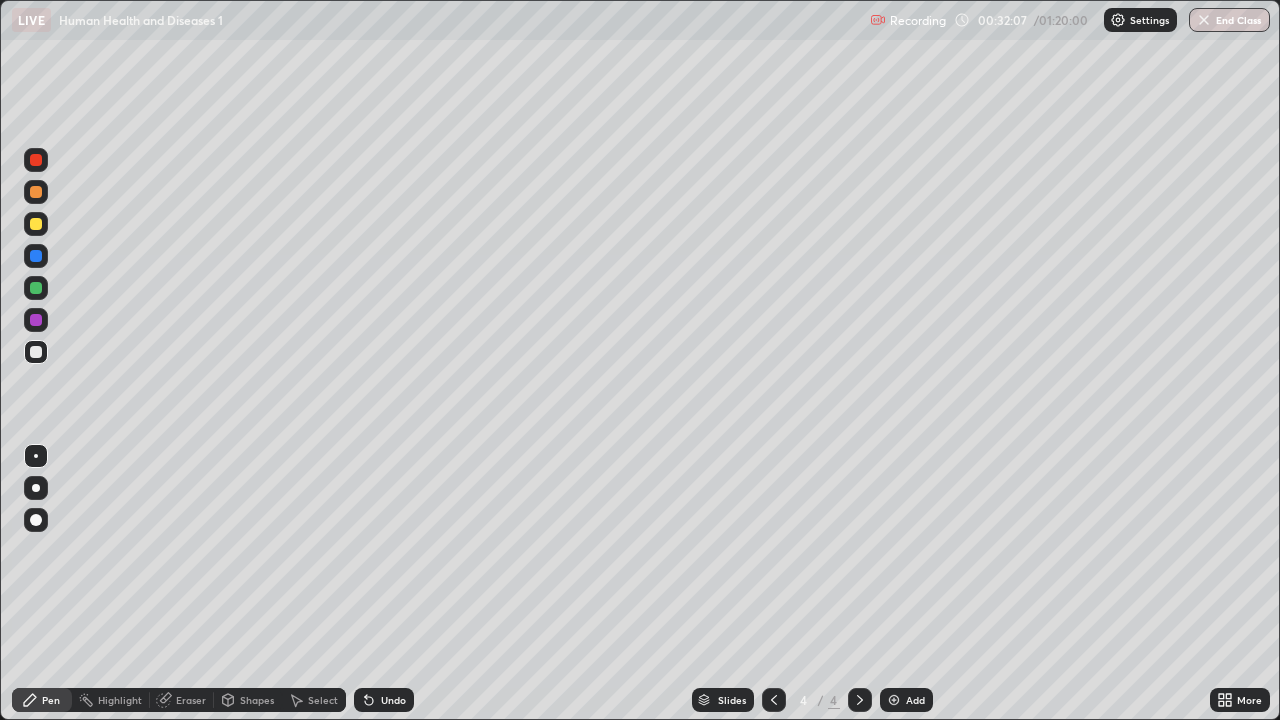 click on "Undo" at bounding box center (384, 700) 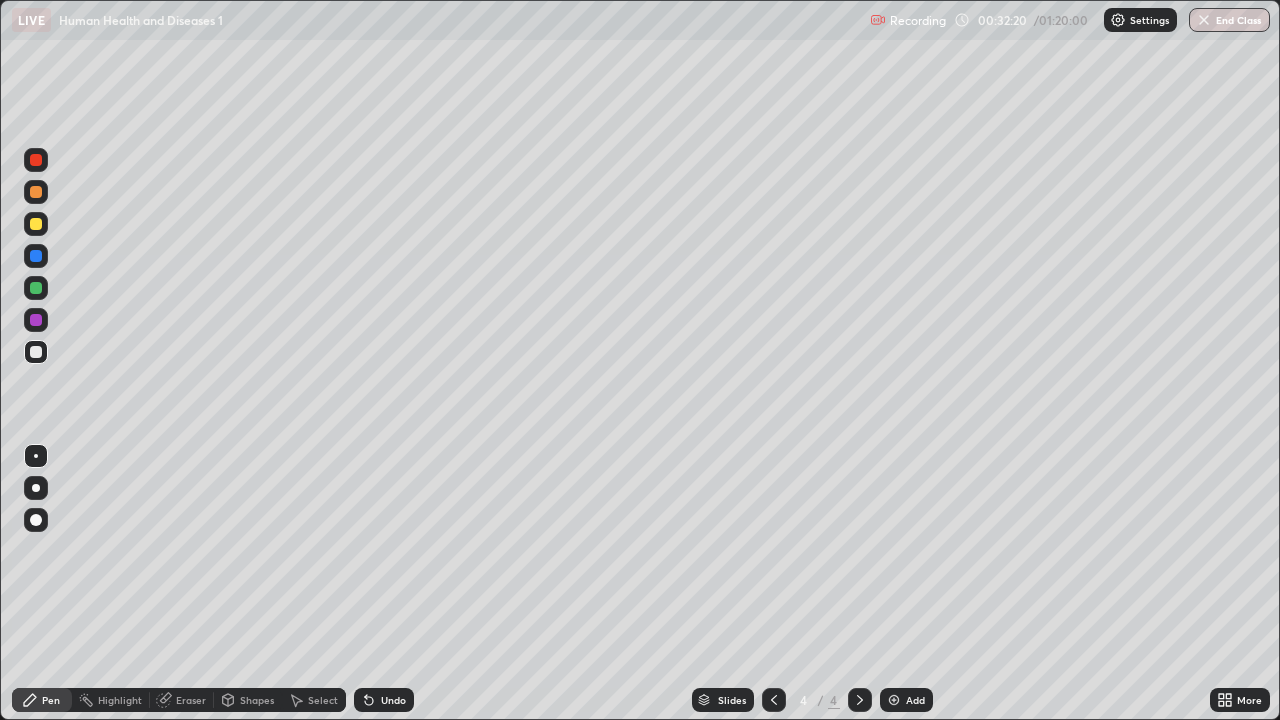click on "Undo" at bounding box center [393, 700] 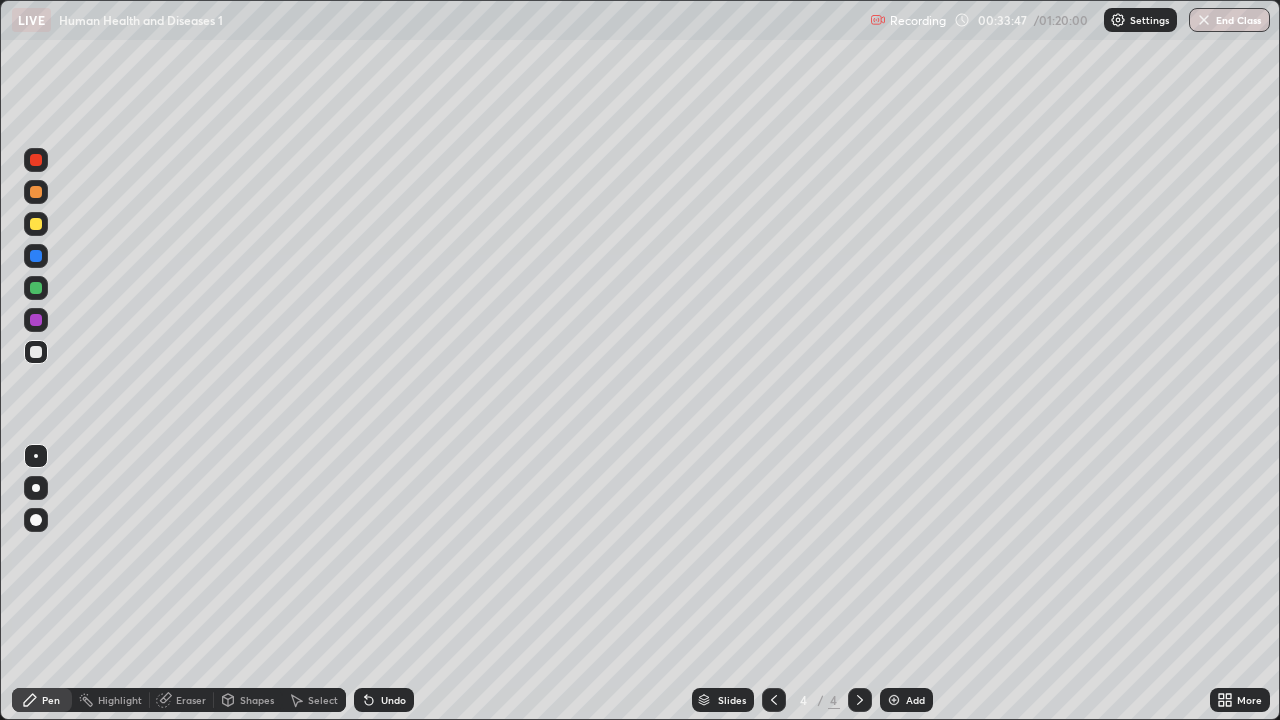 click on "Undo" at bounding box center (393, 700) 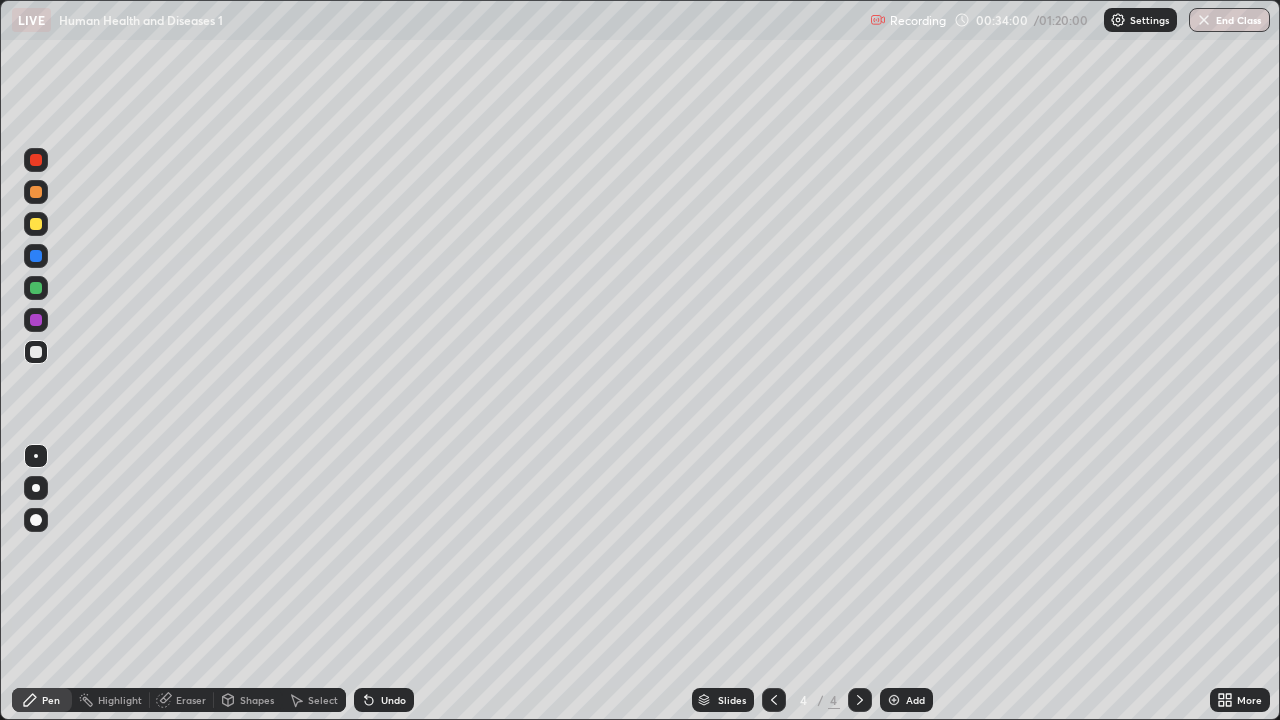 click on "Eraser" at bounding box center (191, 700) 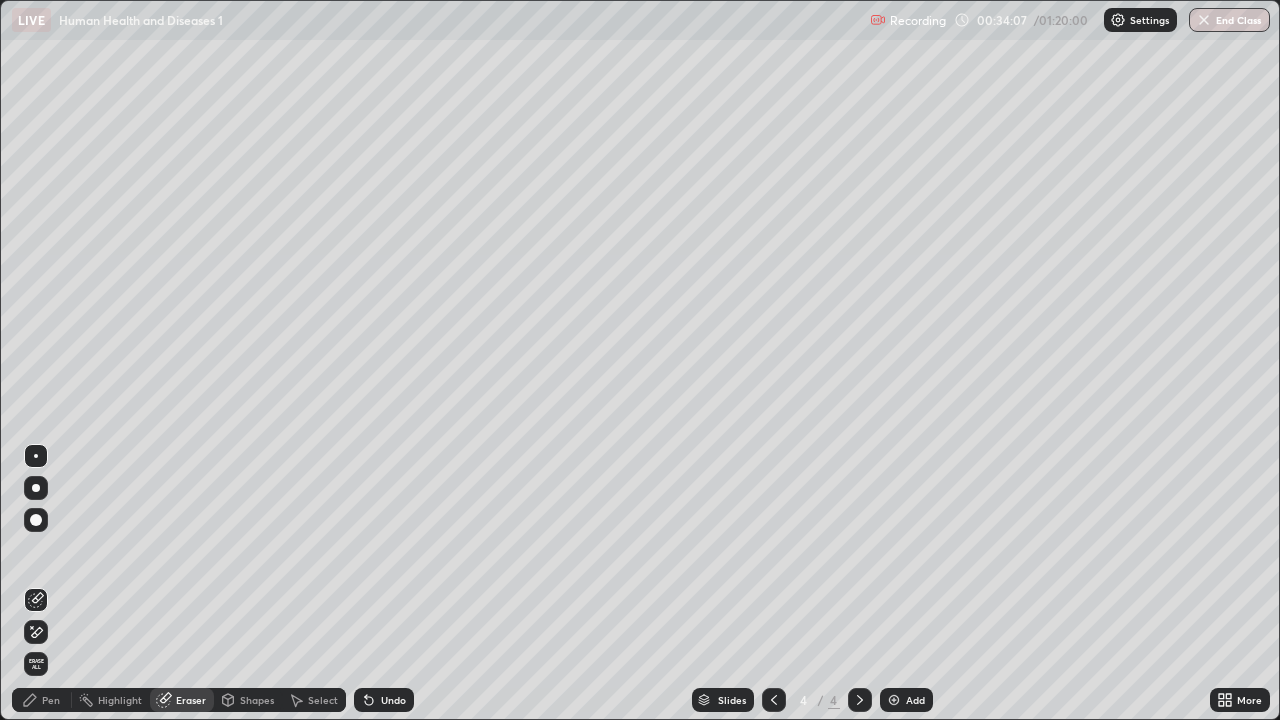 click on "Pen" at bounding box center [51, 700] 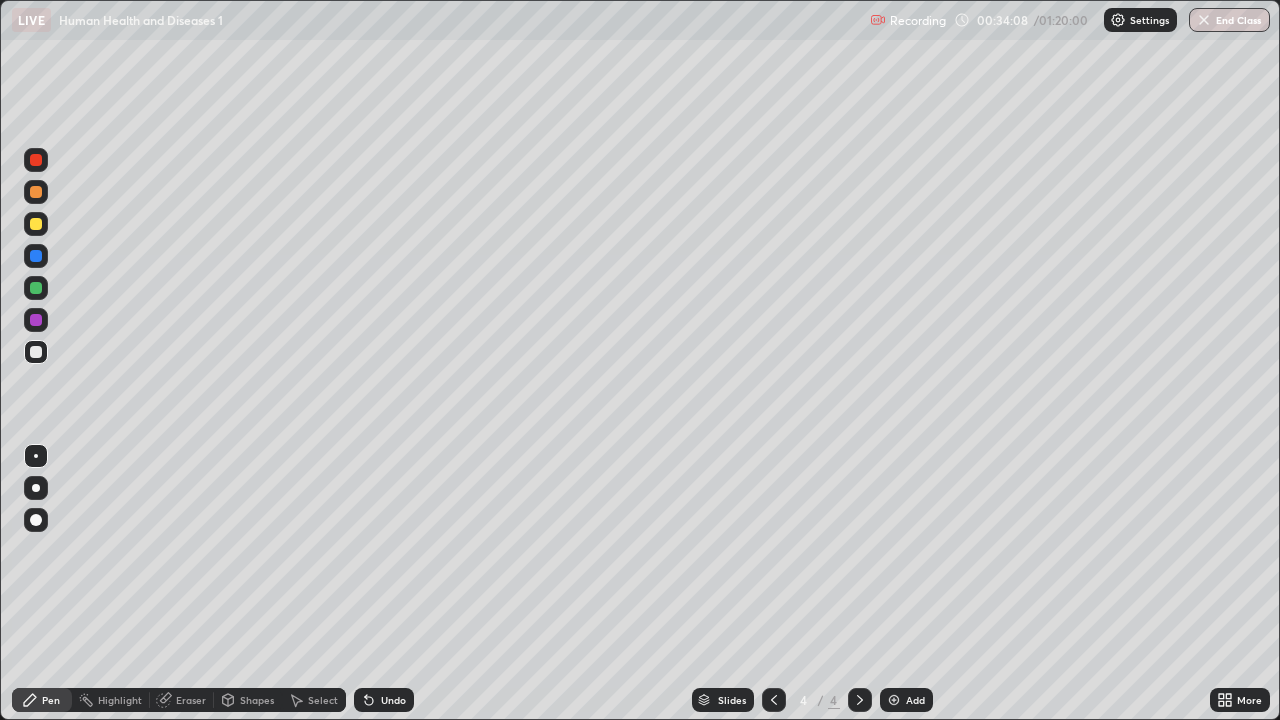 click at bounding box center (36, 288) 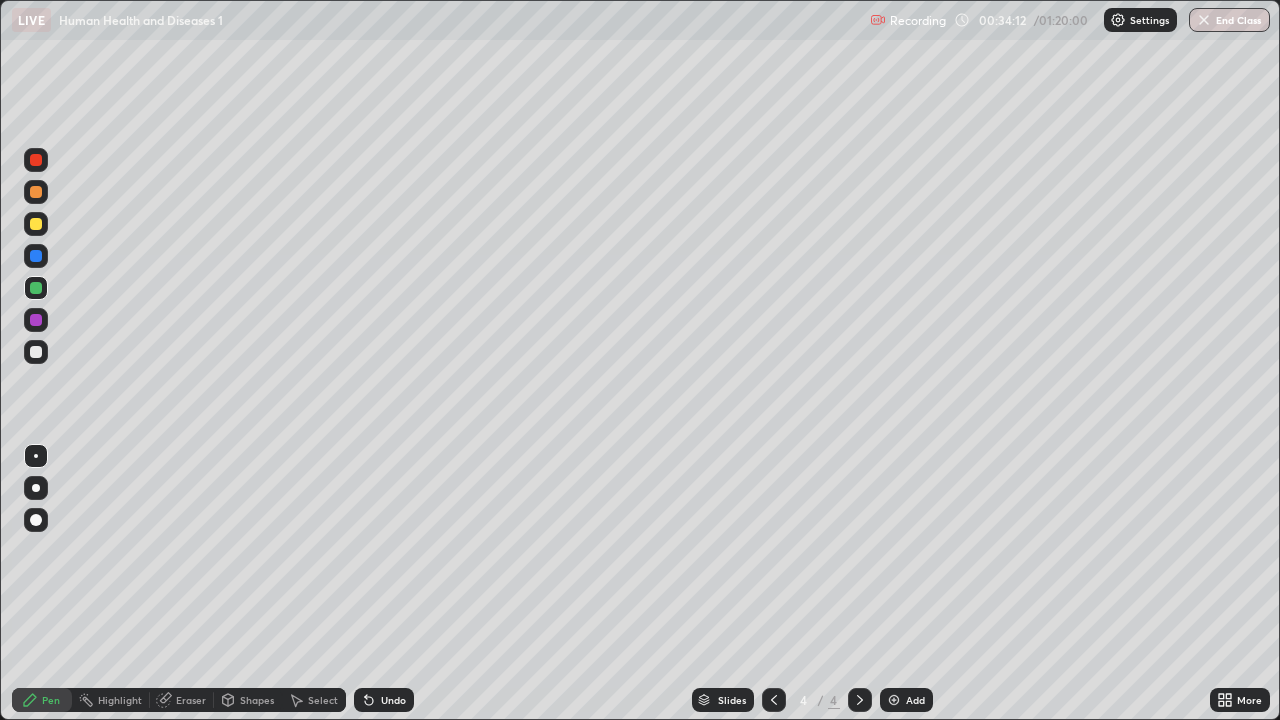 click on "Select" at bounding box center (314, 700) 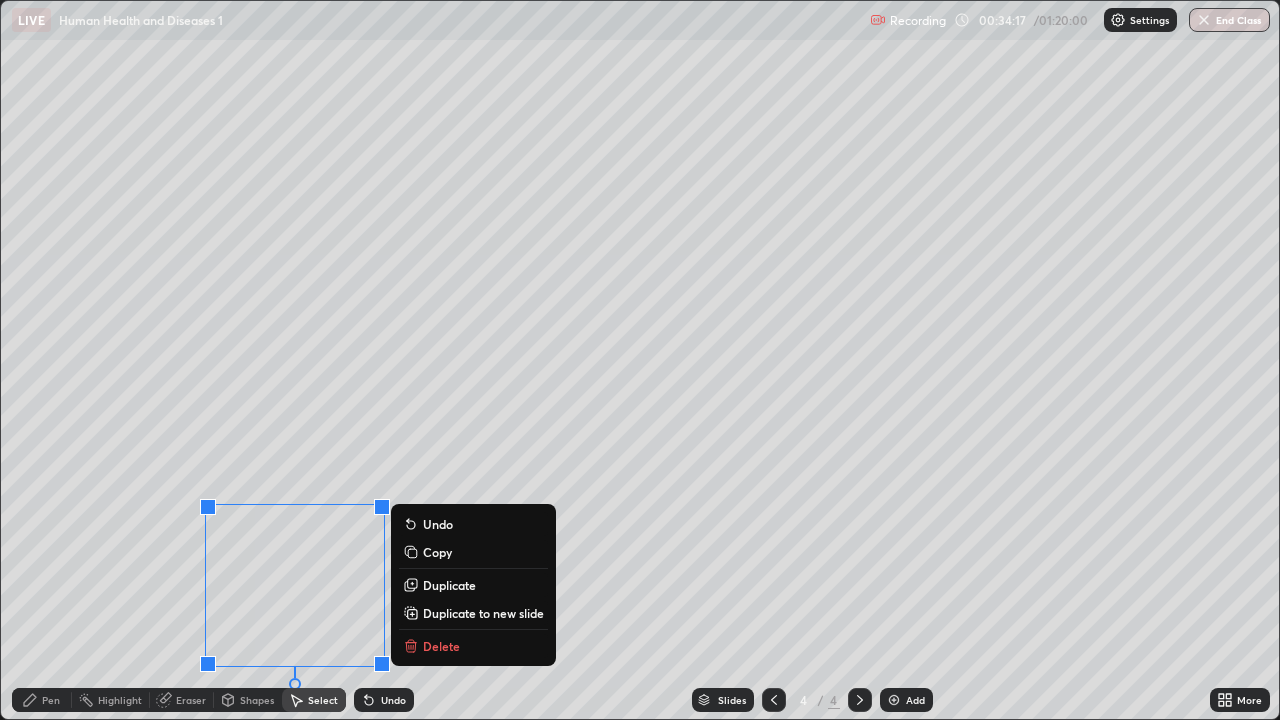 click on "0 ° Undo Copy Duplicate Duplicate to new slide Delete" at bounding box center [640, 360] 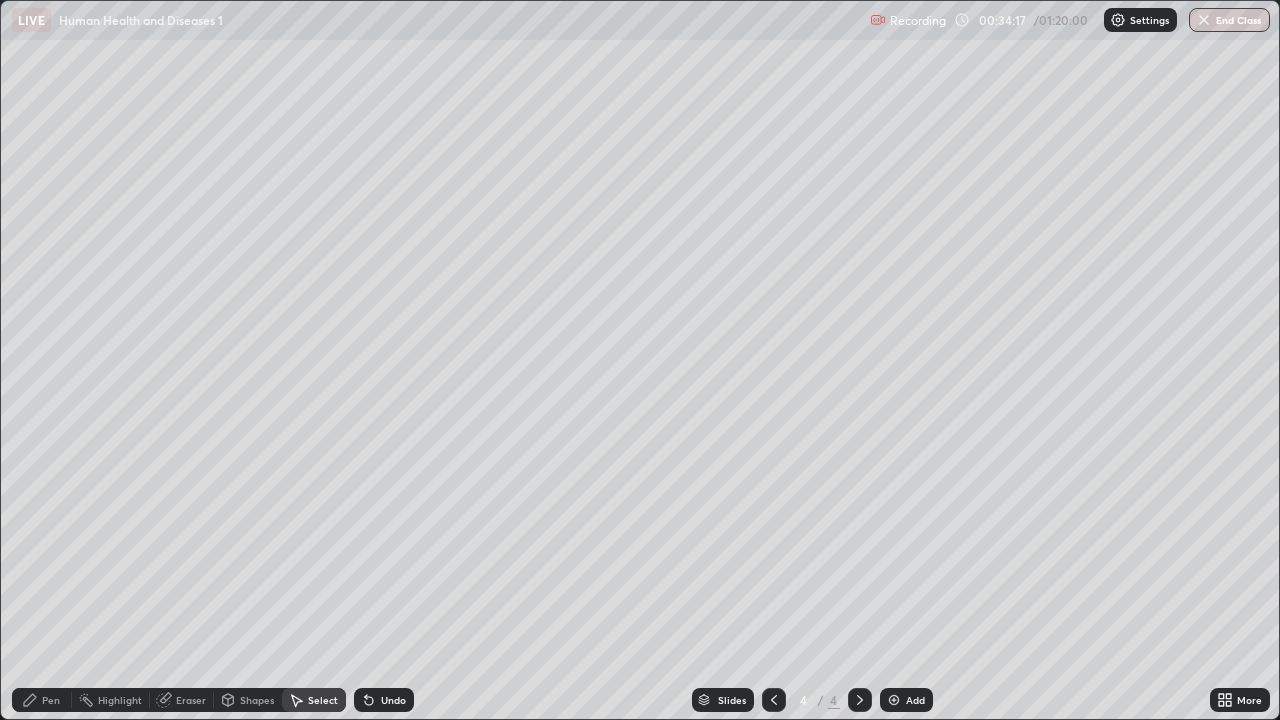click on "Pen" at bounding box center [51, 700] 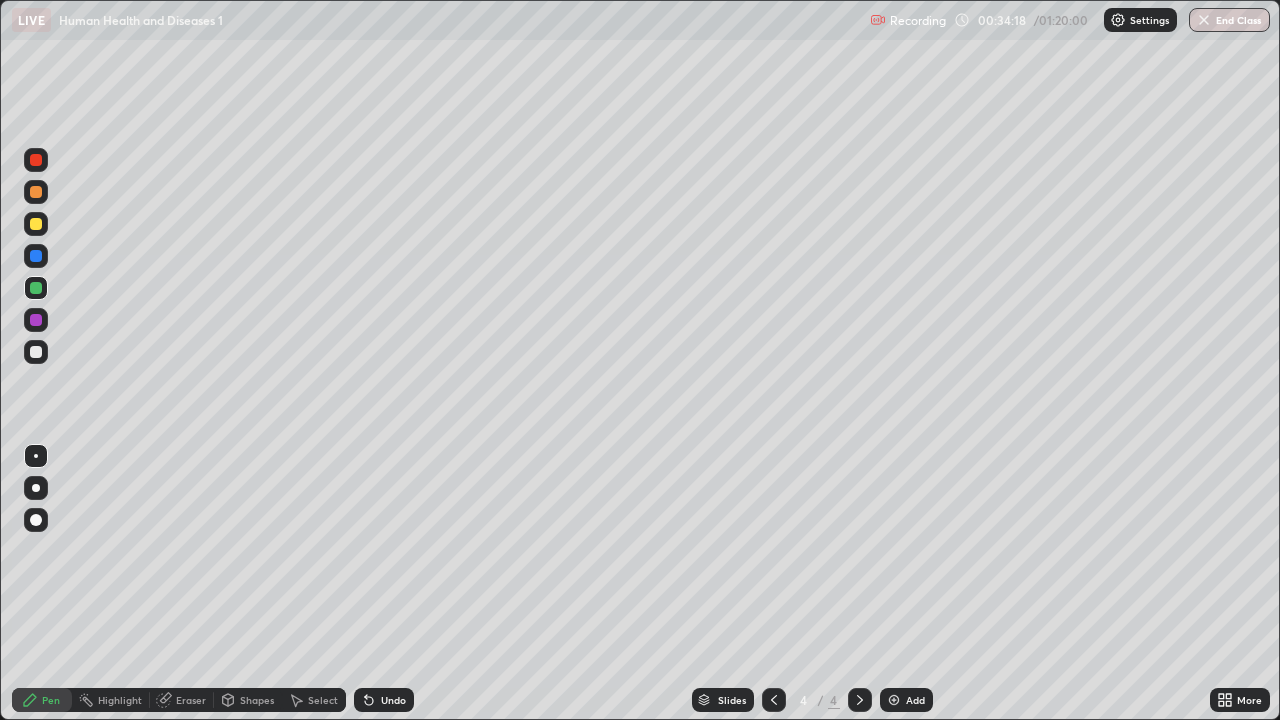 click at bounding box center (36, 224) 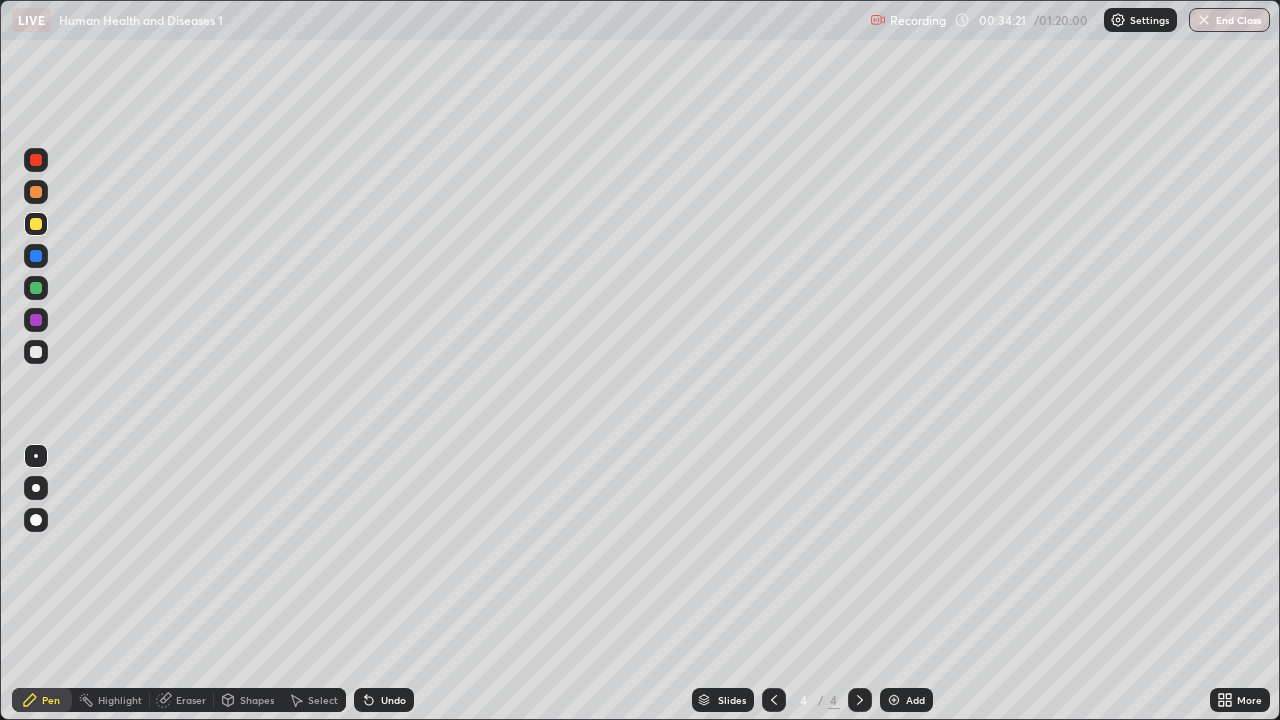click on "Eraser" at bounding box center (191, 700) 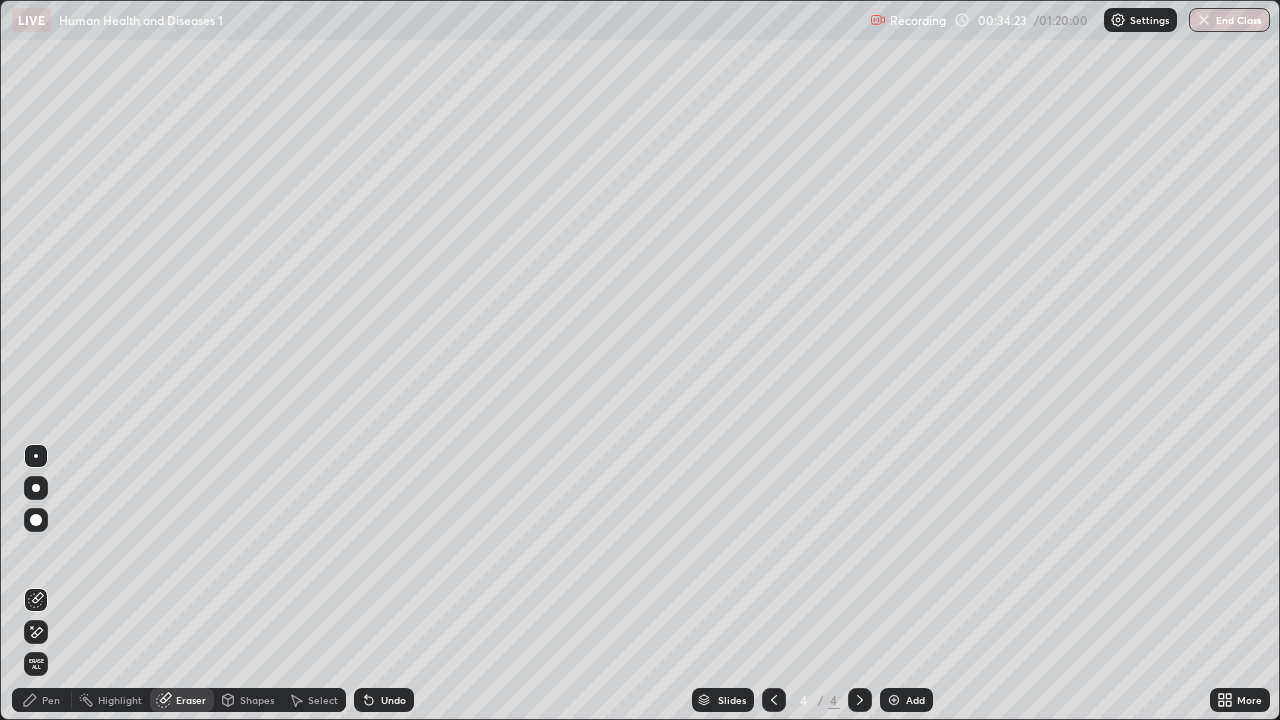click on "Pen" at bounding box center [51, 700] 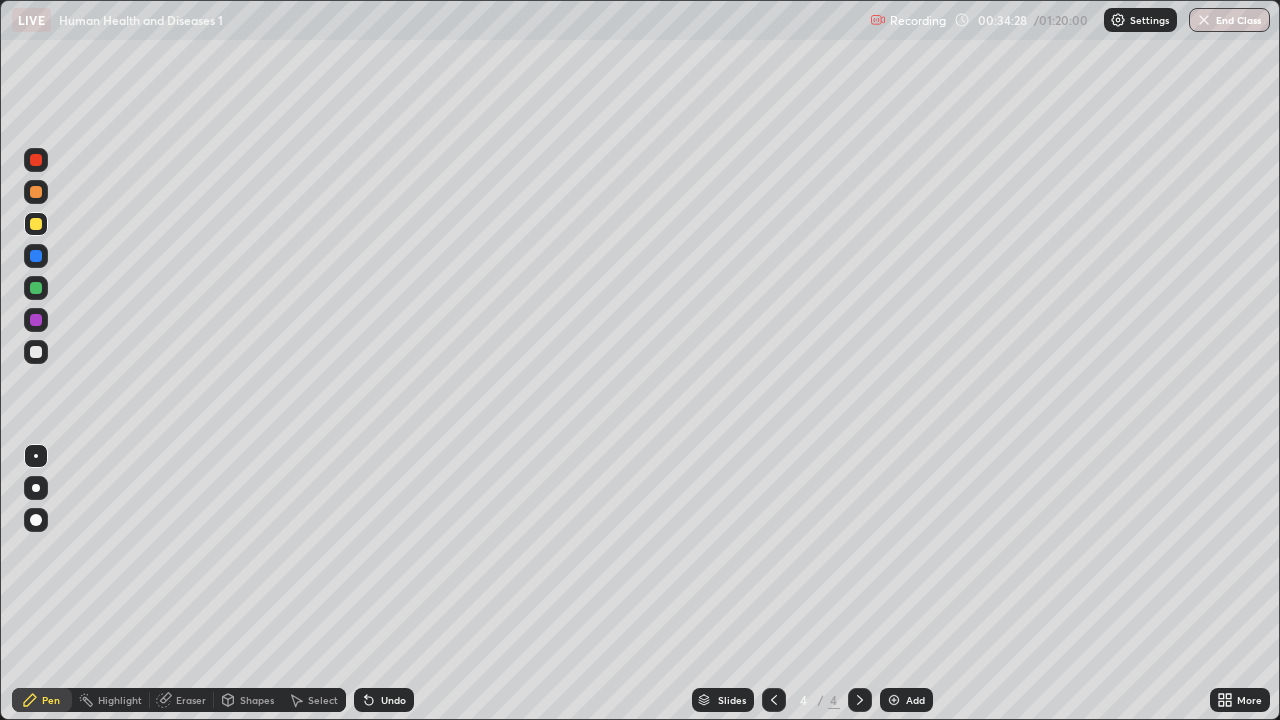 click on "Select" at bounding box center [323, 700] 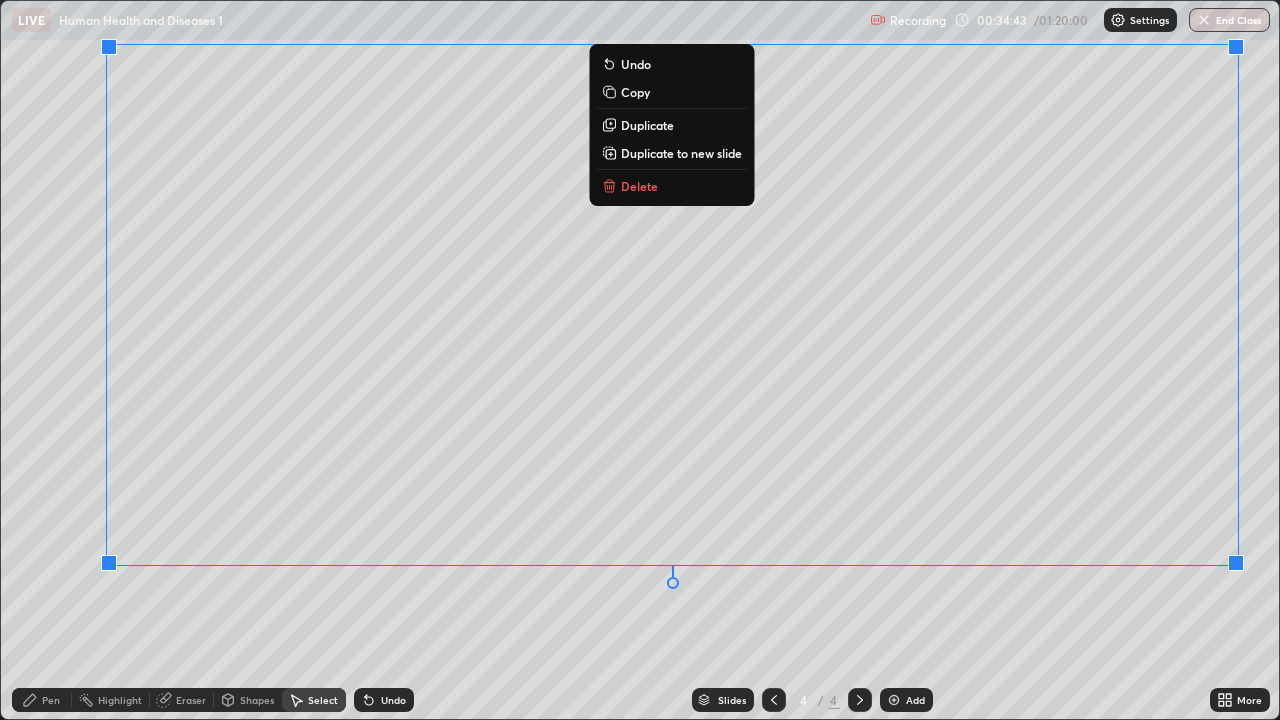 click on "0 ° Undo Copy Duplicate Duplicate to new slide Delete" at bounding box center (640, 360) 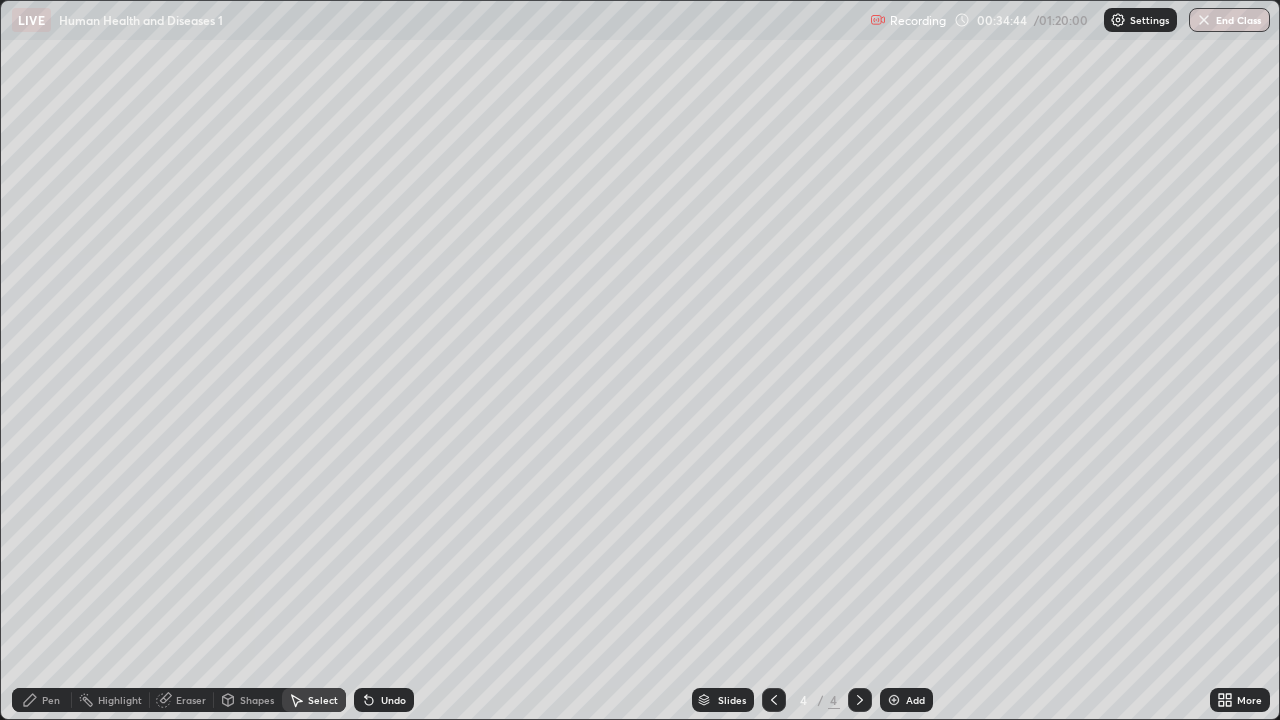 click on "Pen" at bounding box center (51, 700) 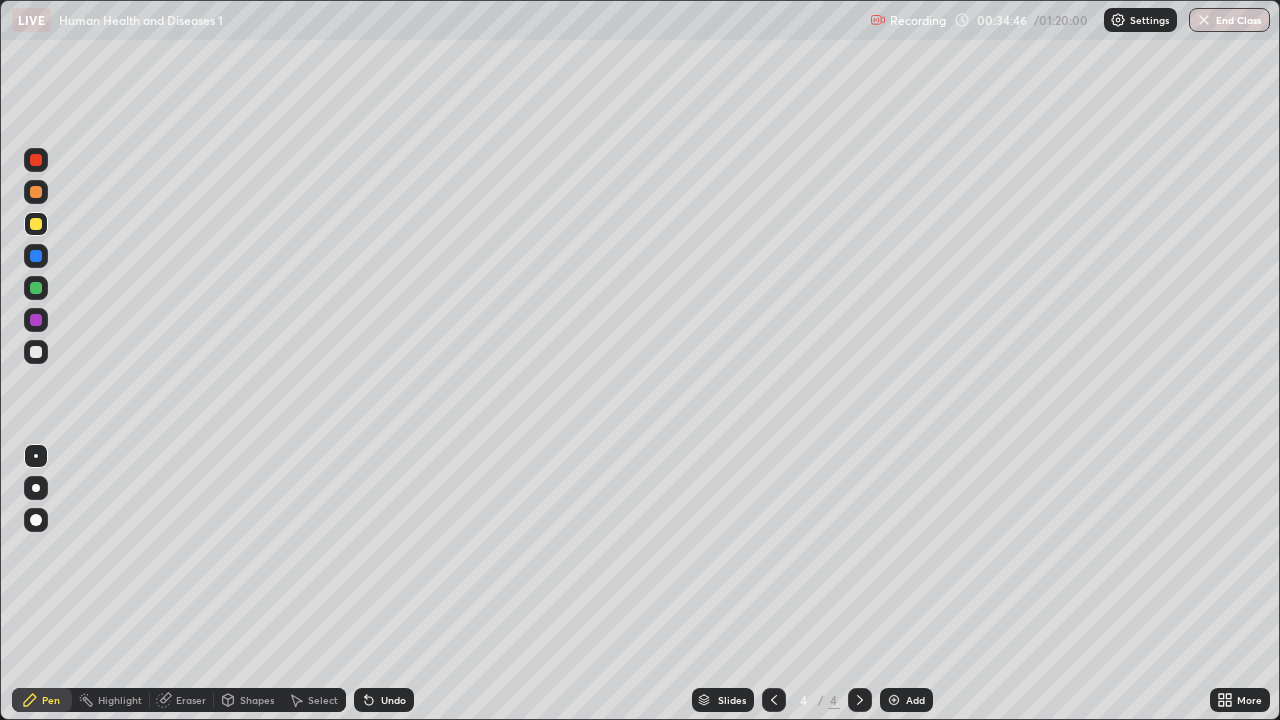 click at bounding box center (36, 288) 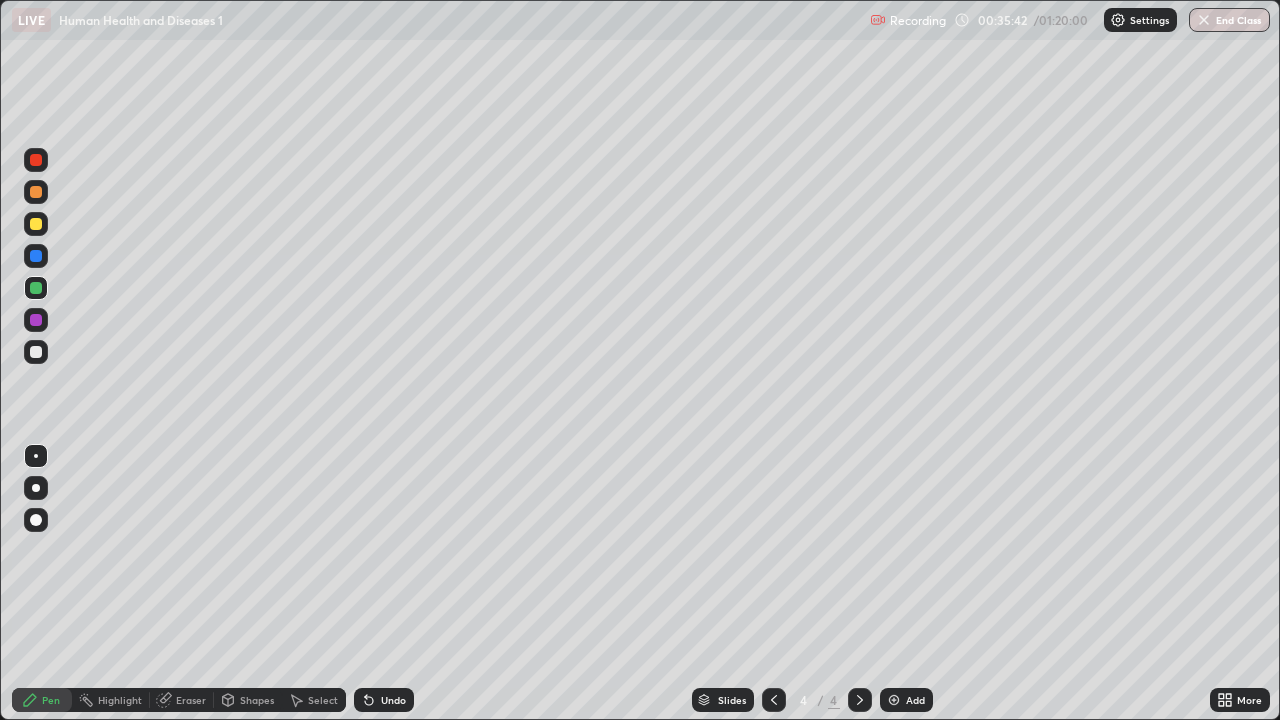 click on "Undo" at bounding box center (393, 700) 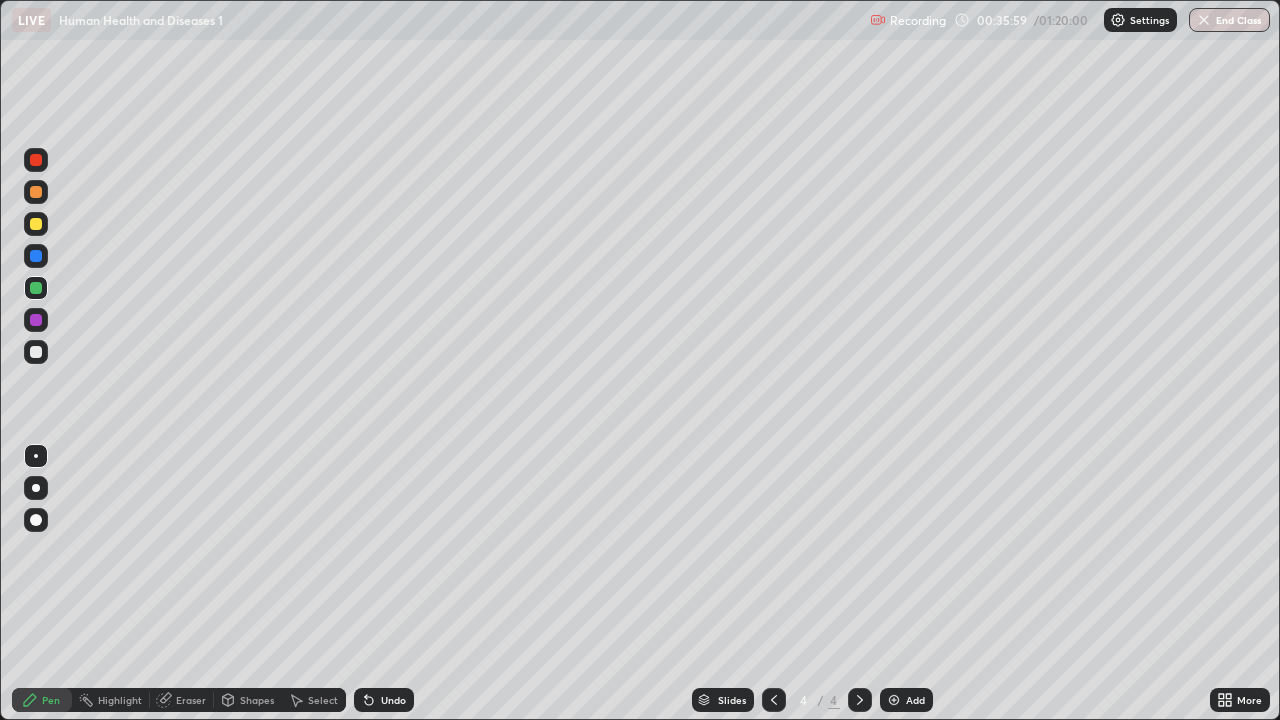 click at bounding box center (36, 352) 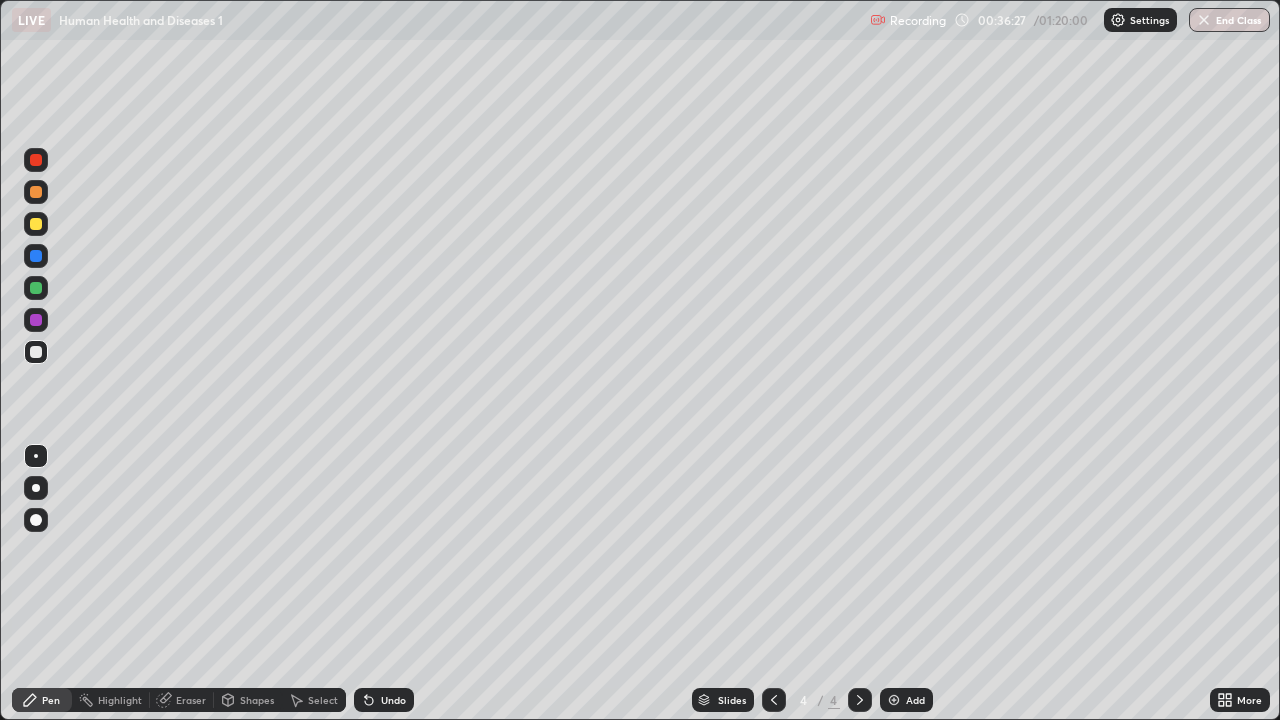 click on "Undo" at bounding box center (393, 700) 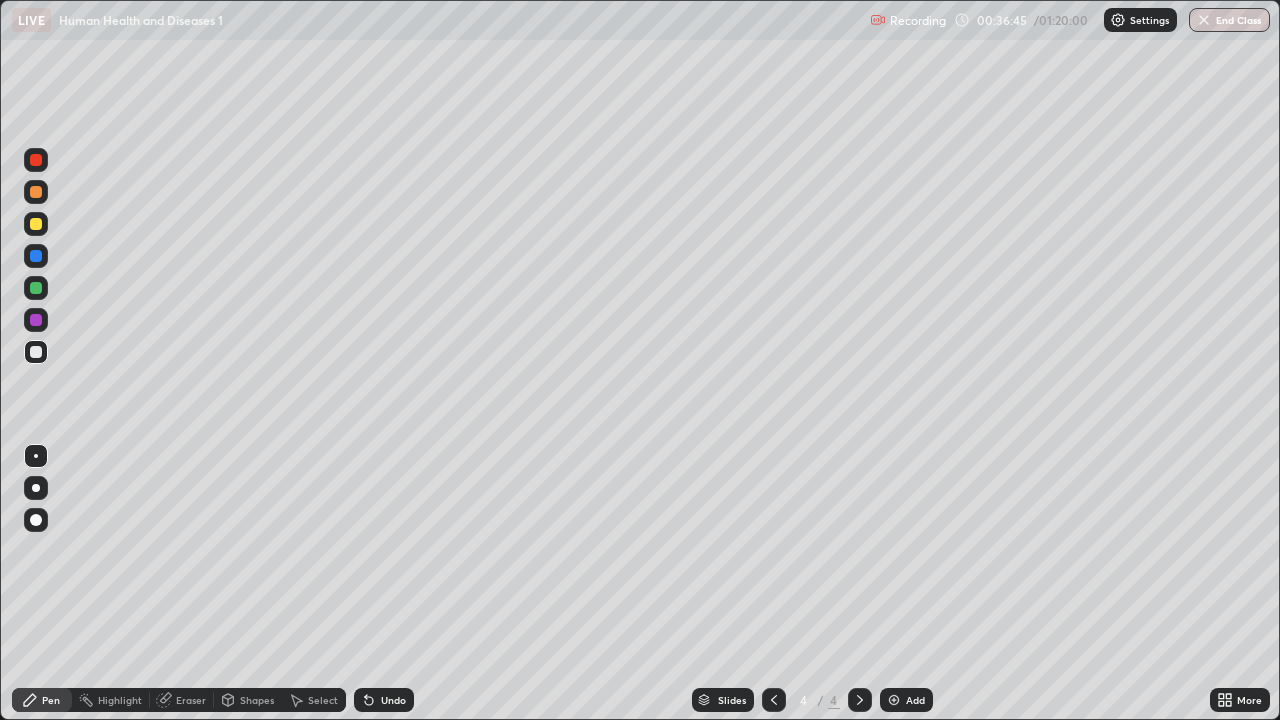 click at bounding box center [36, 288] 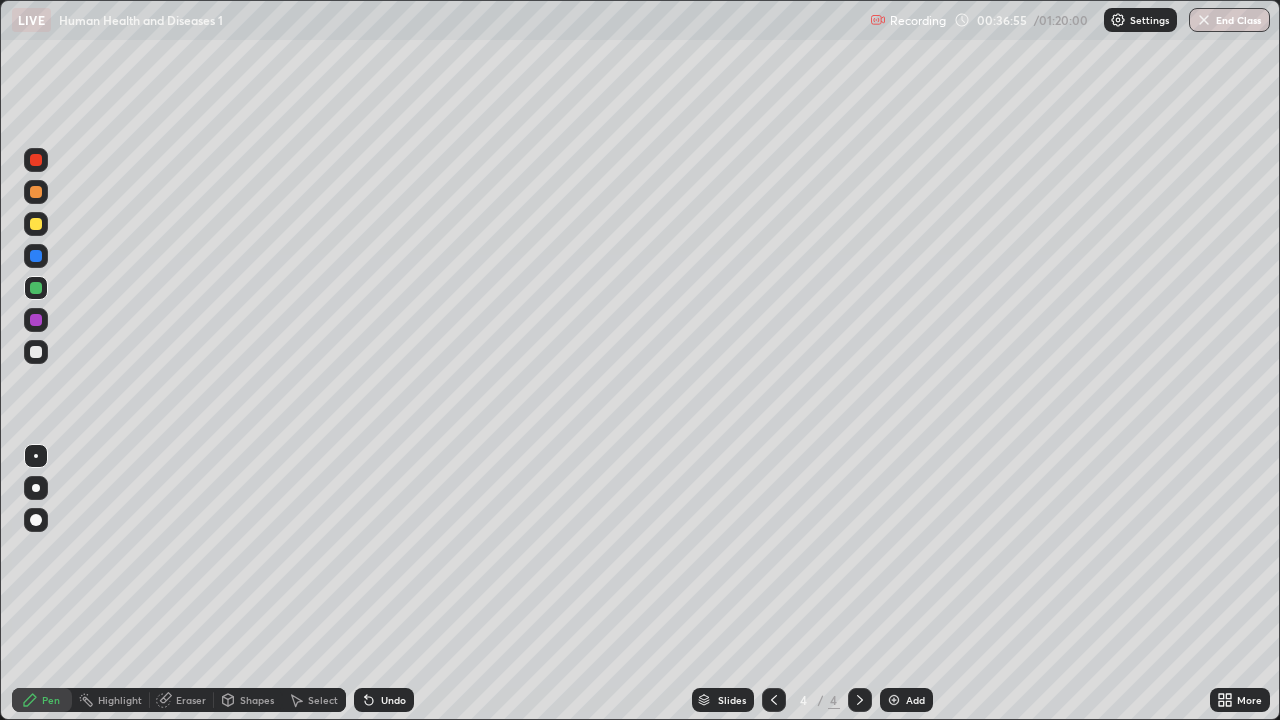 click at bounding box center (36, 352) 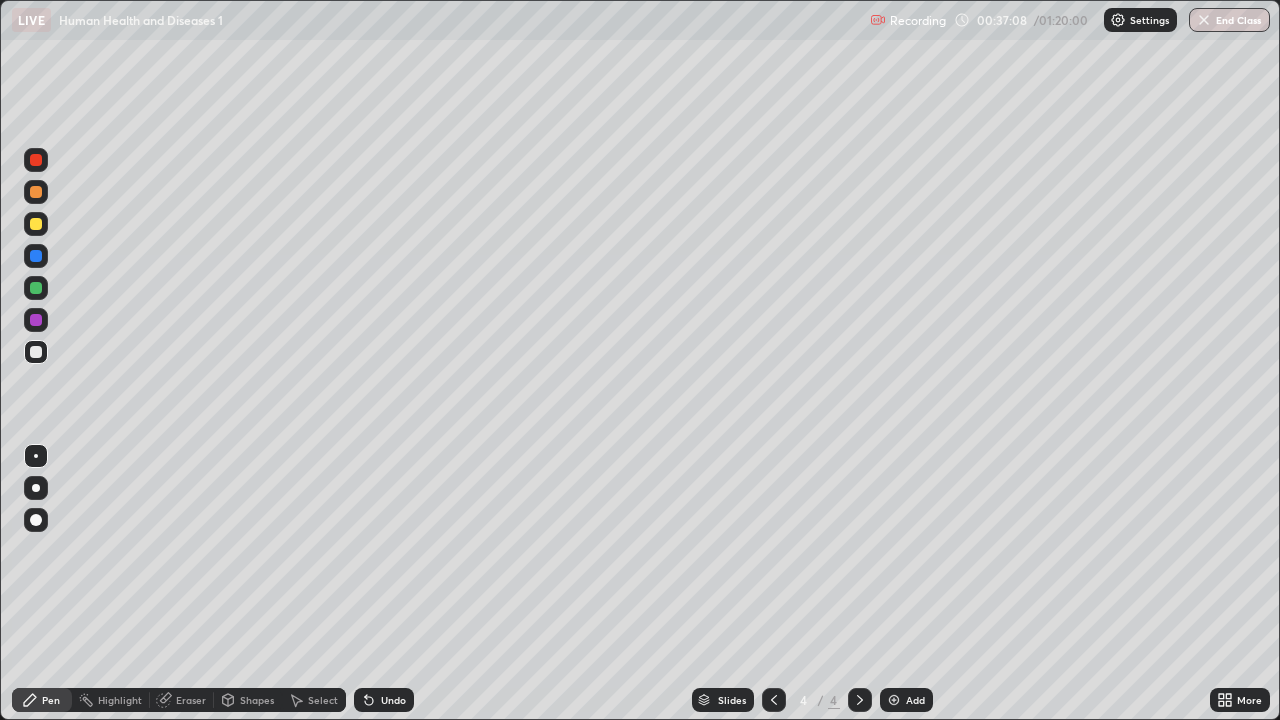click on "Undo" at bounding box center [393, 700] 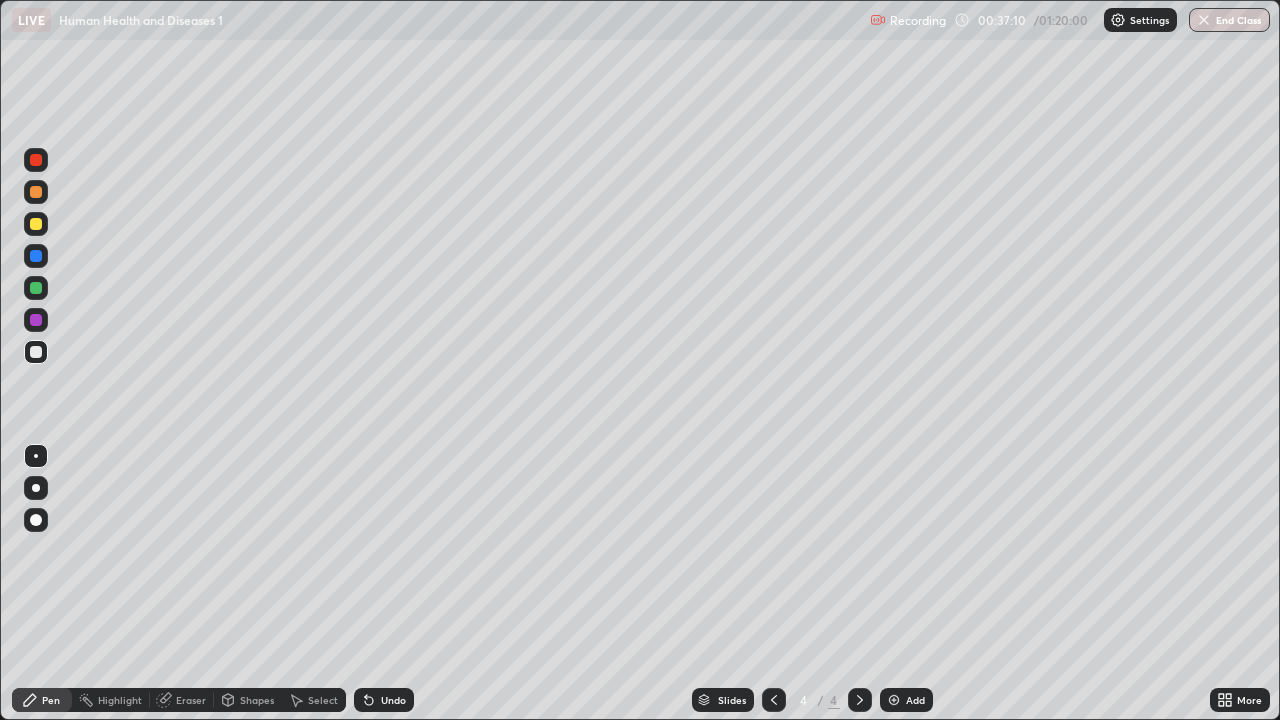 click on "Undo" at bounding box center [393, 700] 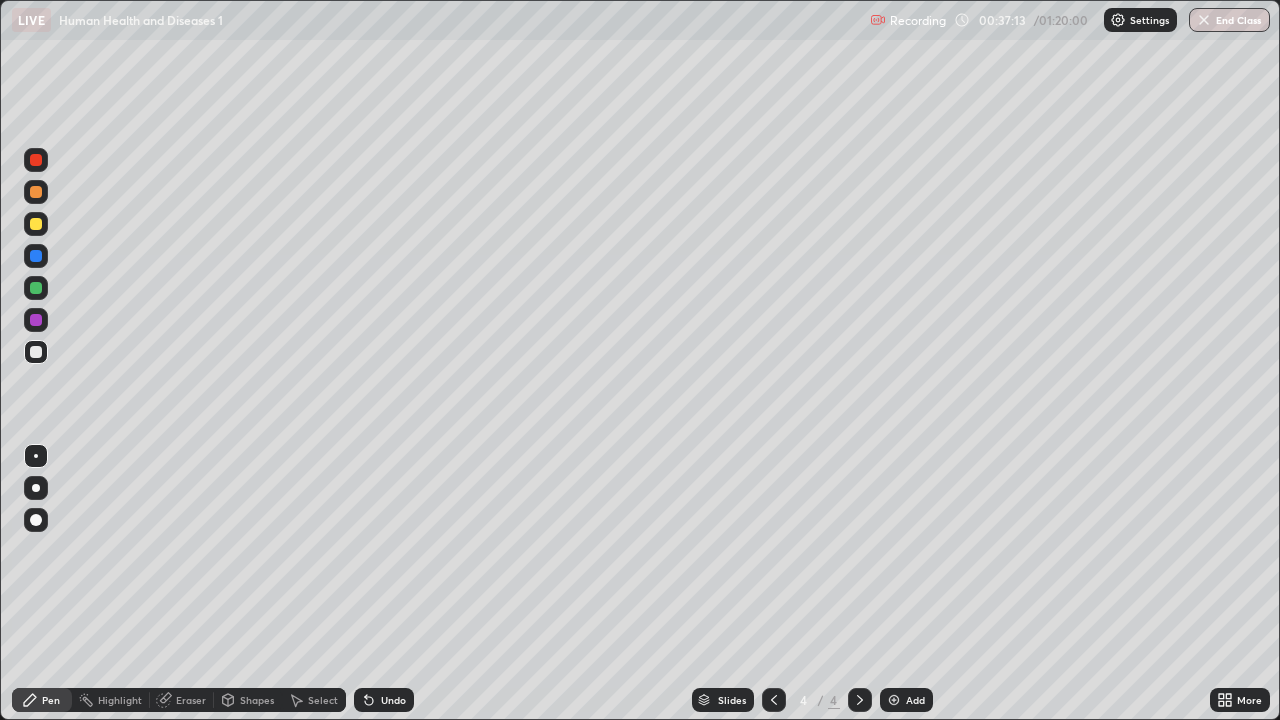 click on "Undo" at bounding box center [393, 700] 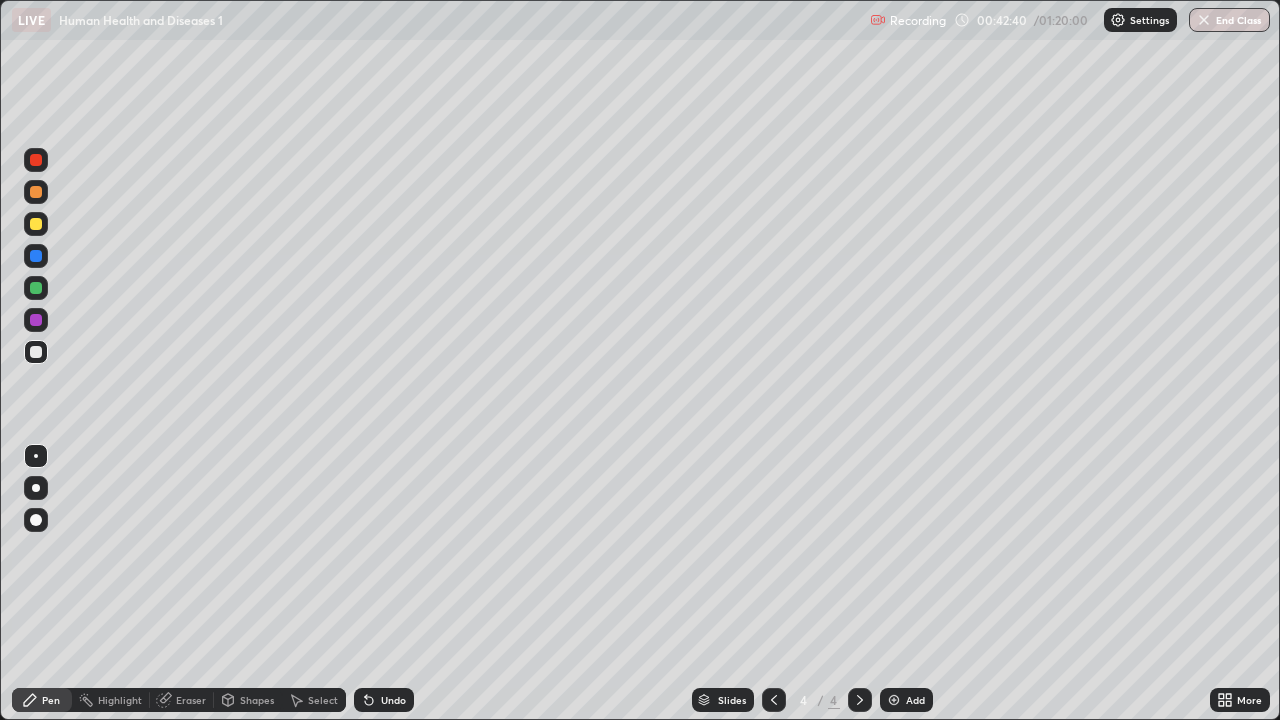 click 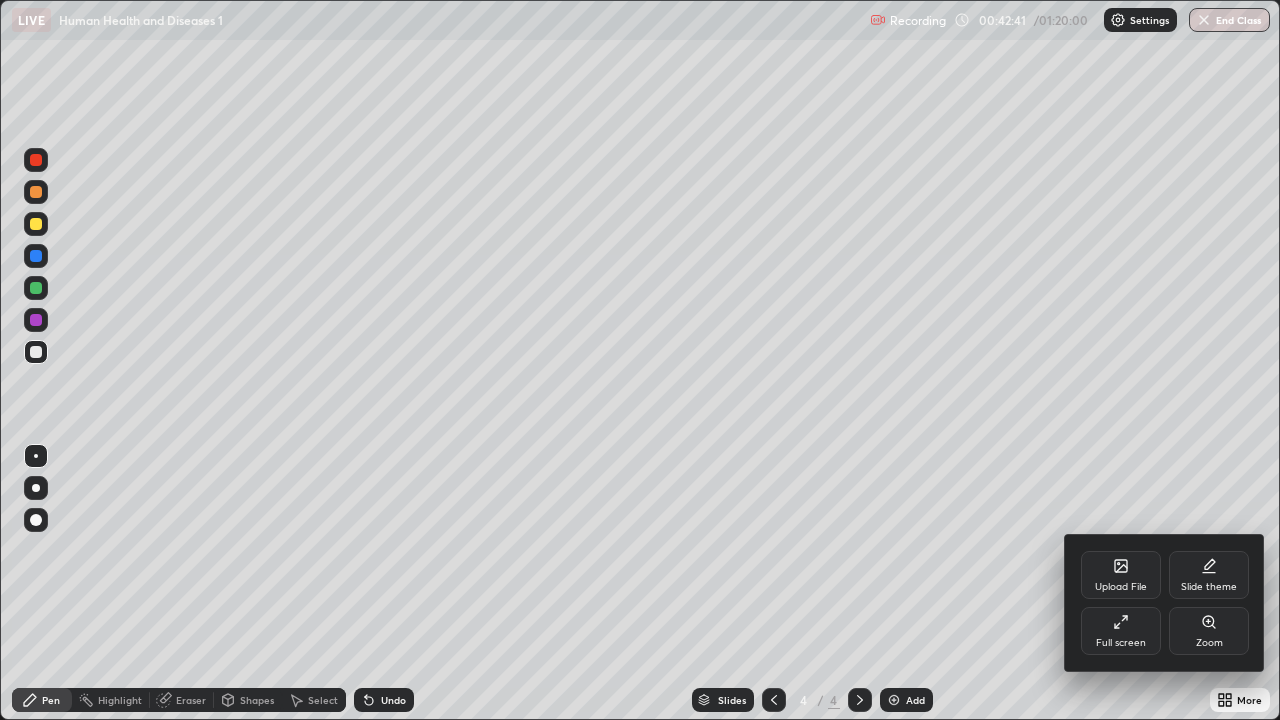 click on "Full screen" at bounding box center (1121, 631) 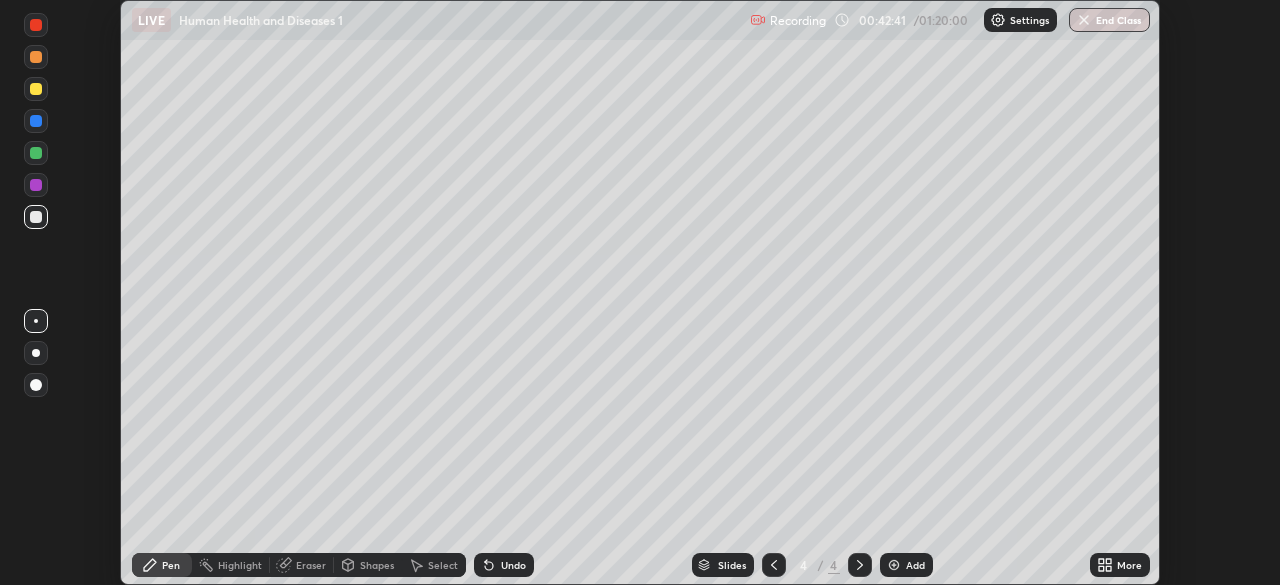 scroll, scrollTop: 585, scrollLeft: 1280, axis: both 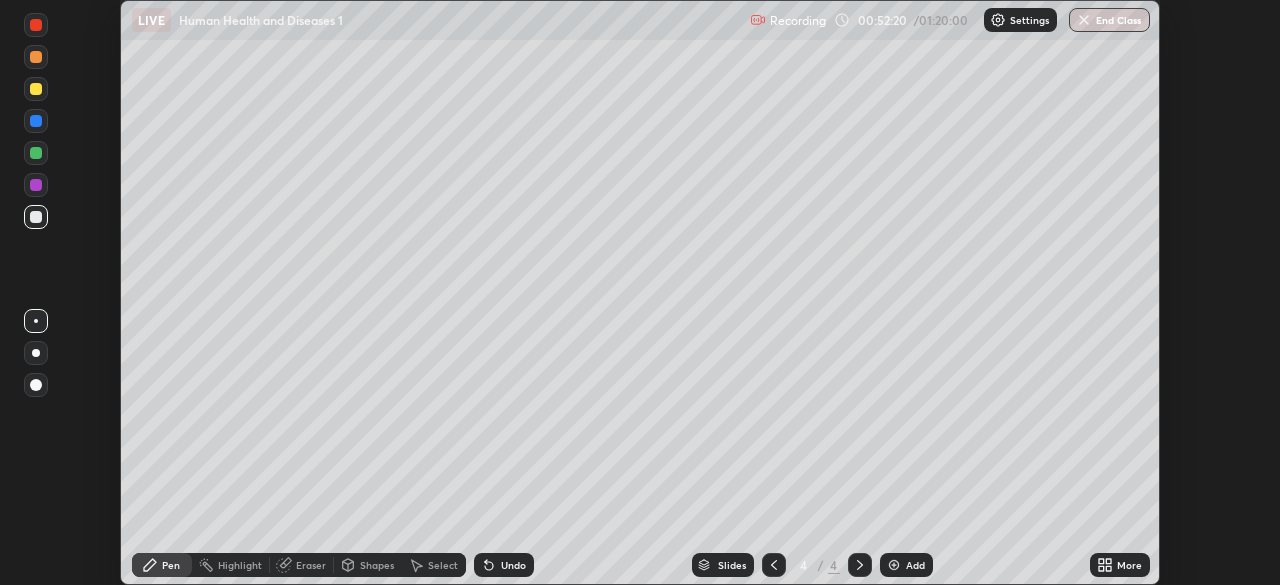 click on "Add" at bounding box center [915, 565] 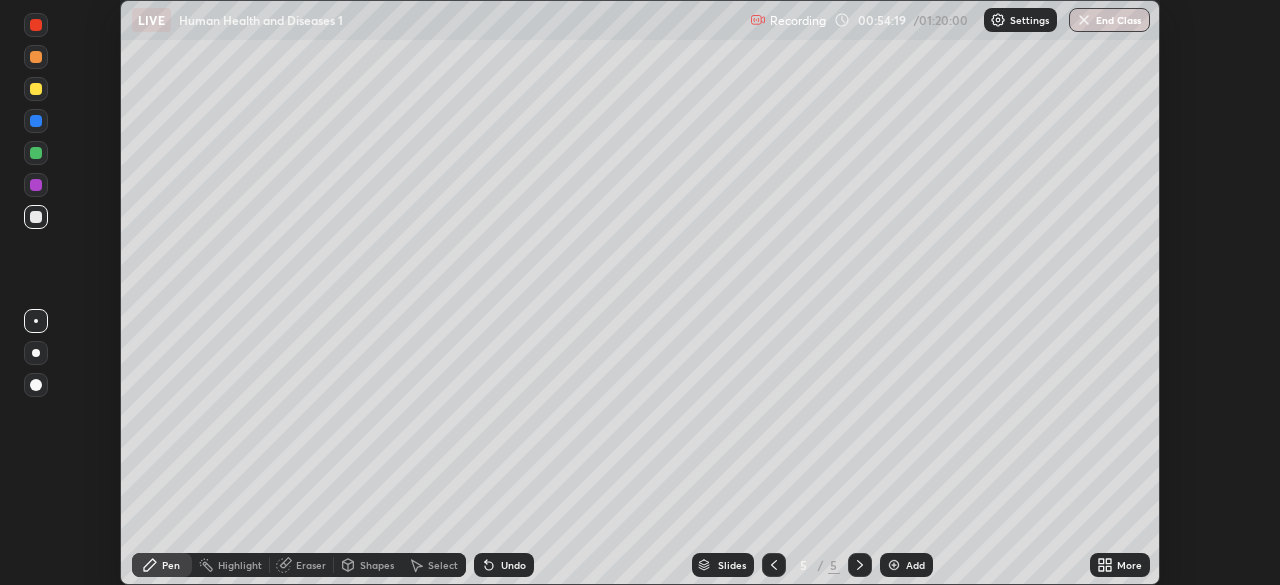 click 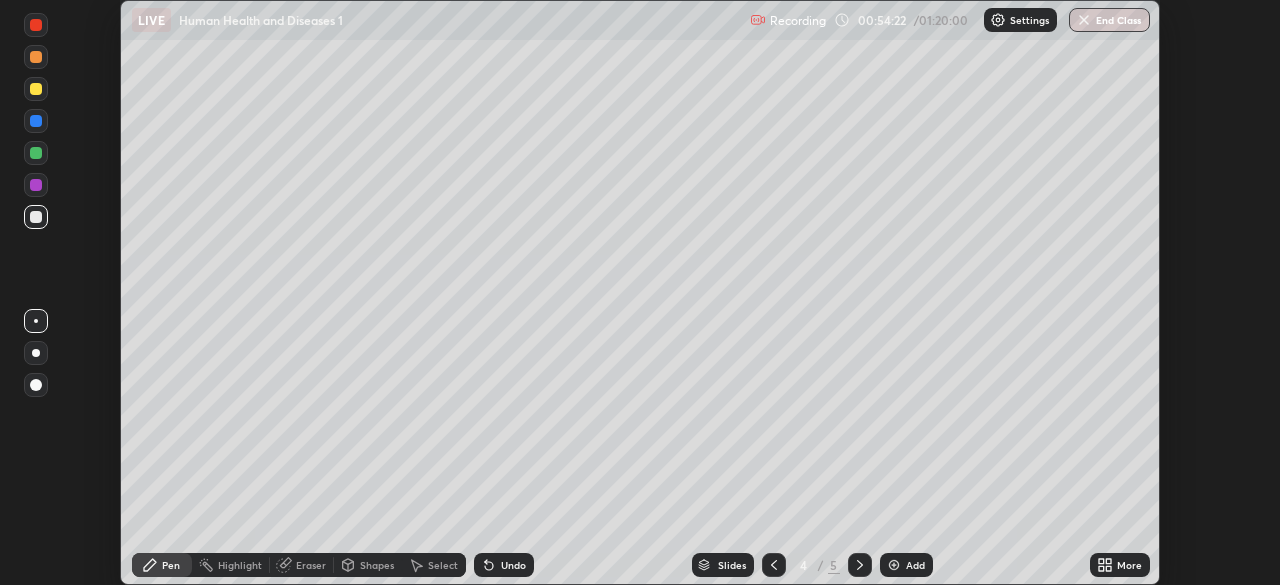click 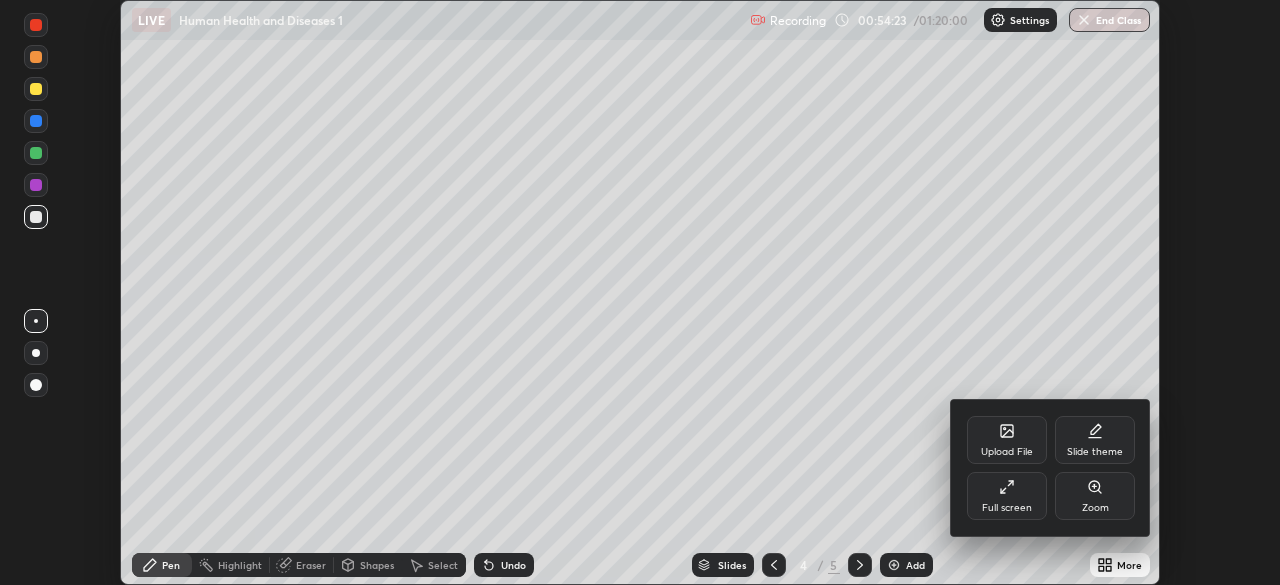 click 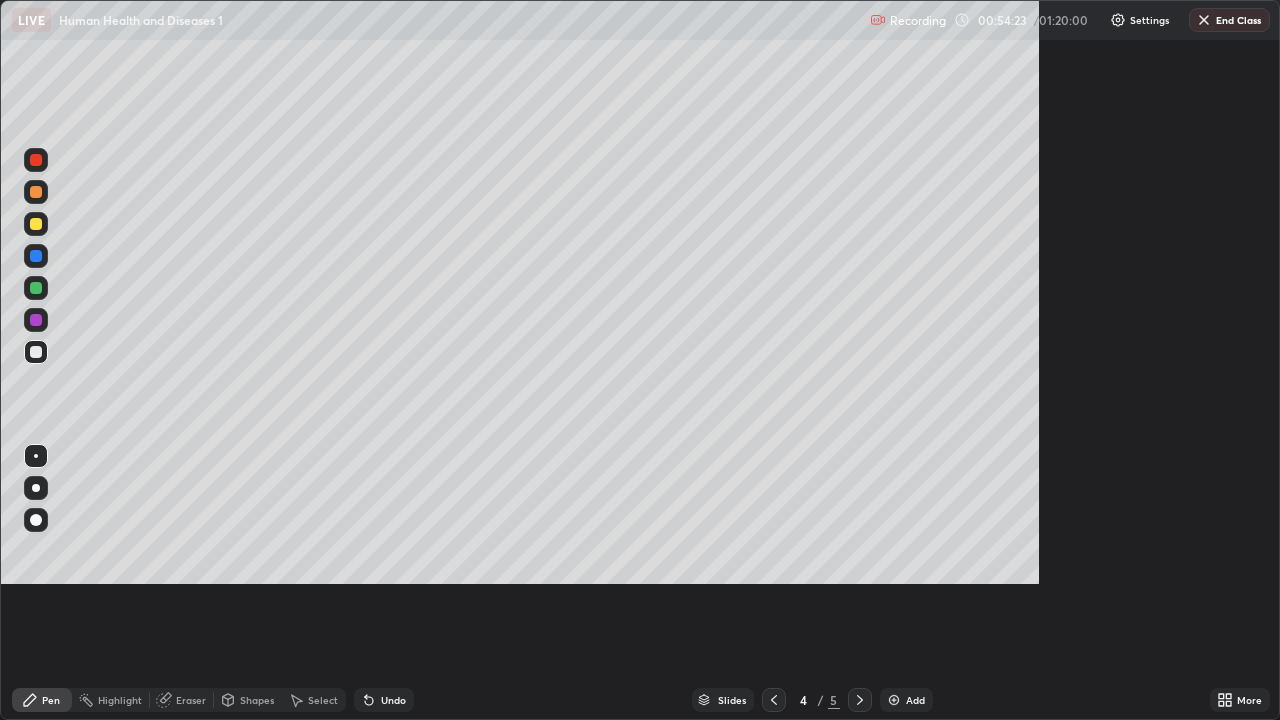 scroll, scrollTop: 99280, scrollLeft: 98720, axis: both 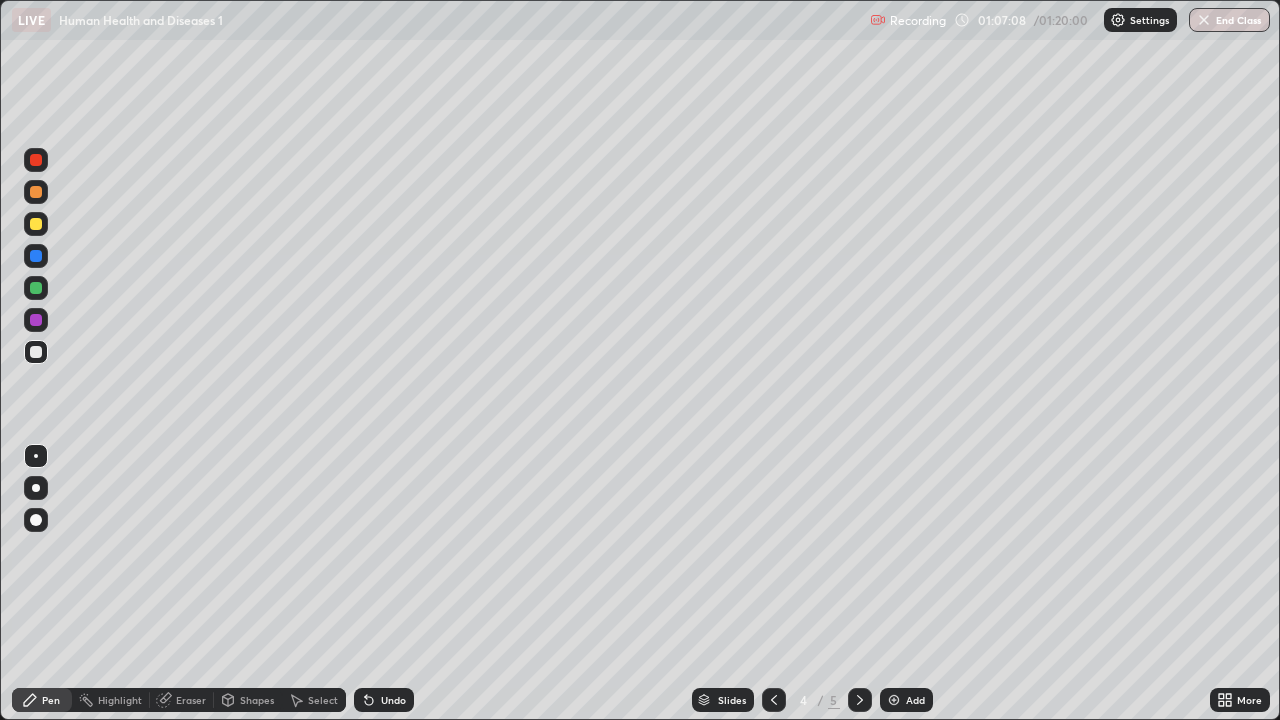 click on "End Class" at bounding box center (1229, 20) 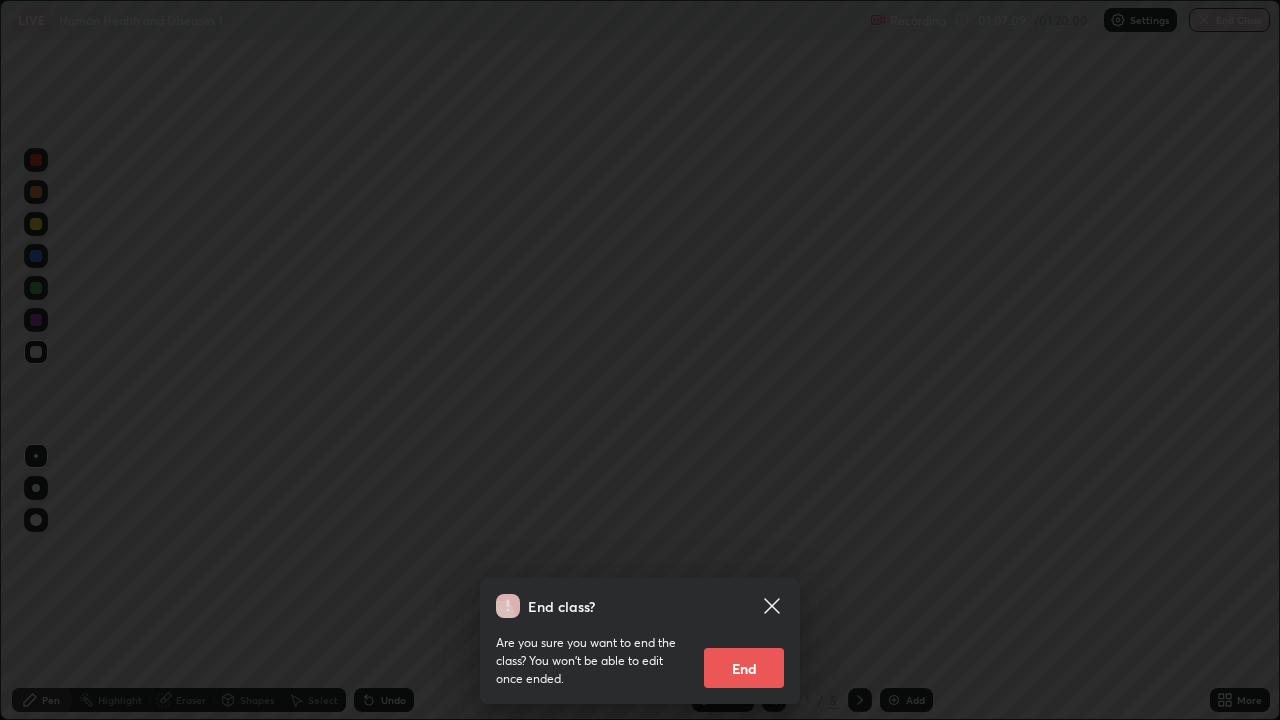 click on "End" at bounding box center (744, 668) 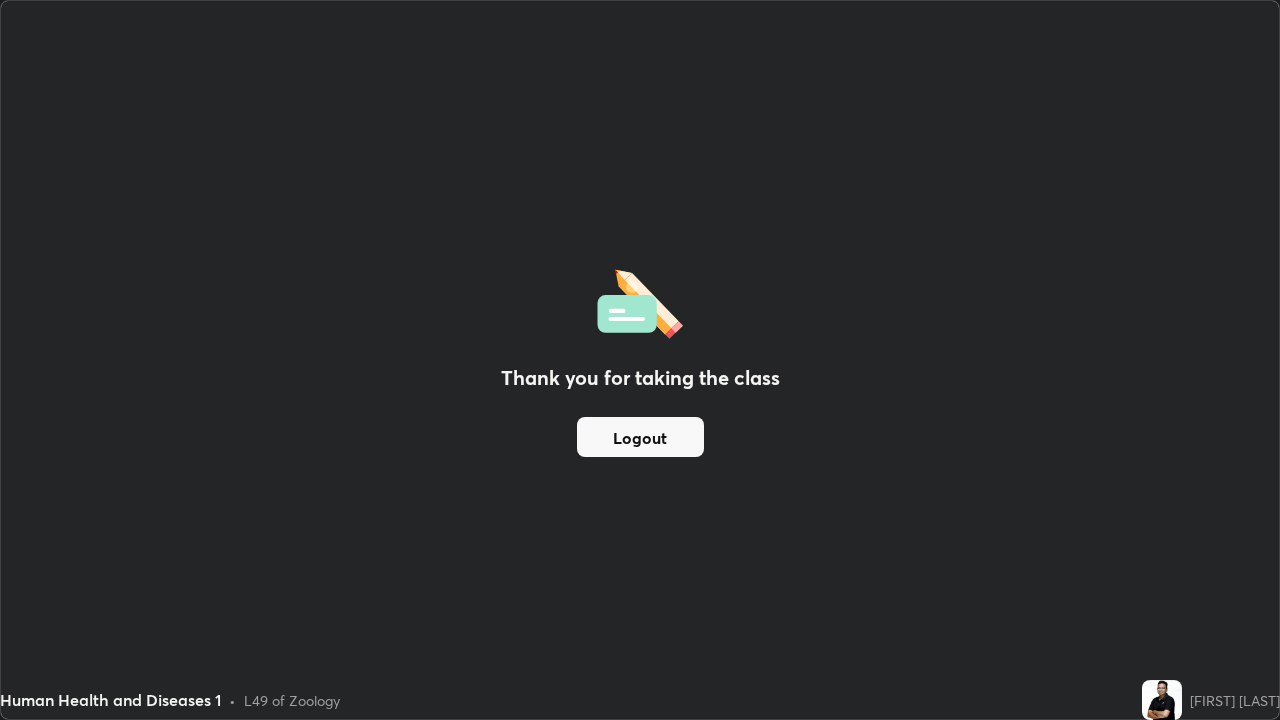 click on "Logout" at bounding box center [640, 437] 